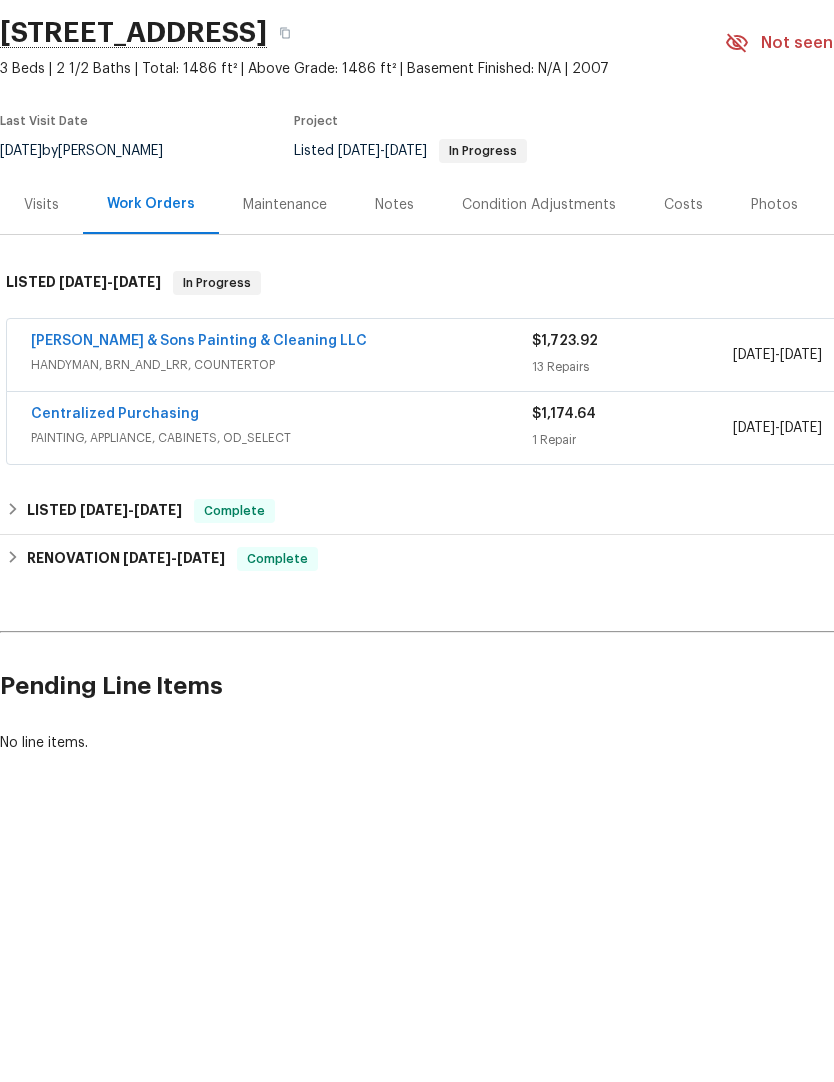 scroll, scrollTop: 0, scrollLeft: 0, axis: both 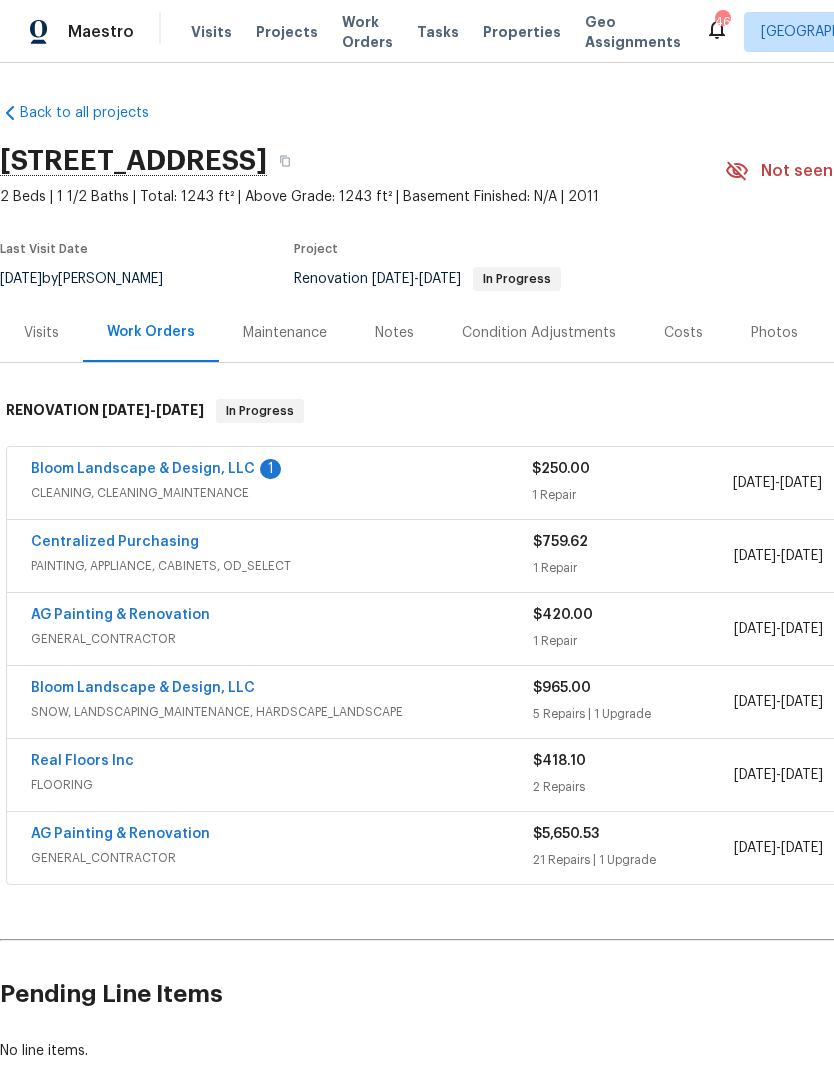 click on "Bloom Landscape & Design, LLC" at bounding box center (143, 469) 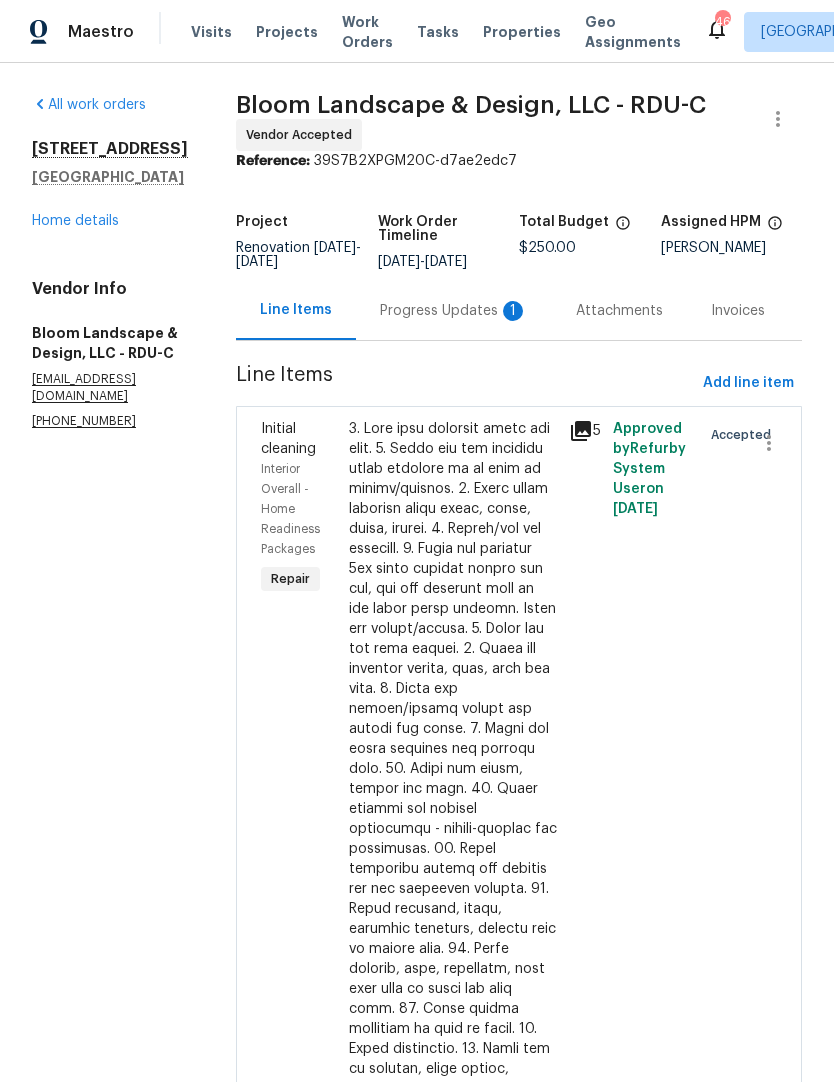 click on "Progress Updates 1" at bounding box center [454, 311] 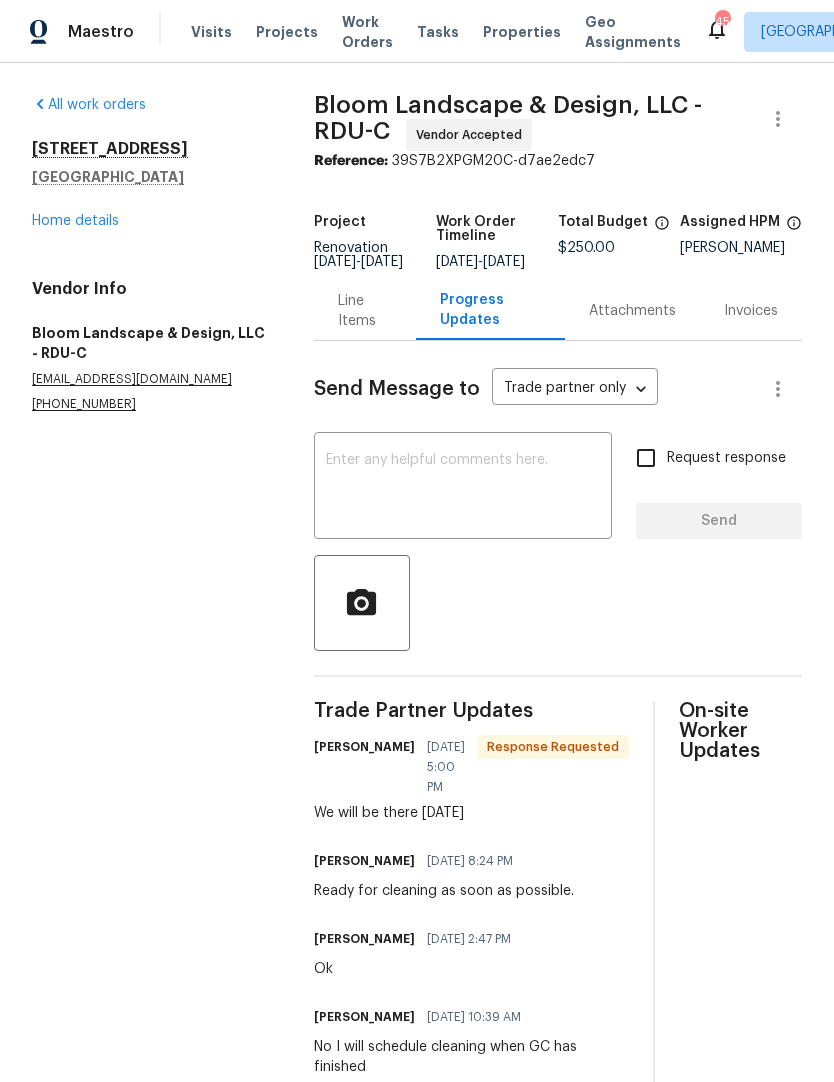 click at bounding box center [463, 488] 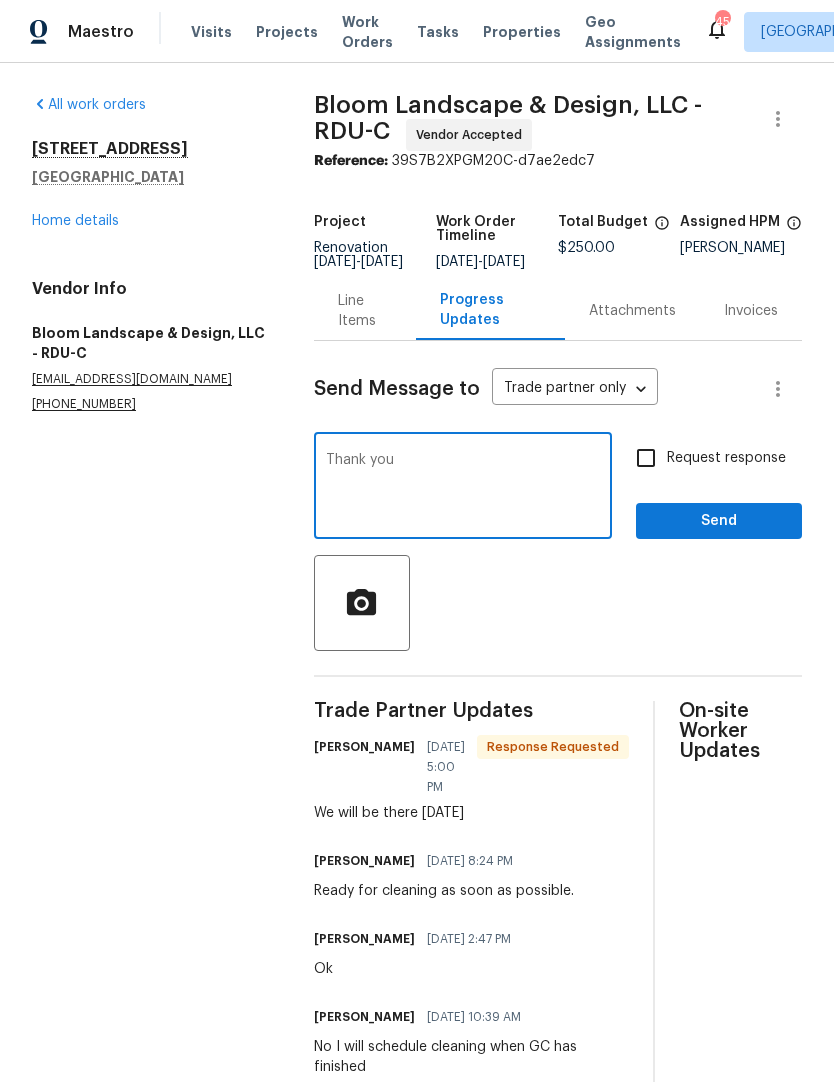 type on "Thank you" 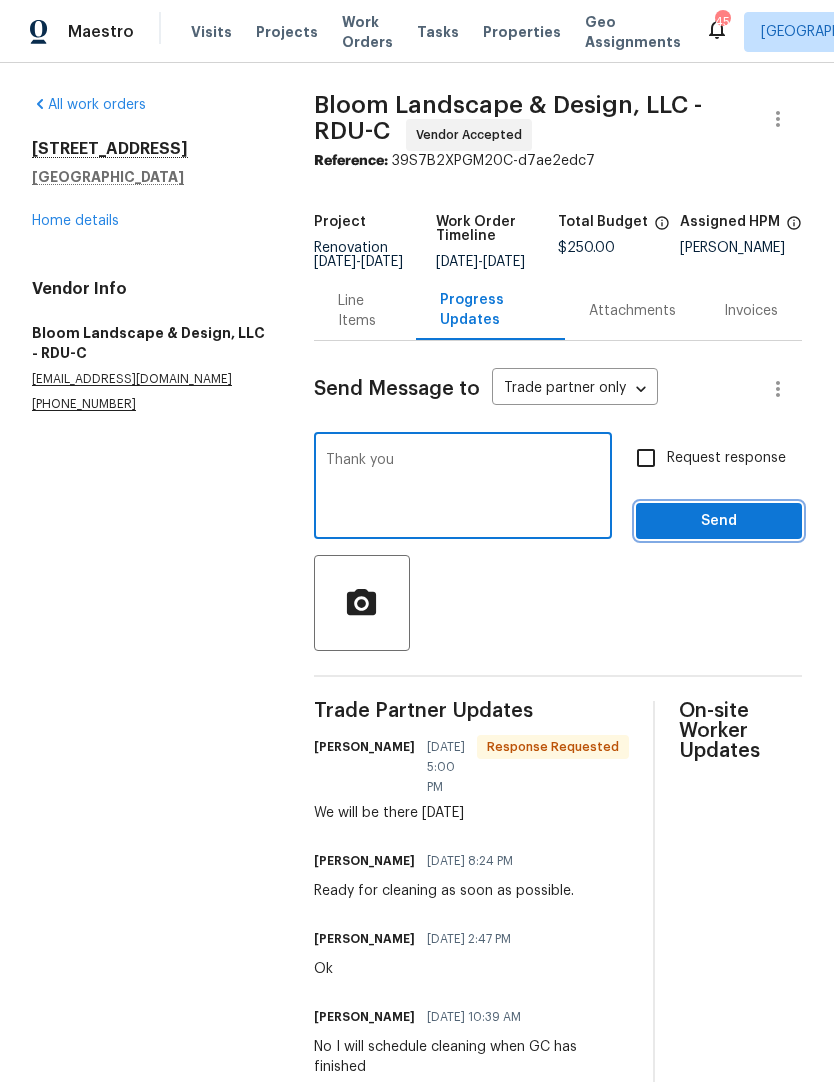click on "Send" at bounding box center (719, 521) 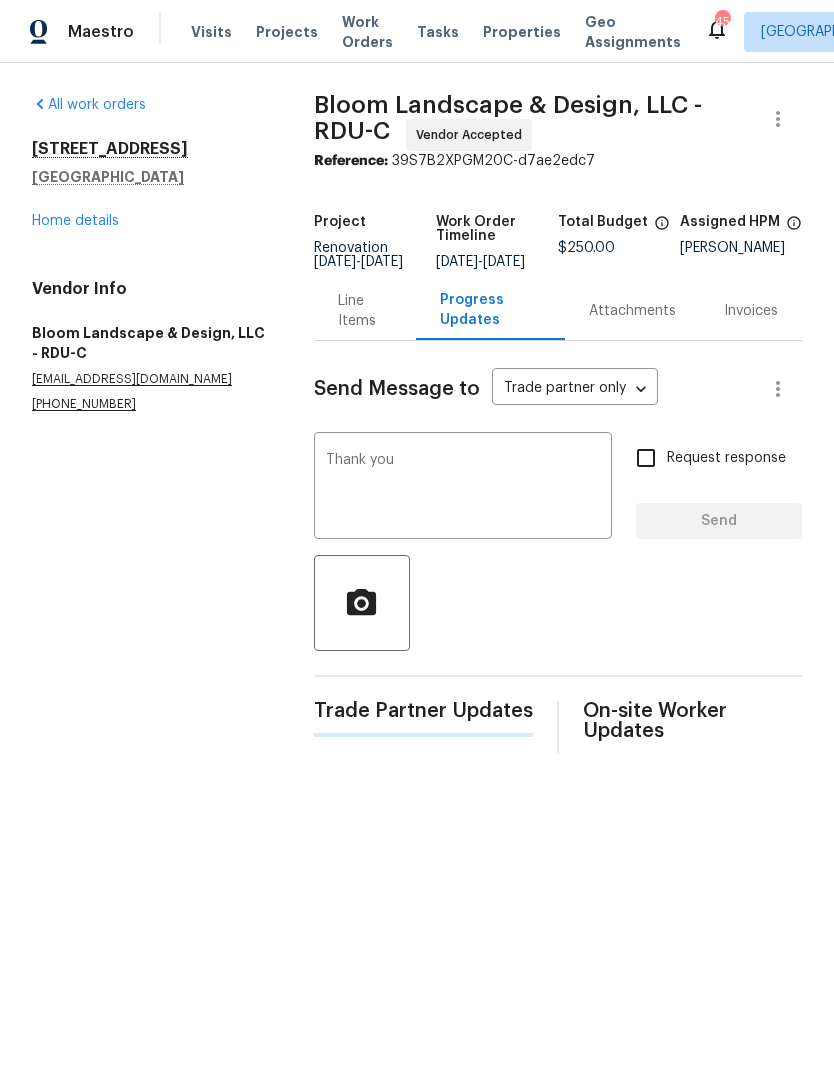 type 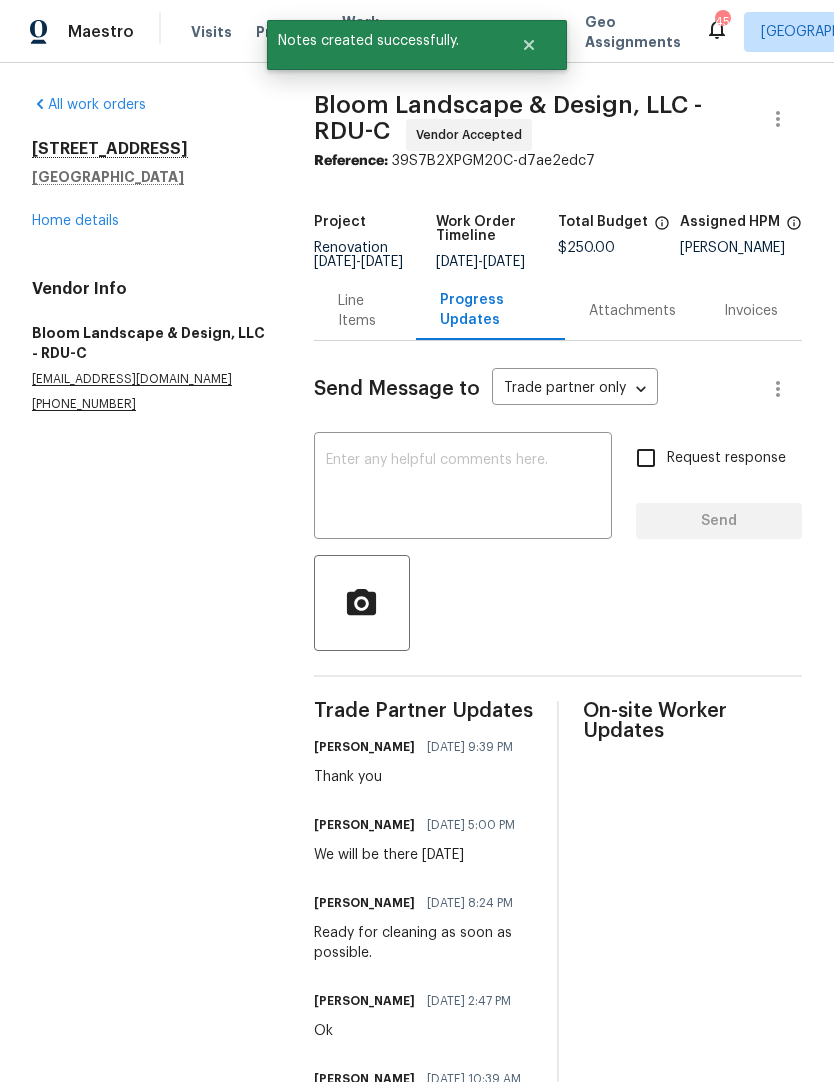 click on "Home details" at bounding box center (75, 221) 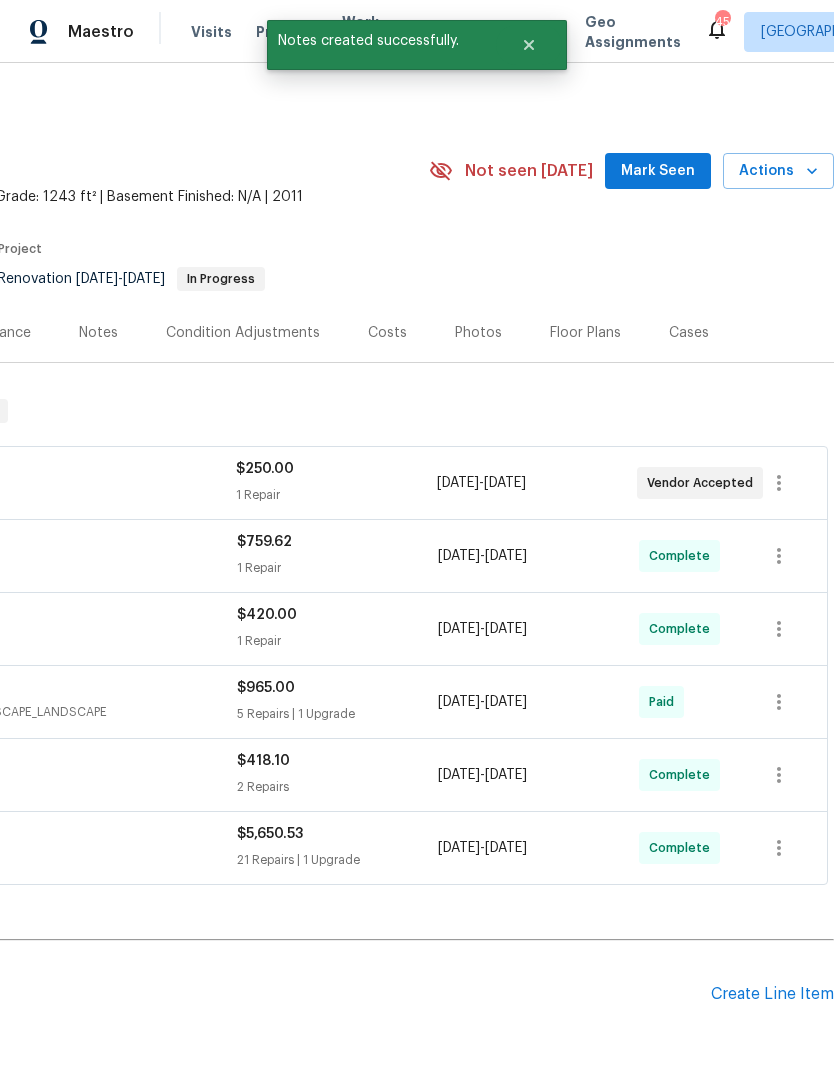 scroll, scrollTop: 0, scrollLeft: 296, axis: horizontal 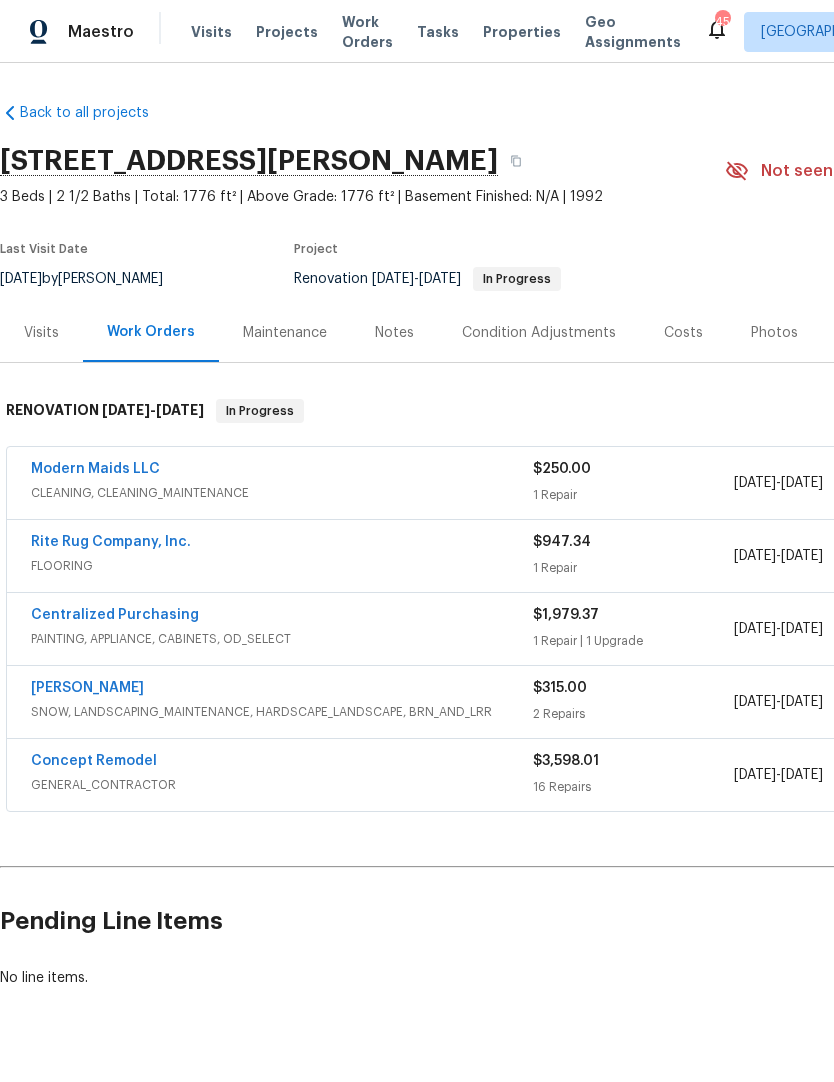click on "Modern Maids LLC" at bounding box center (282, 471) 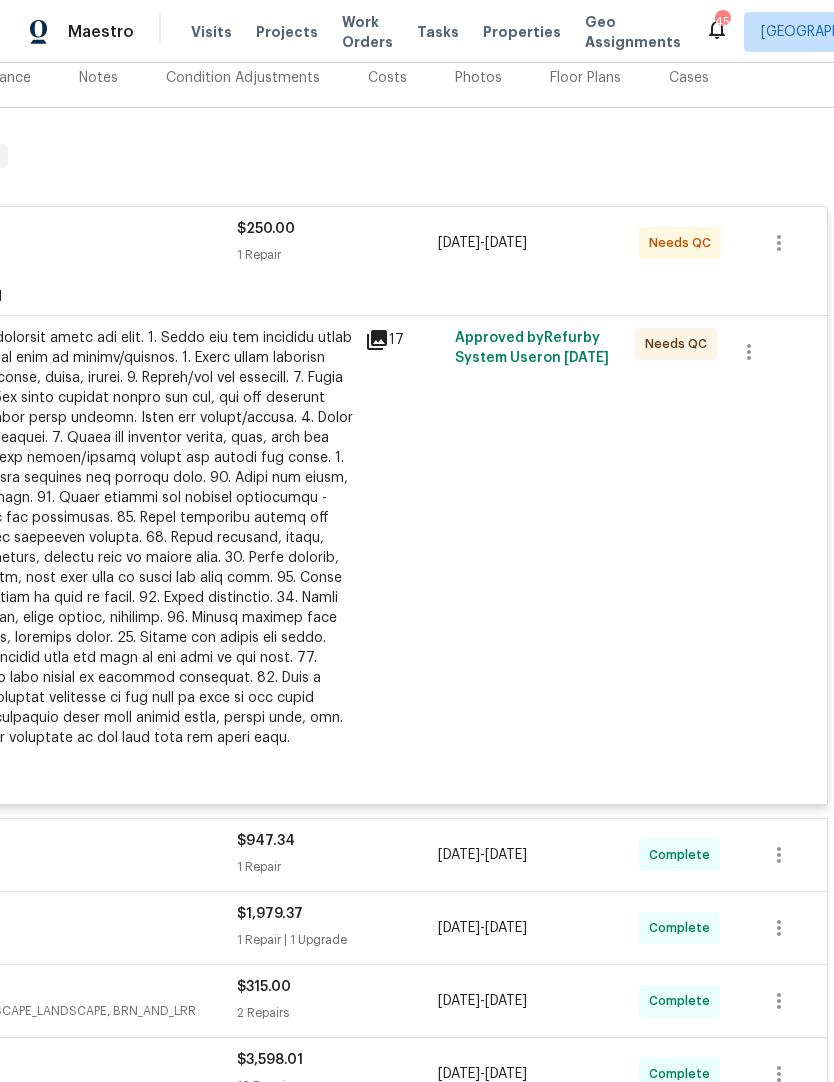 scroll, scrollTop: 255, scrollLeft: 296, axis: both 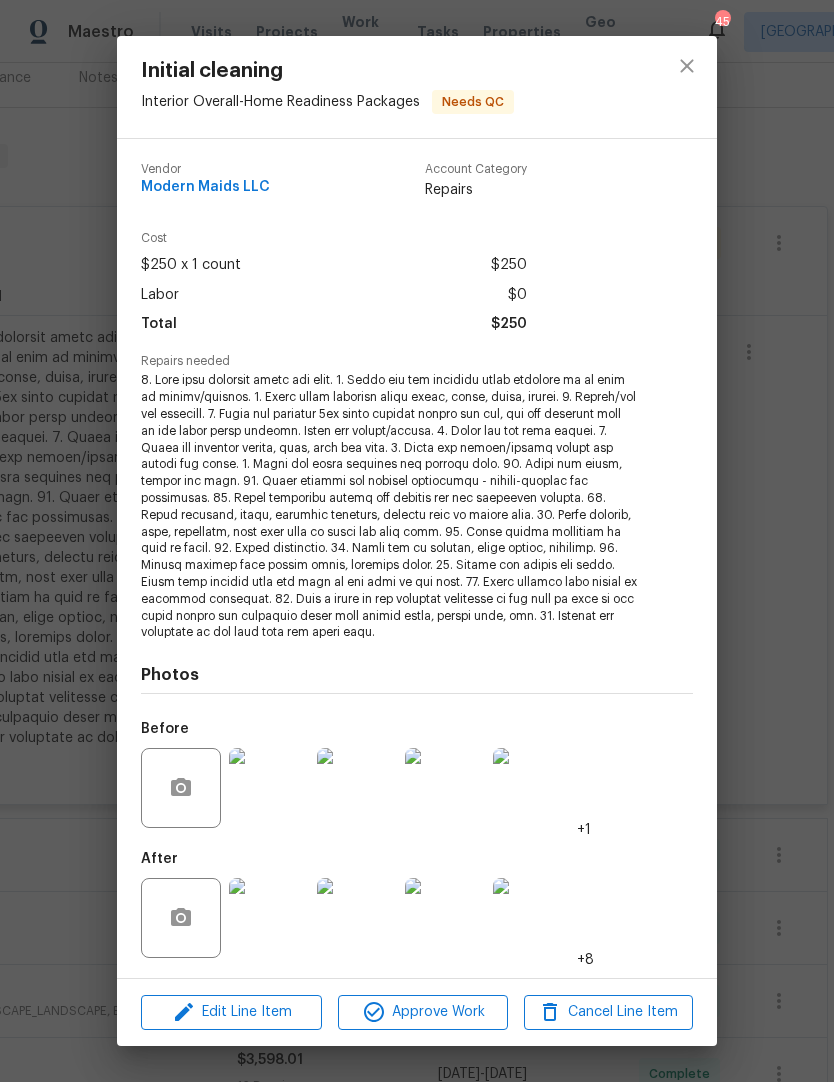 click at bounding box center [269, 918] 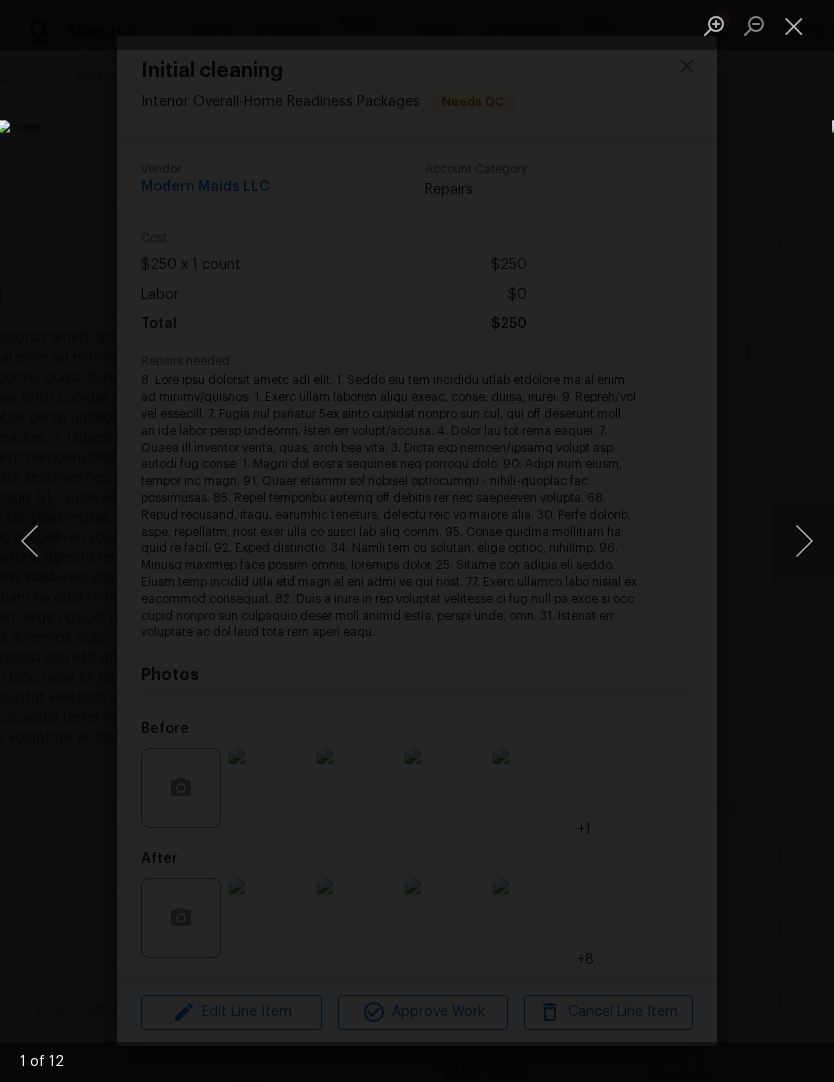 click at bounding box center [804, 541] 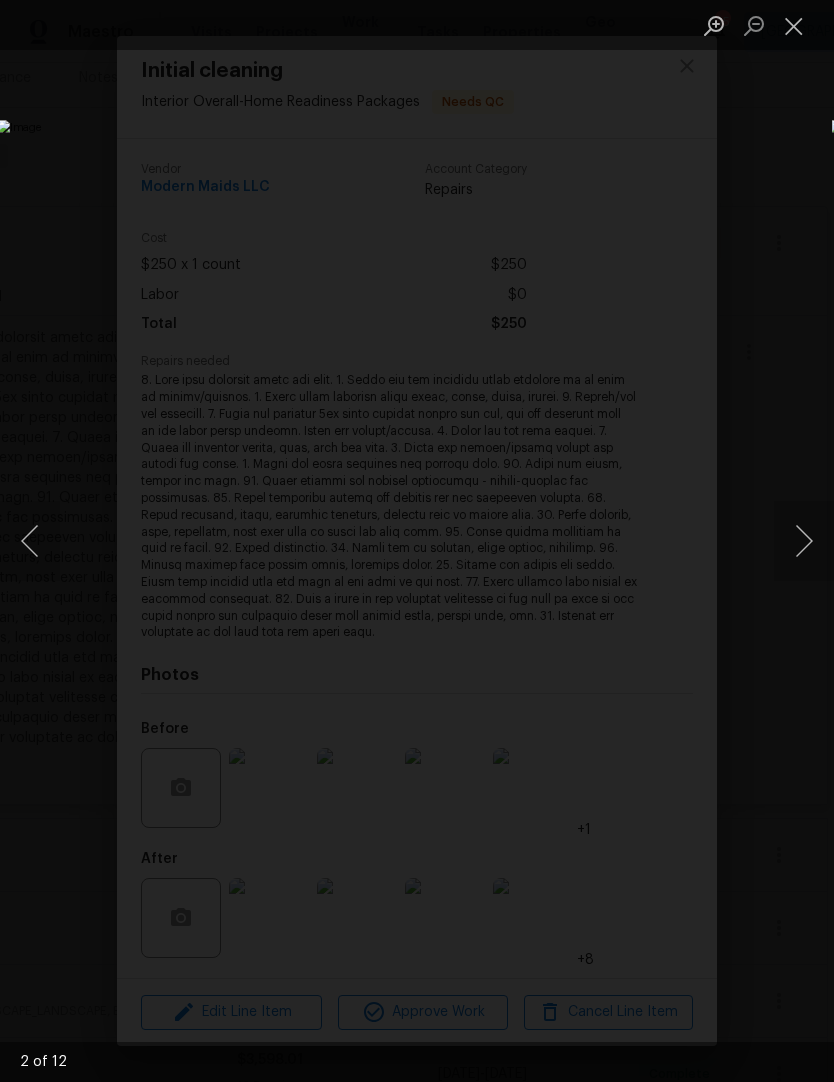 click at bounding box center (804, 541) 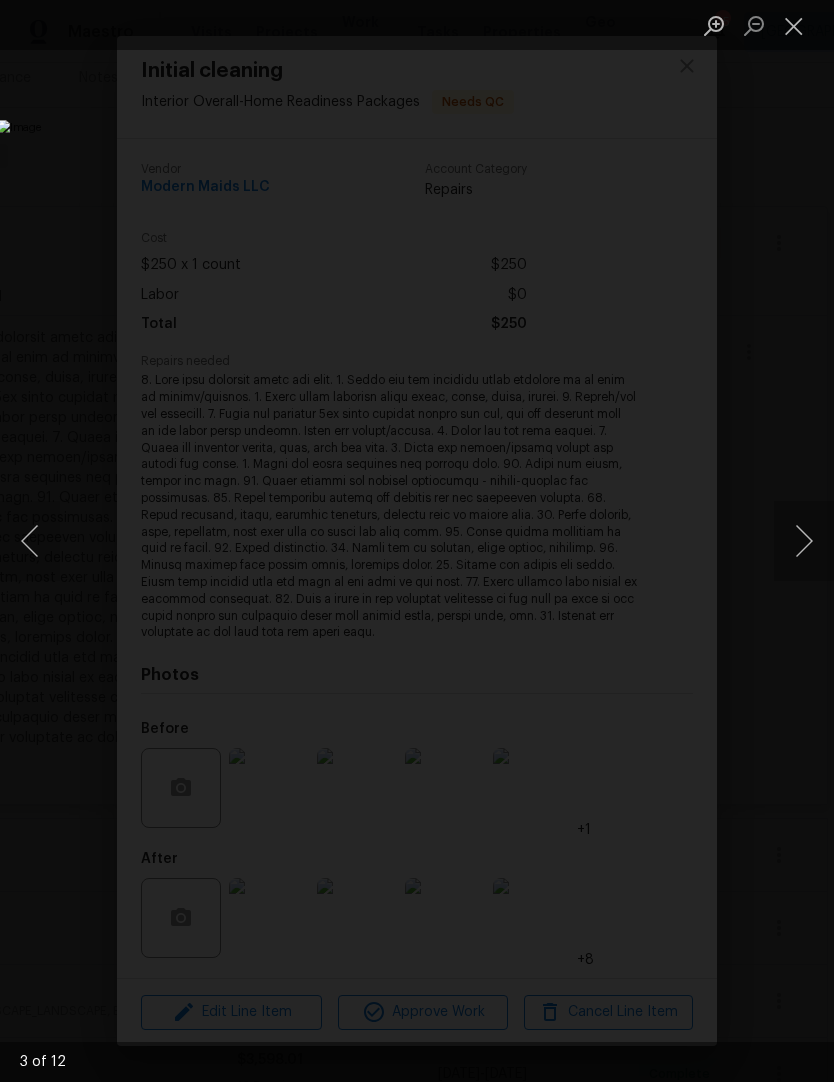click at bounding box center (804, 541) 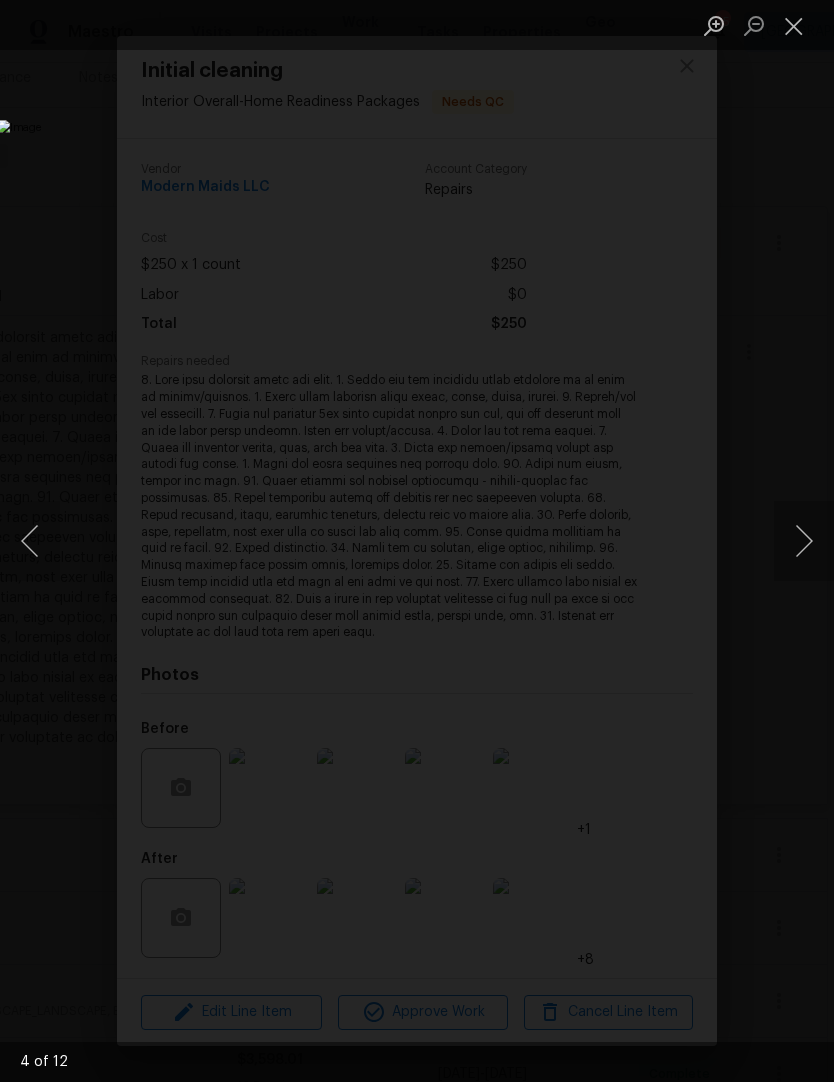click at bounding box center (804, 541) 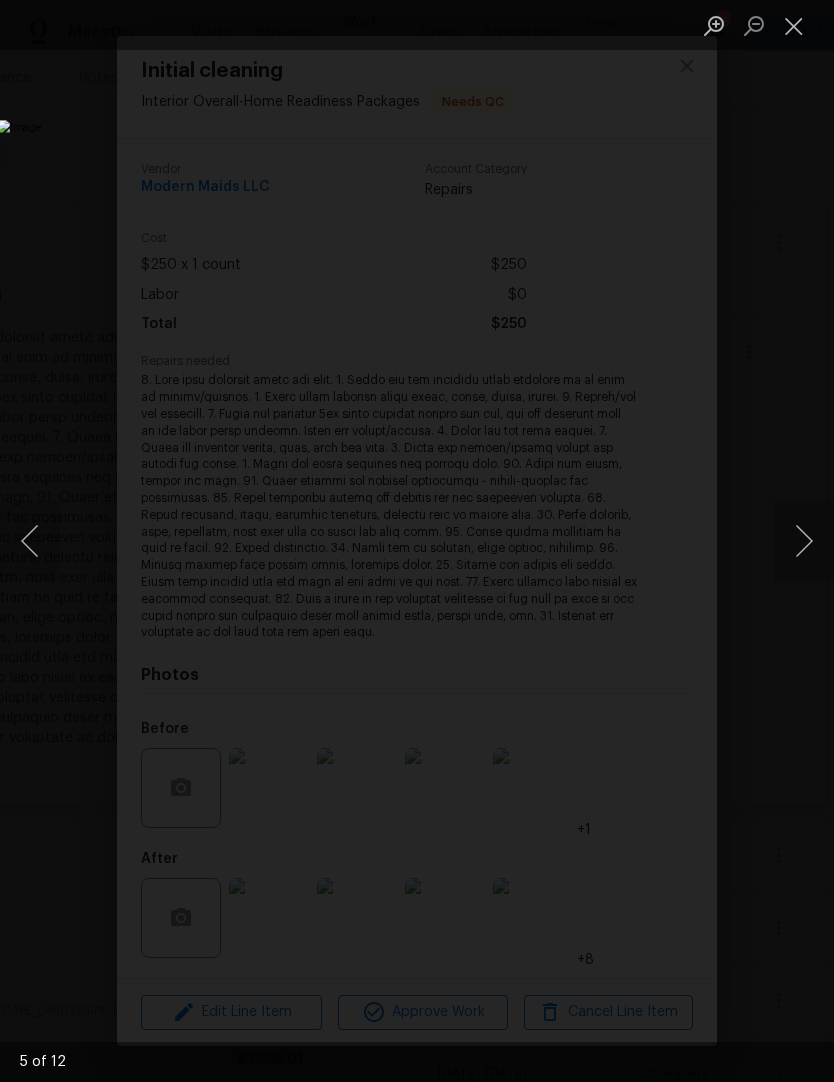 click at bounding box center (804, 541) 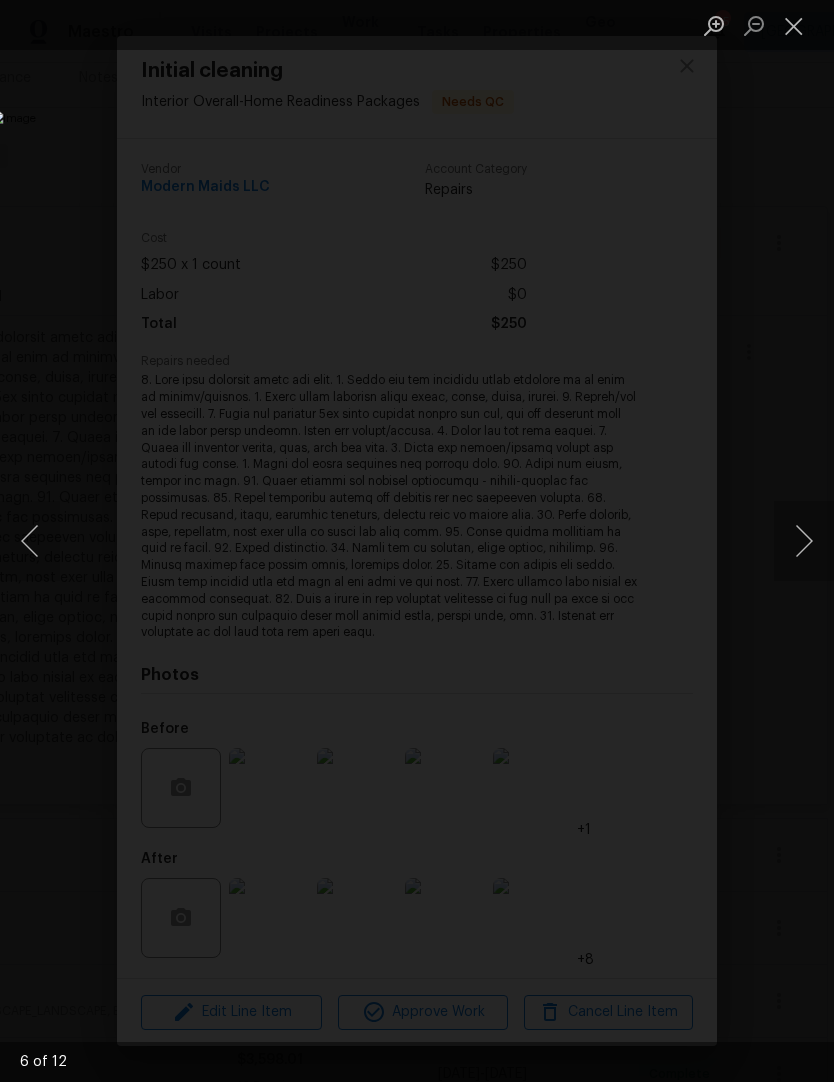 click at bounding box center [804, 541] 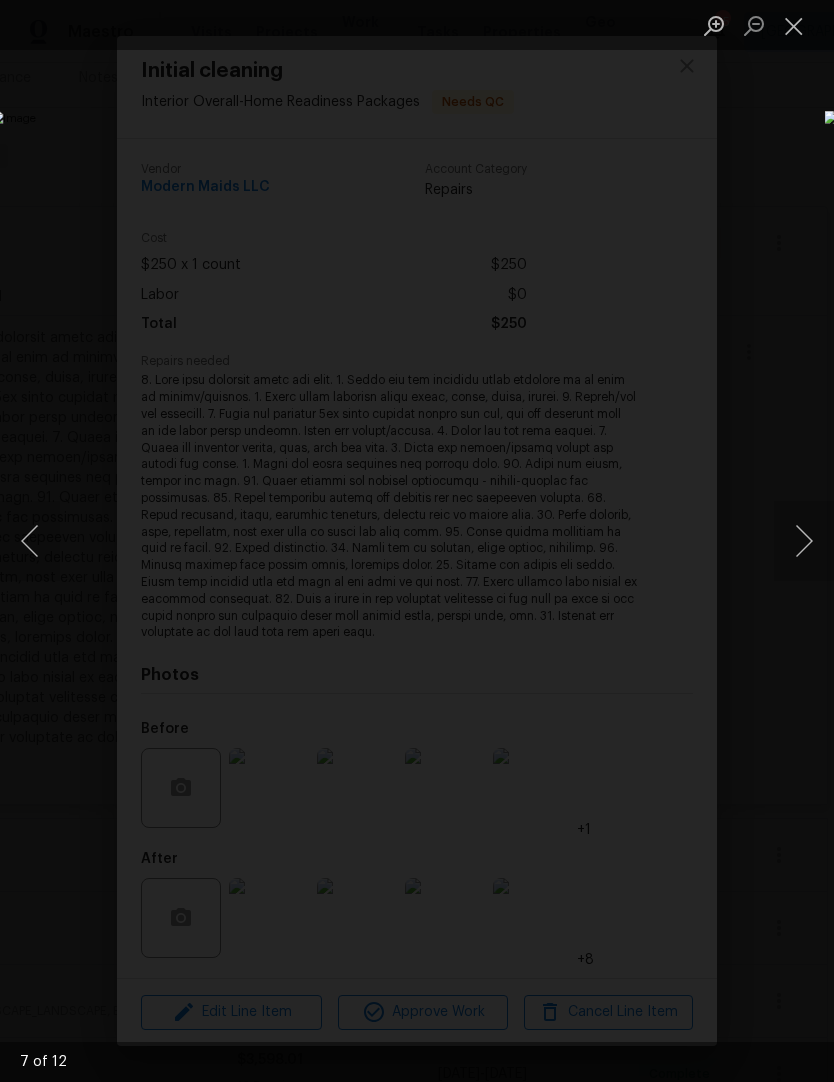 click at bounding box center [804, 541] 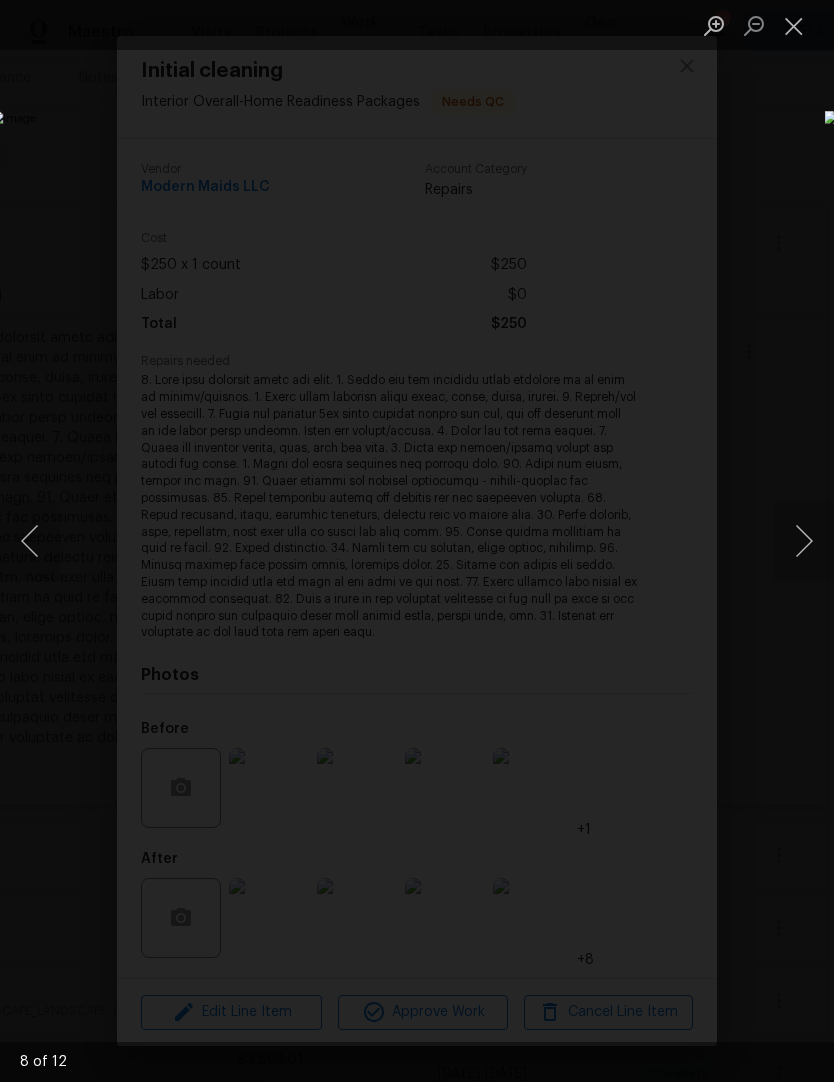 click at bounding box center [804, 541] 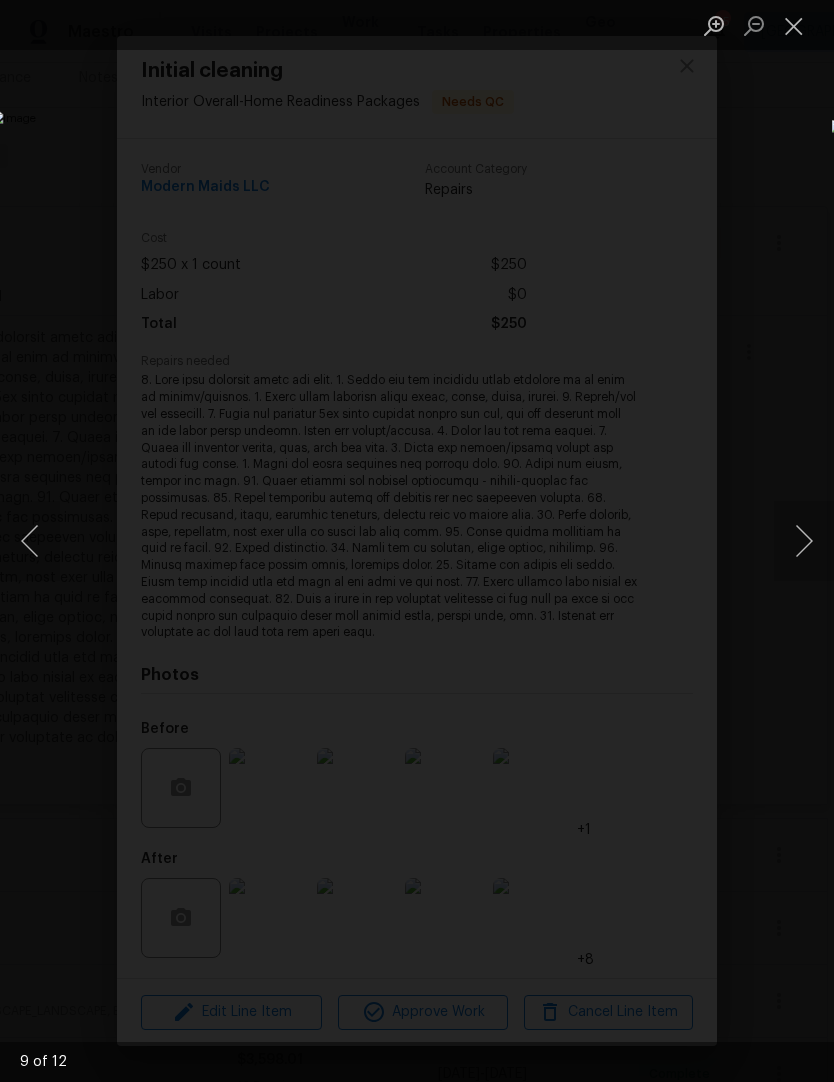 click at bounding box center [804, 541] 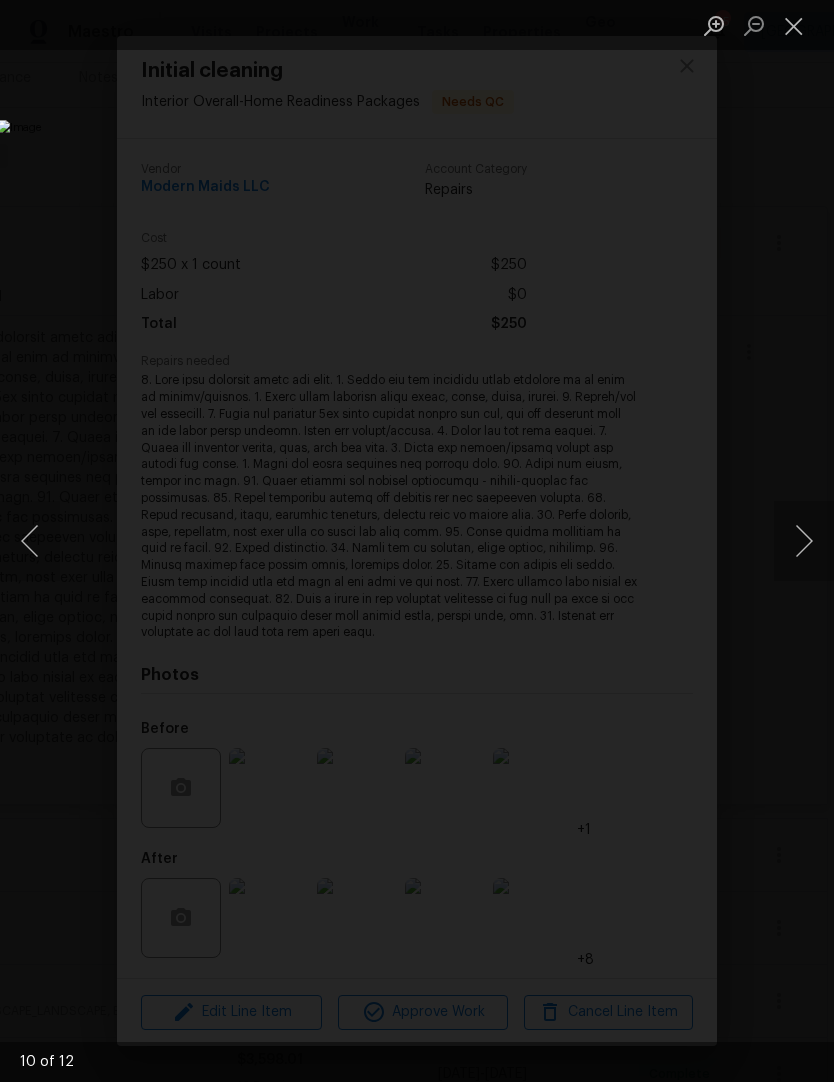click at bounding box center [804, 541] 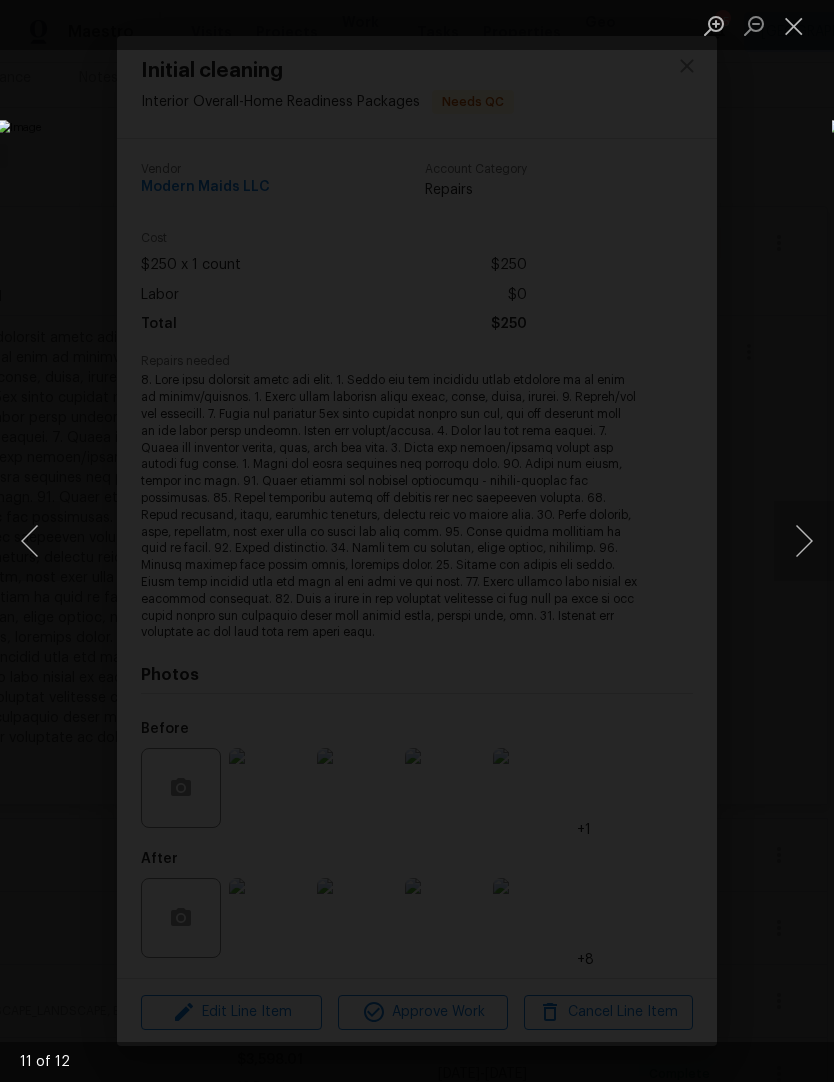 click at bounding box center (804, 541) 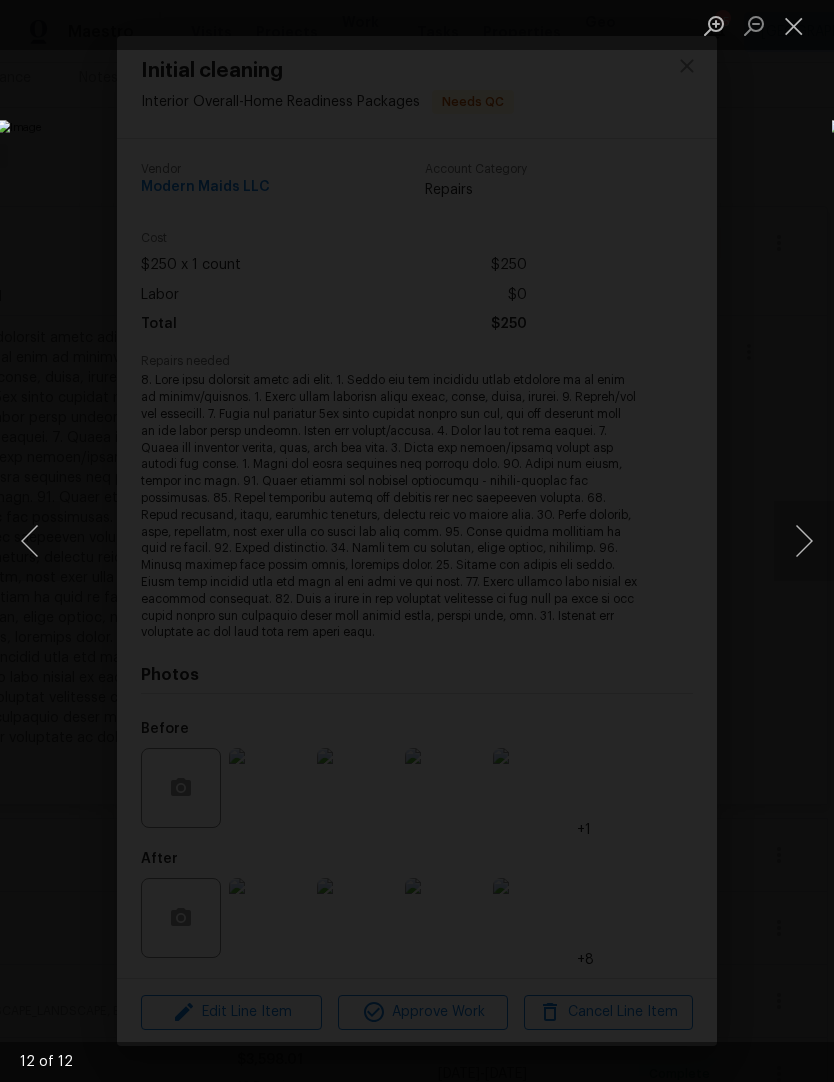 click at bounding box center (804, 541) 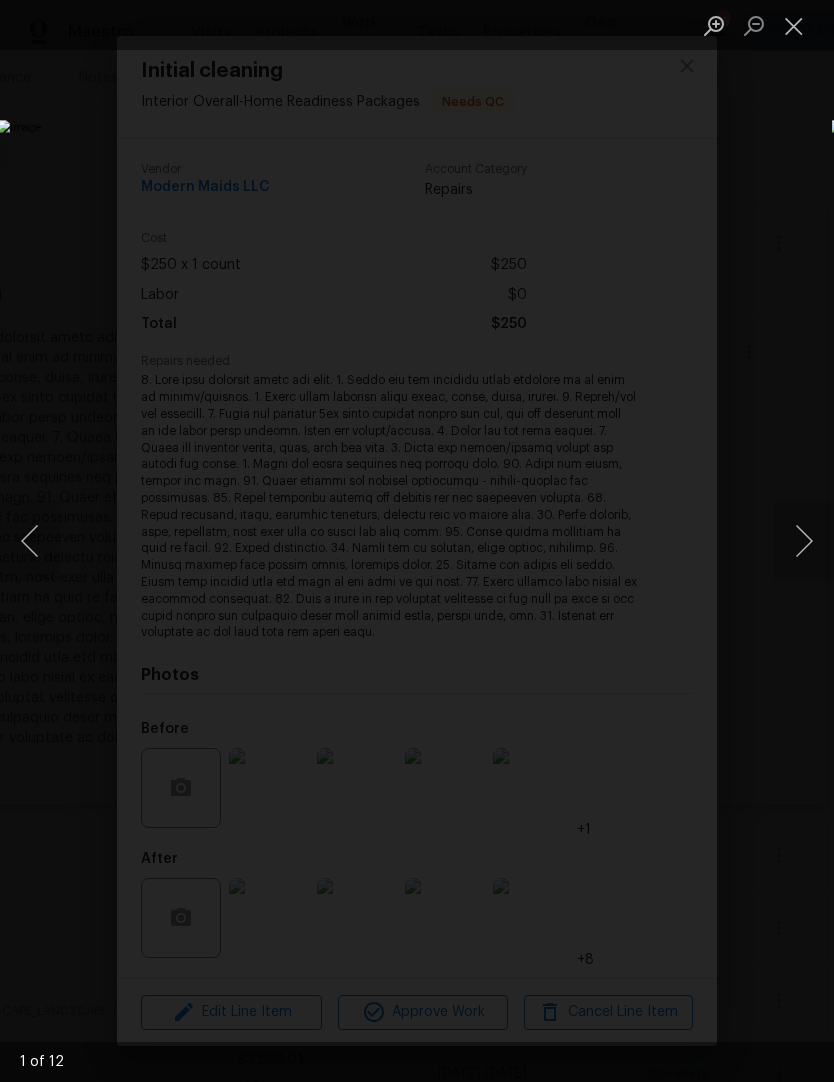 click at bounding box center (794, 25) 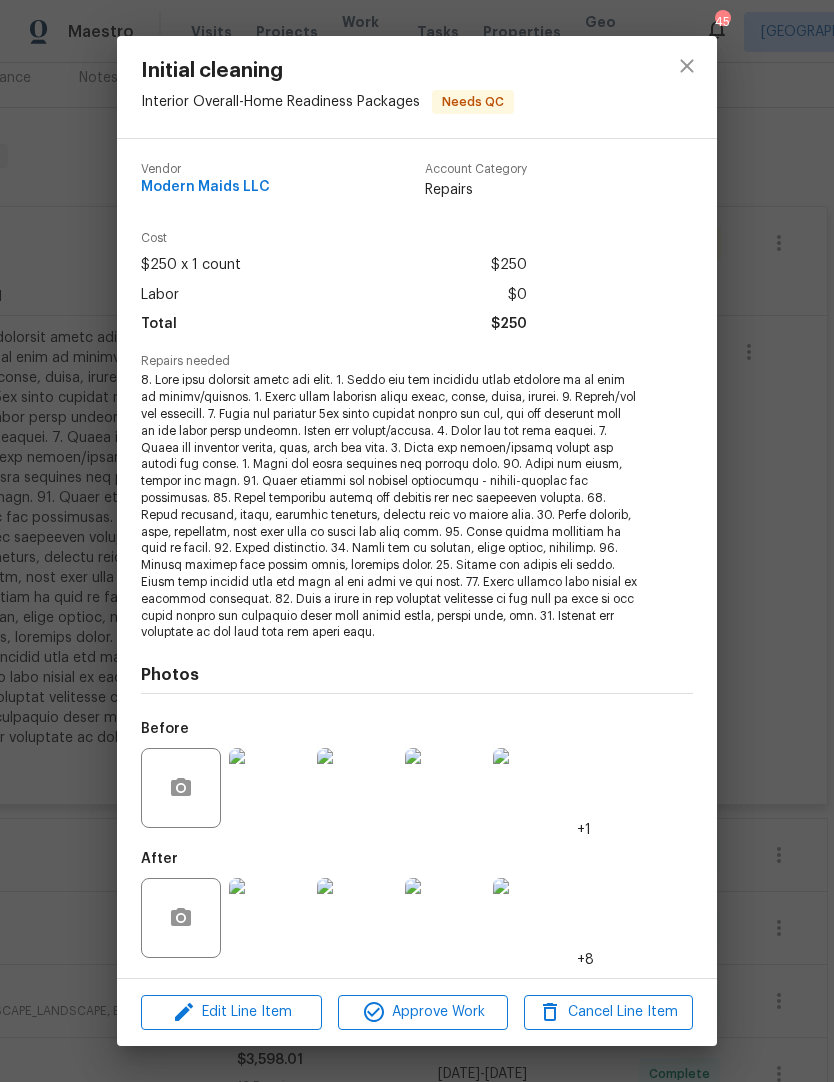 click on "Approve Work" at bounding box center [422, 1012] 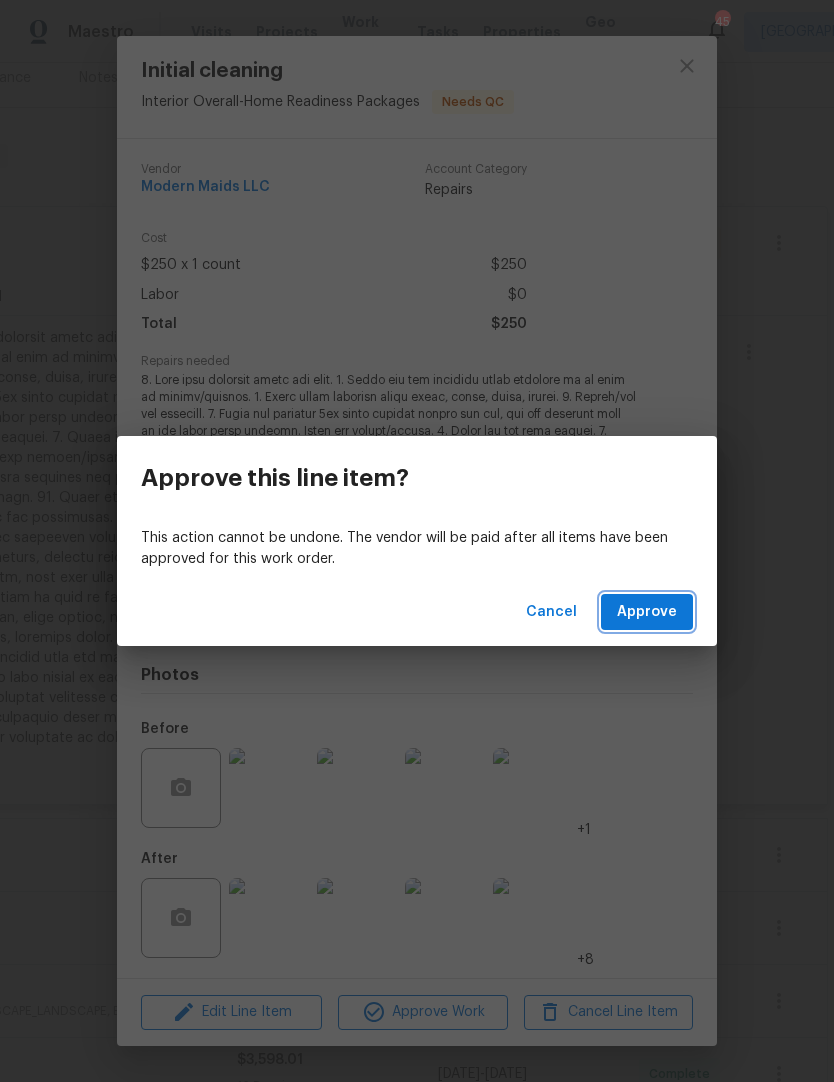 click on "Approve" at bounding box center (647, 612) 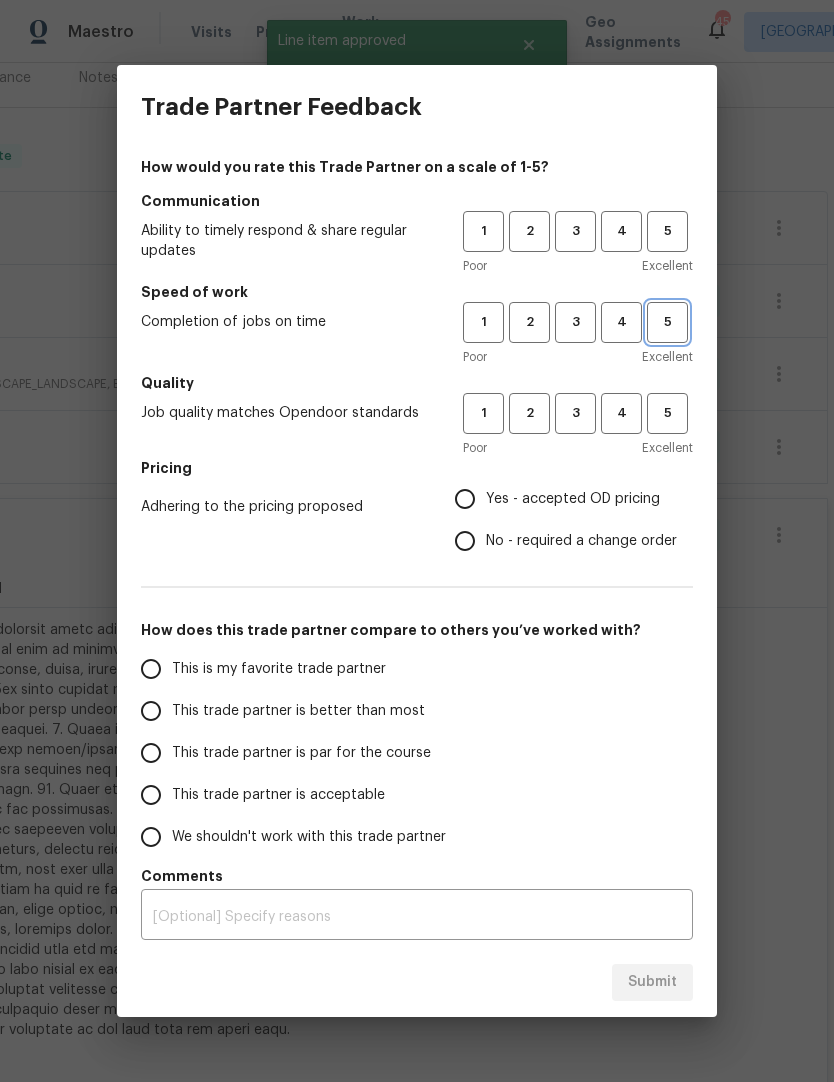 click on "5" at bounding box center [667, 322] 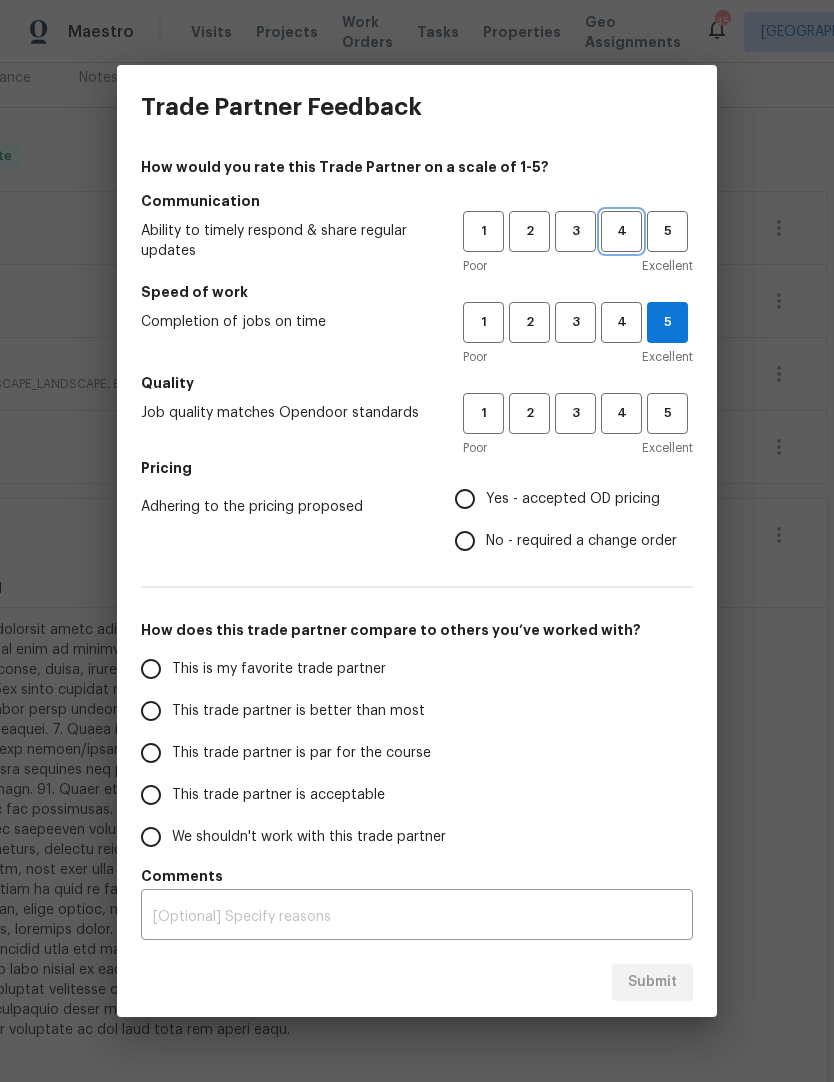 click on "4" at bounding box center (621, 231) 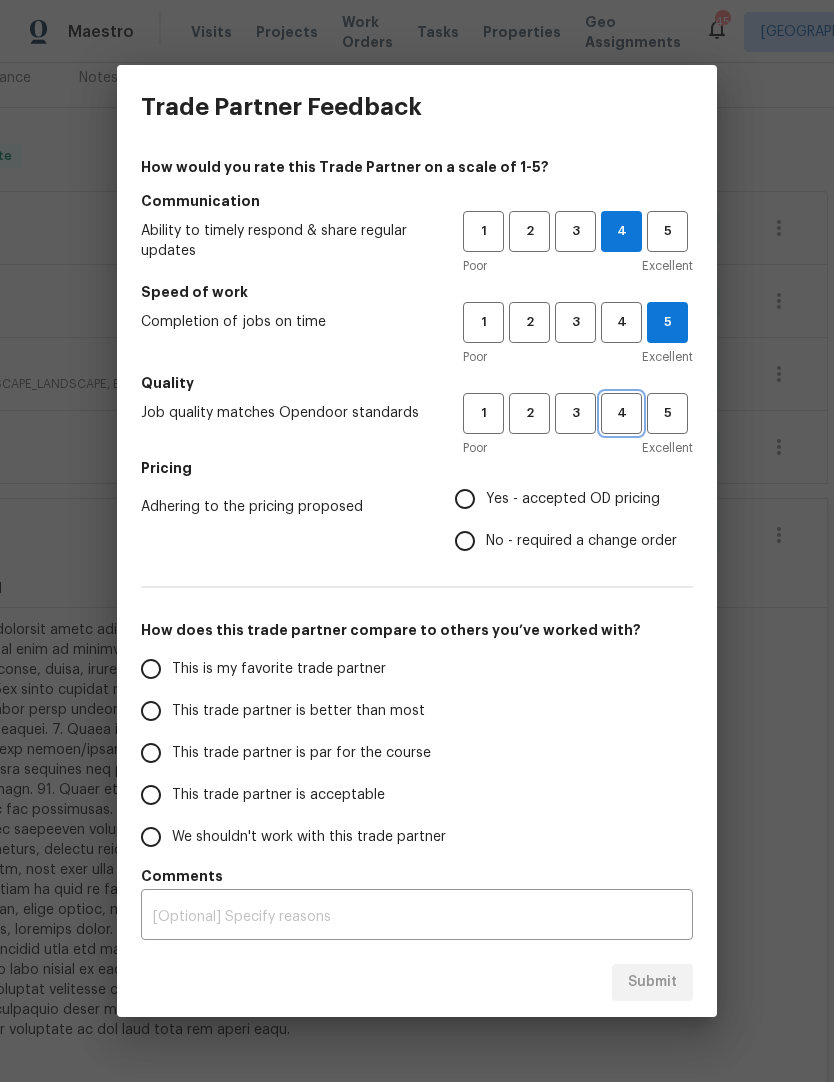 click on "4" at bounding box center [621, 413] 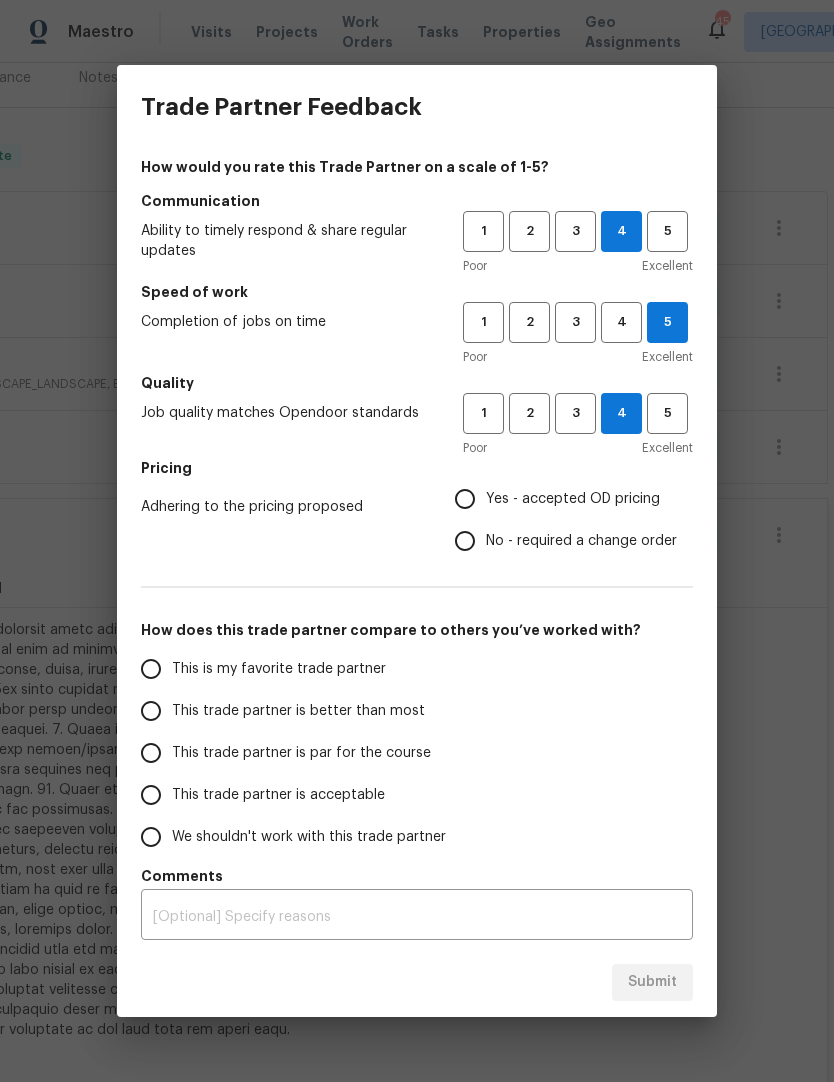 click on "Yes - accepted OD pricing" at bounding box center [573, 499] 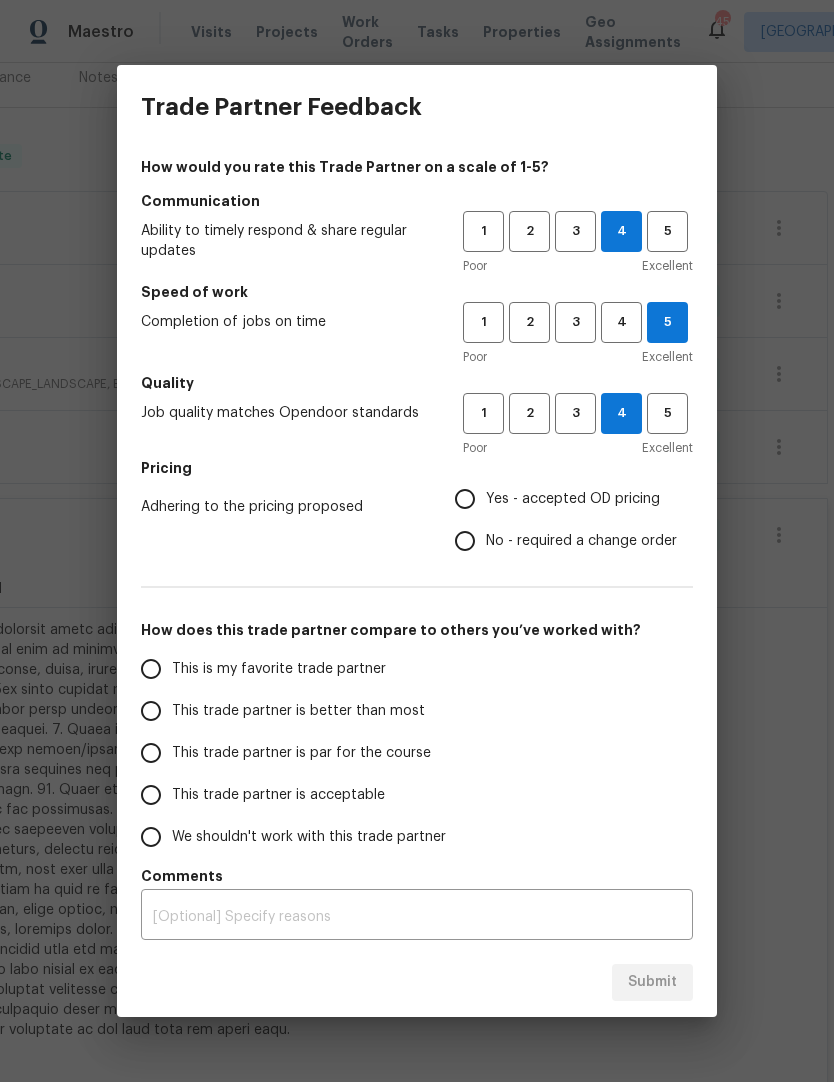 click on "Yes - accepted OD pricing" at bounding box center (465, 499) 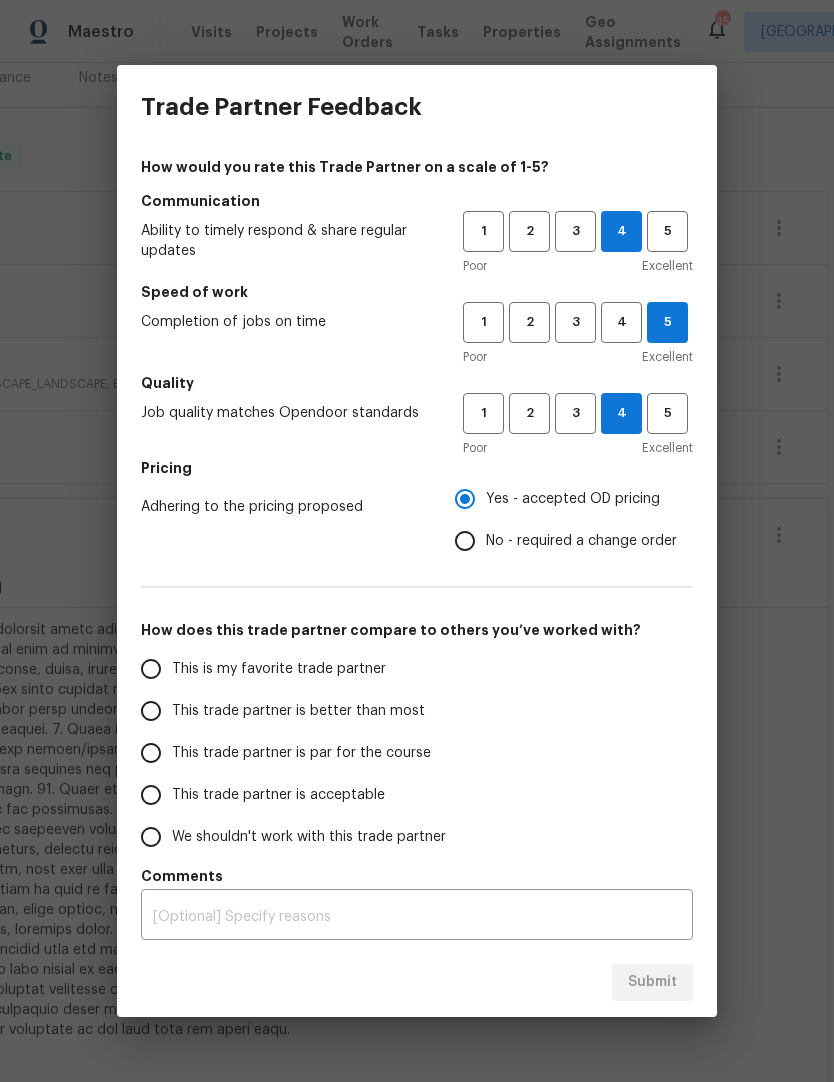 click on "This trade partner is better than most" at bounding box center [151, 711] 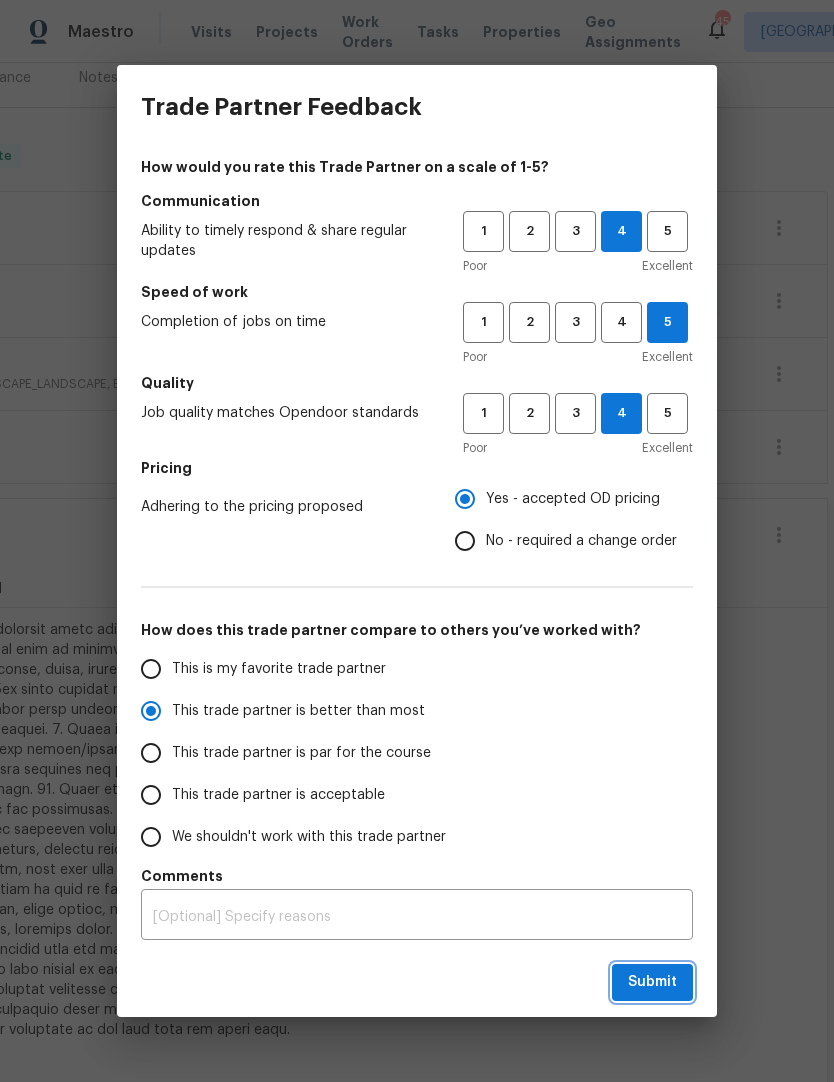 click on "Submit" at bounding box center [652, 982] 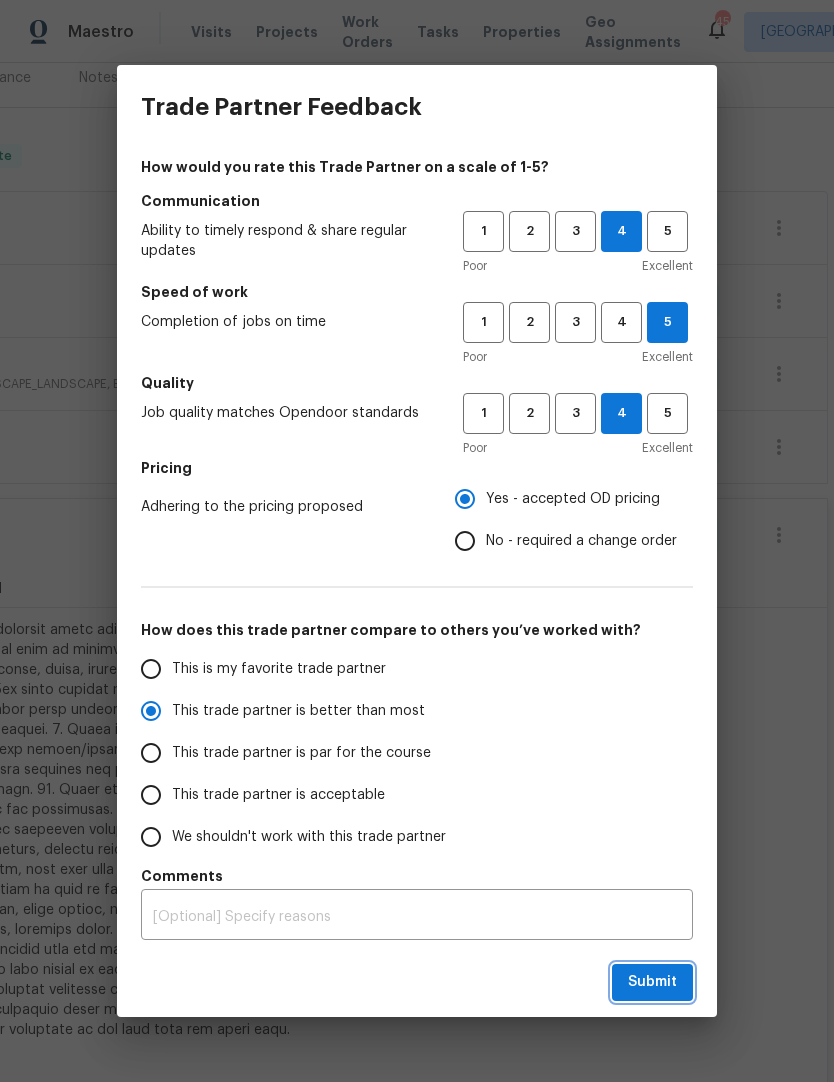 radio on "true" 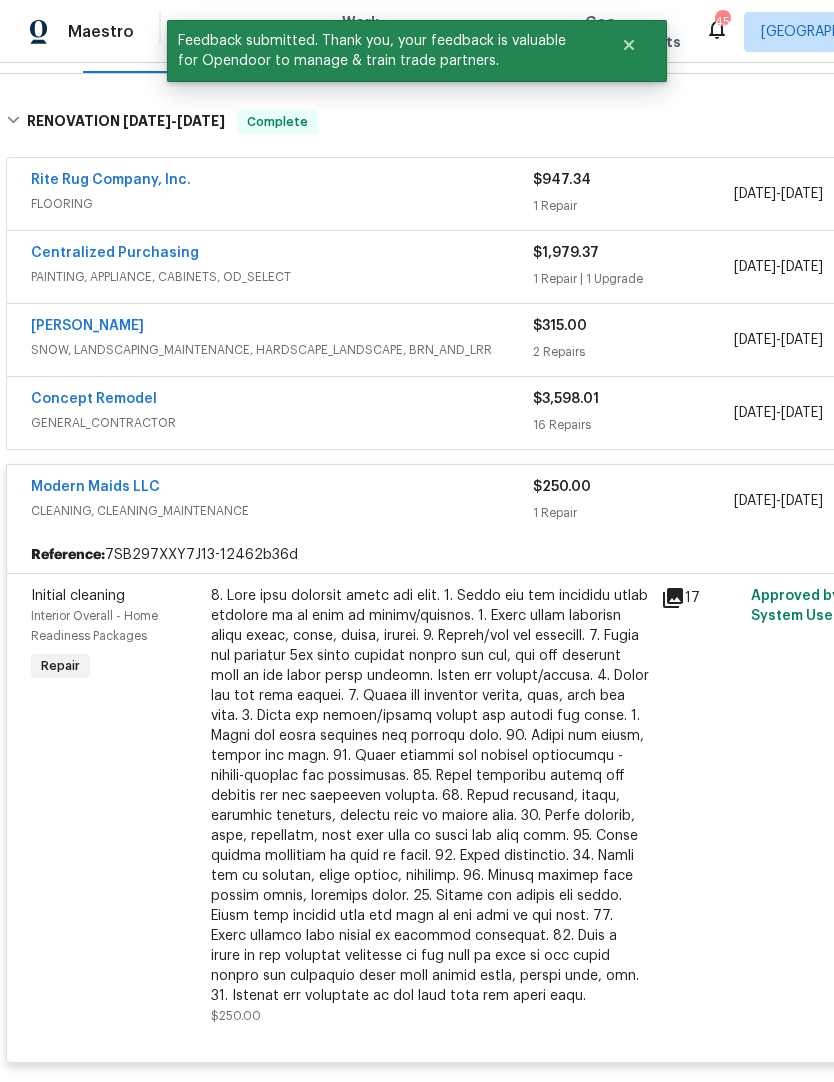scroll, scrollTop: 290, scrollLeft: 0, axis: vertical 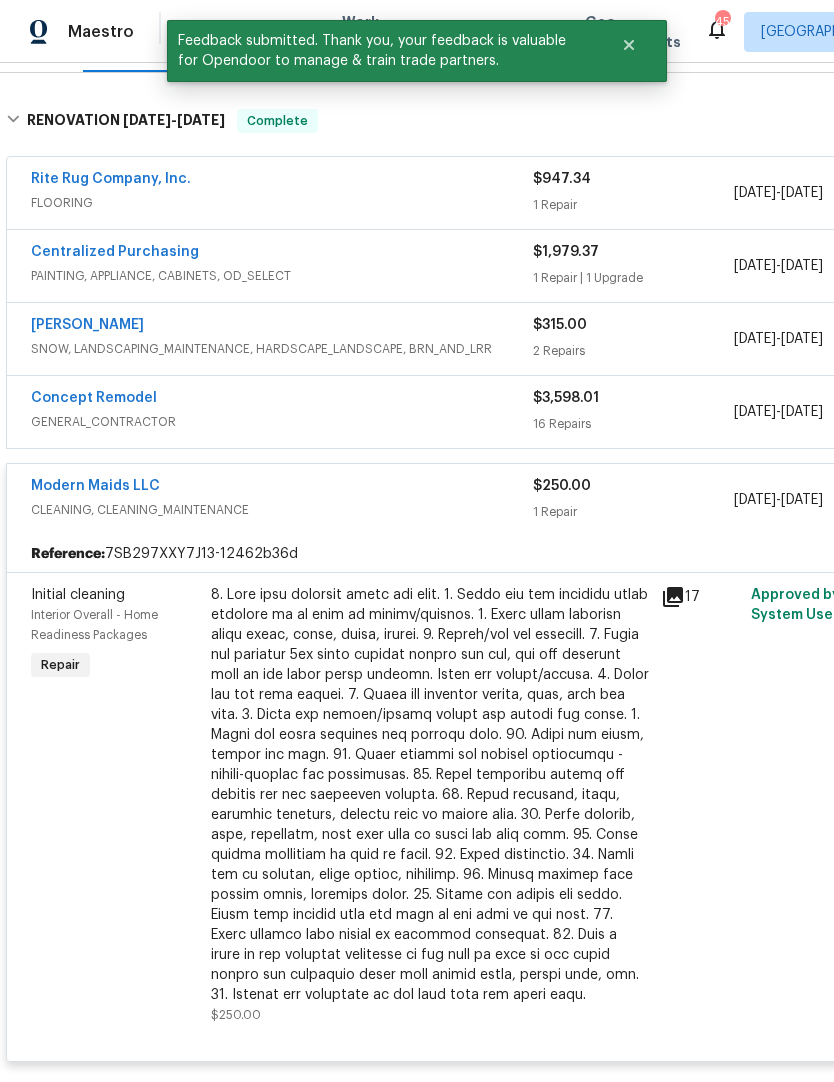 click at bounding box center (430, 795) 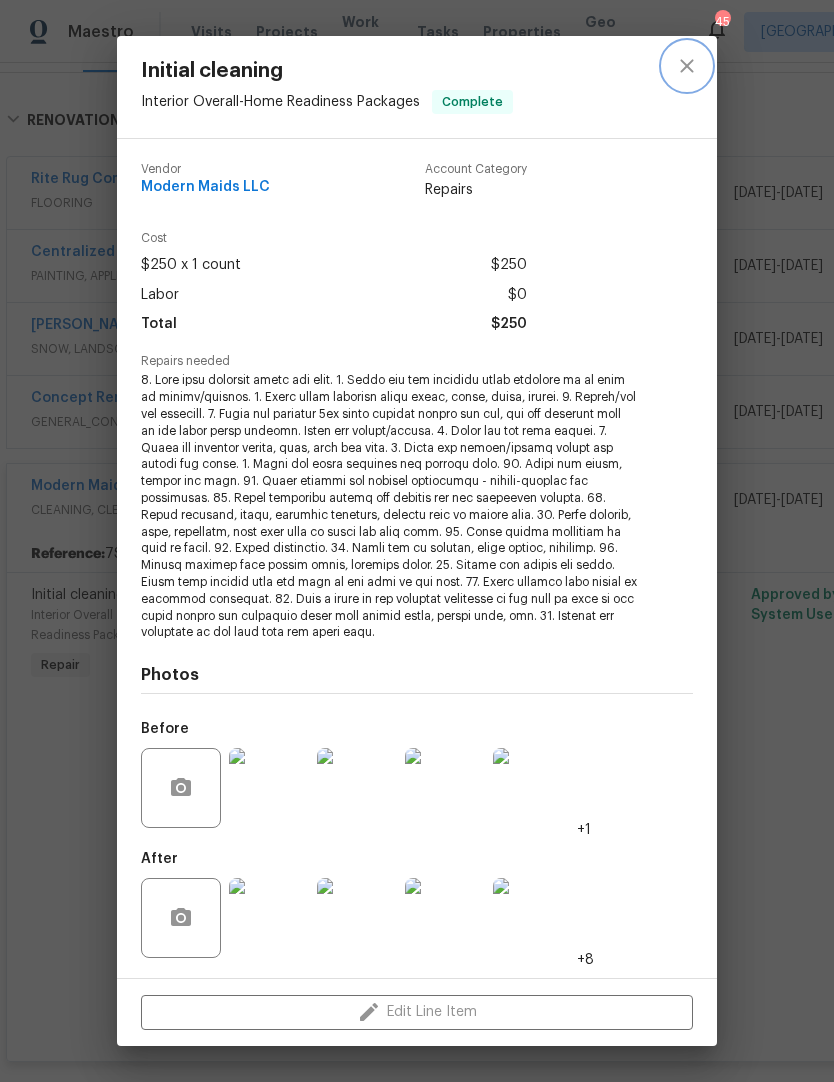 click 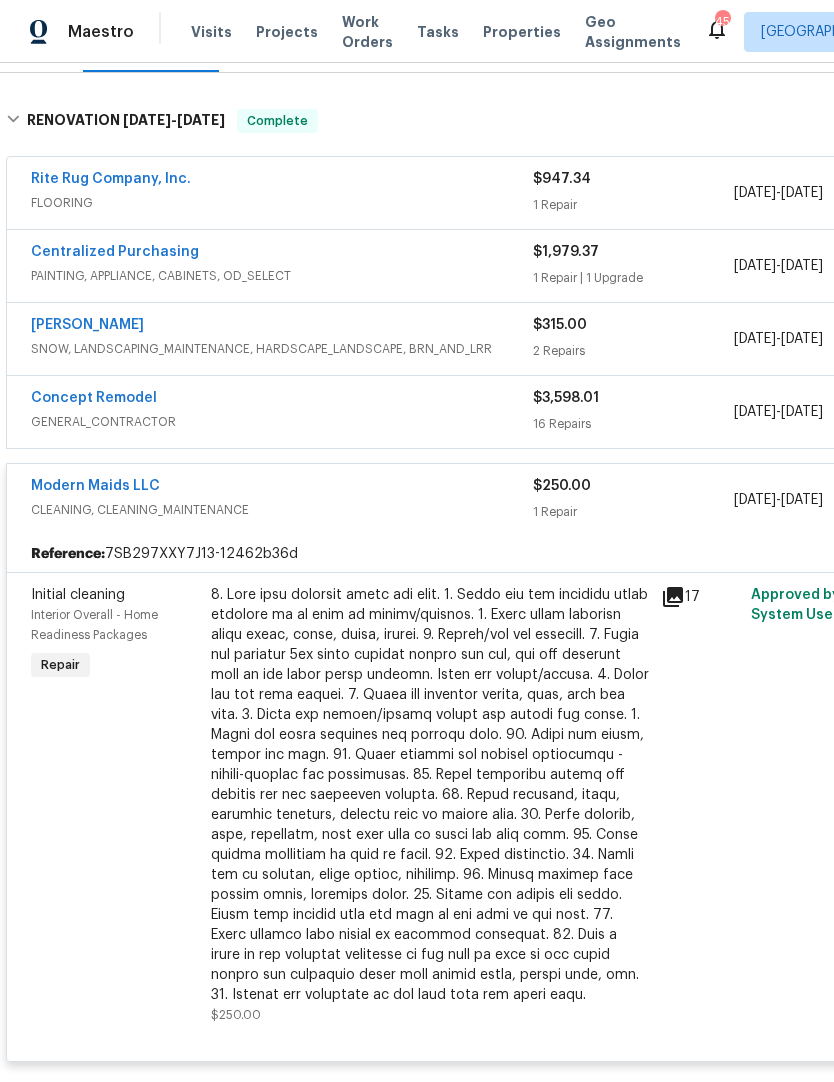 click at bounding box center [430, 795] 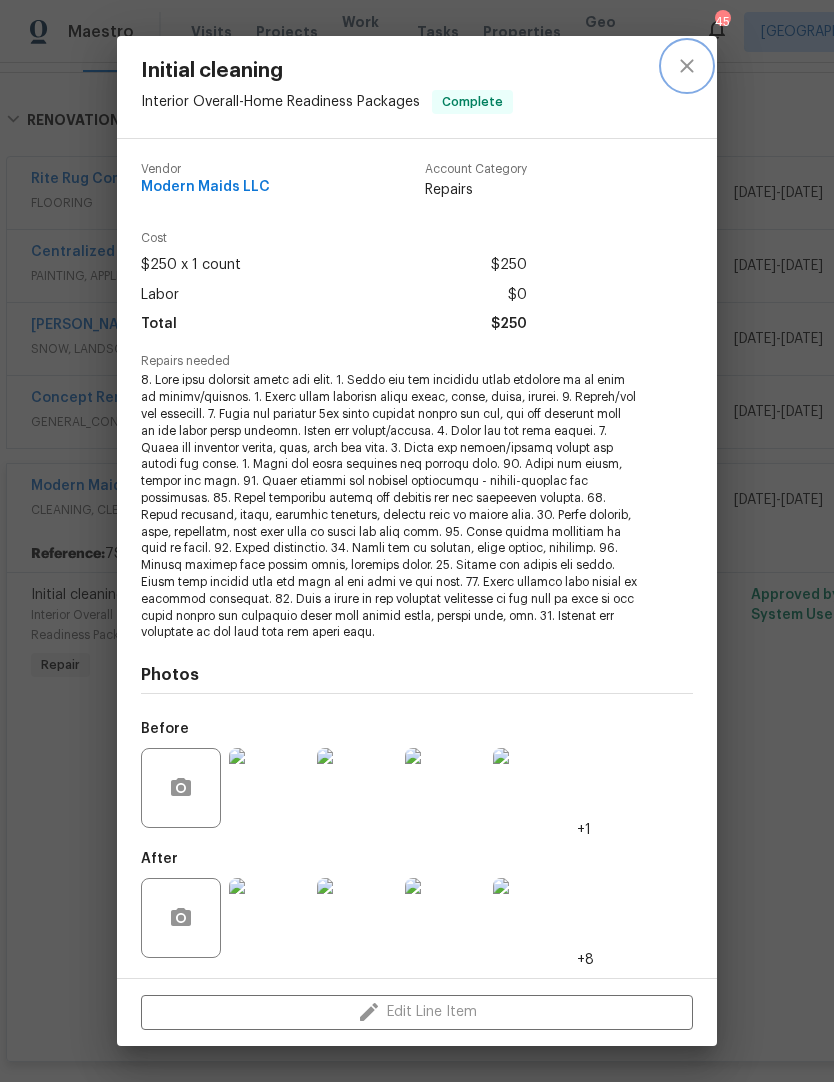 click 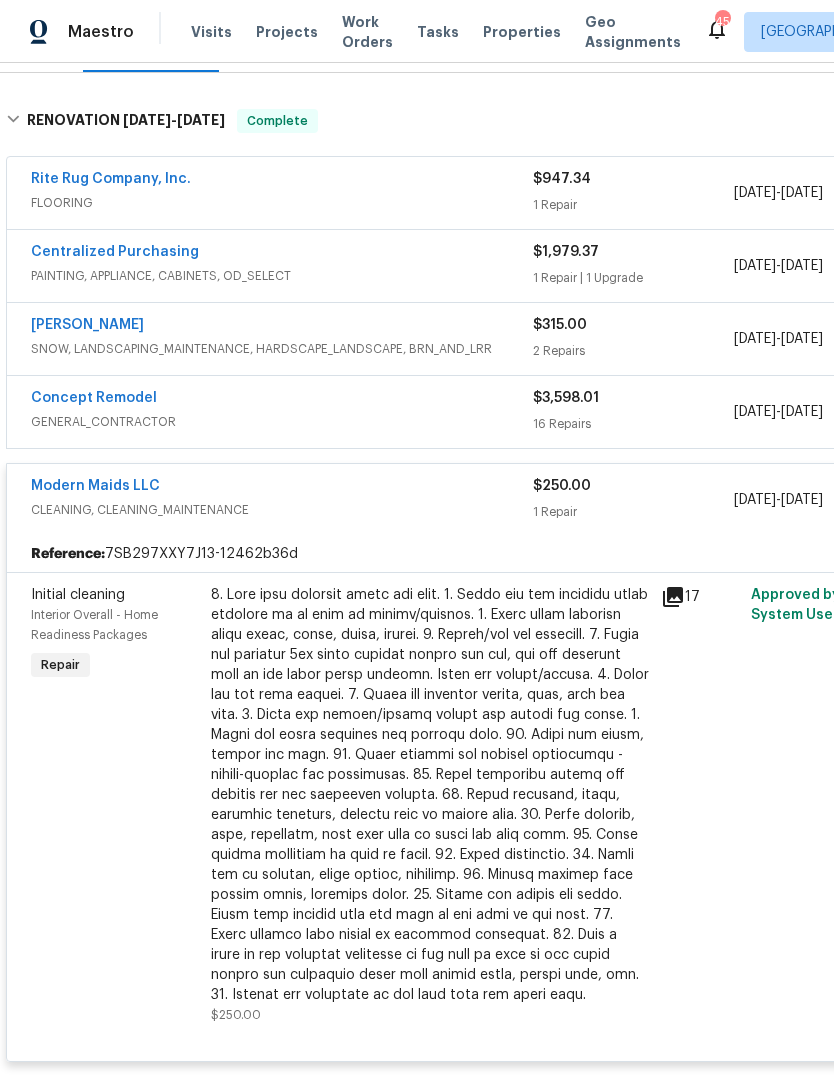 click on "Initial cleaning Interior Overall - Home Readiness Packages Repair $250.00   17 Approved by  Refurby System User  on   6/30/2025 Complete" at bounding box center (565, 816) 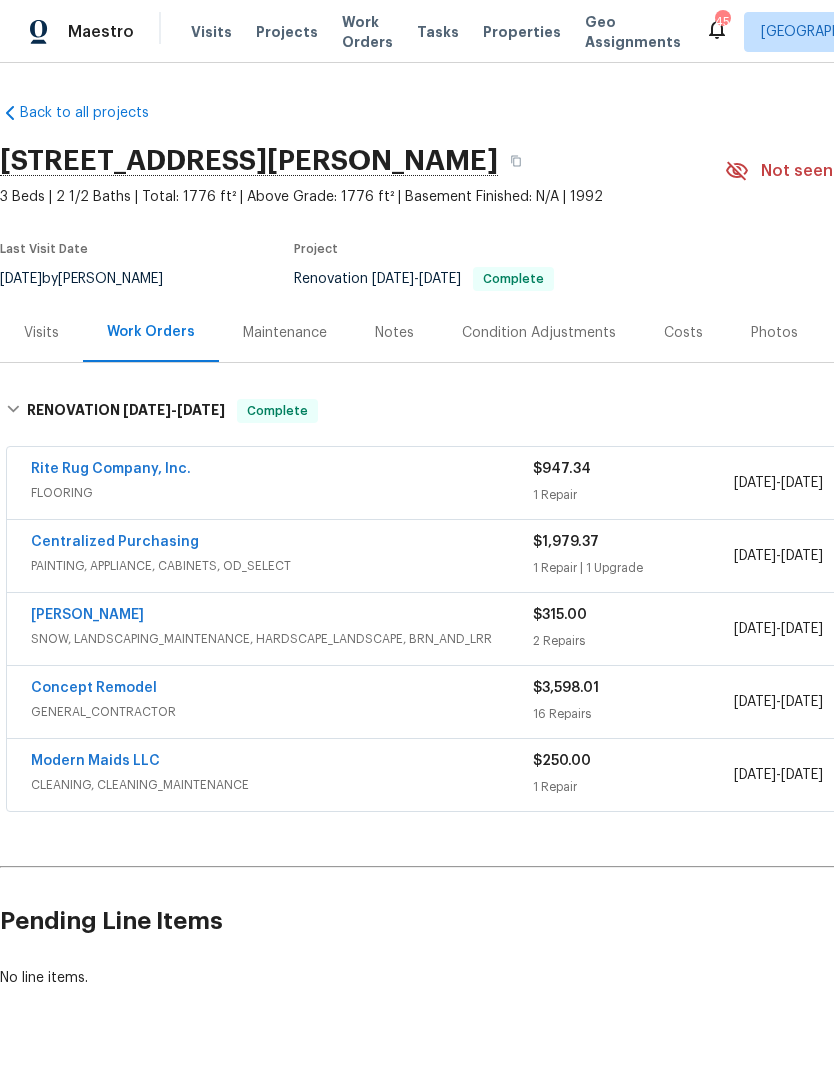 click on "Rite Rug Company, Inc." at bounding box center (282, 471) 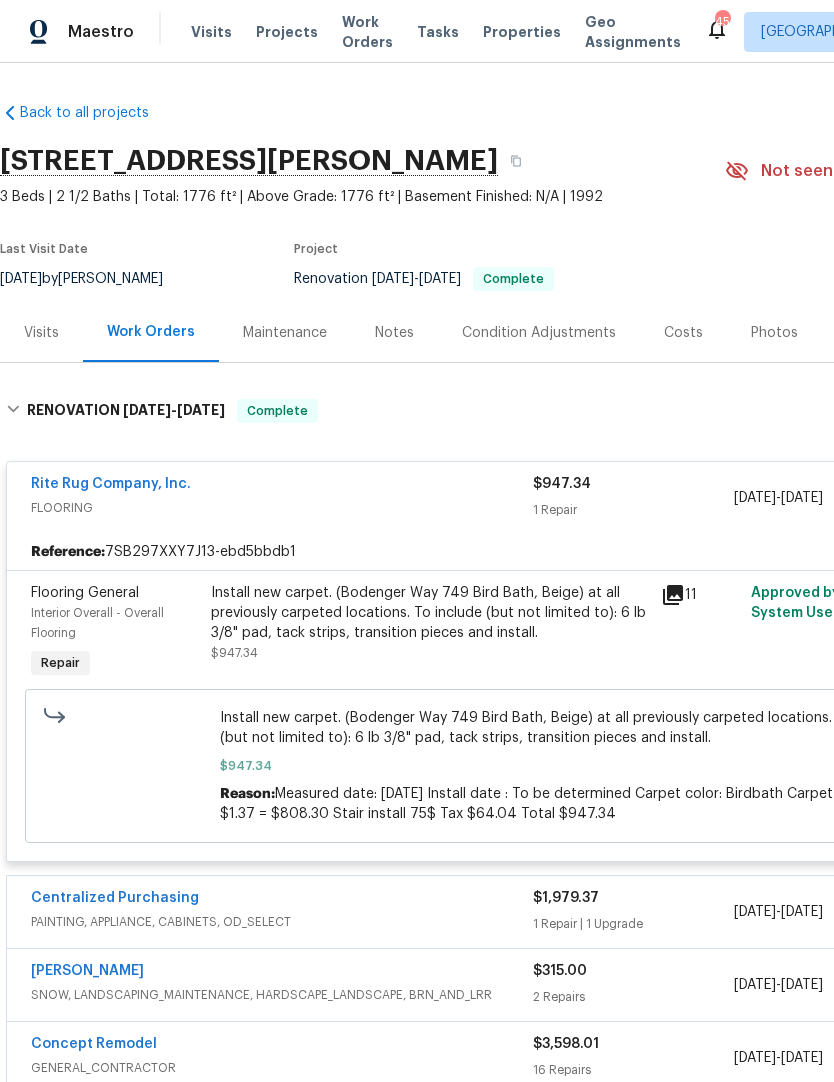 click on "FLOORING" at bounding box center [282, 508] 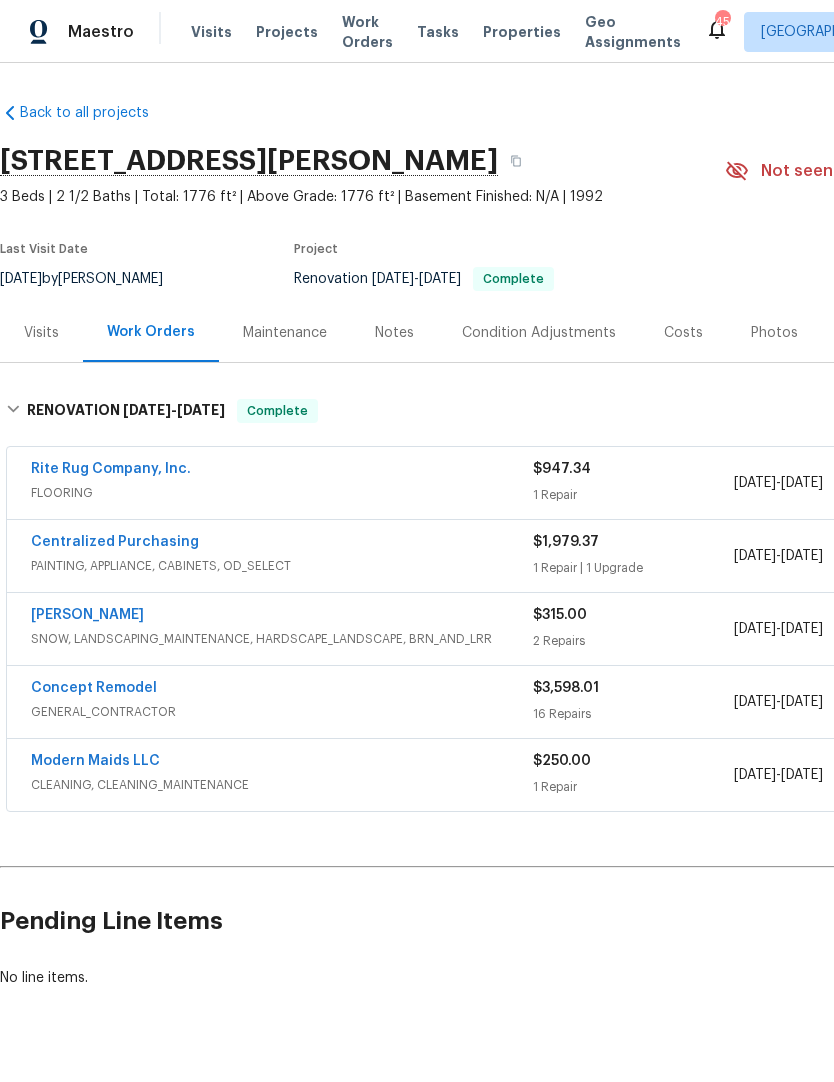 scroll, scrollTop: 0, scrollLeft: 0, axis: both 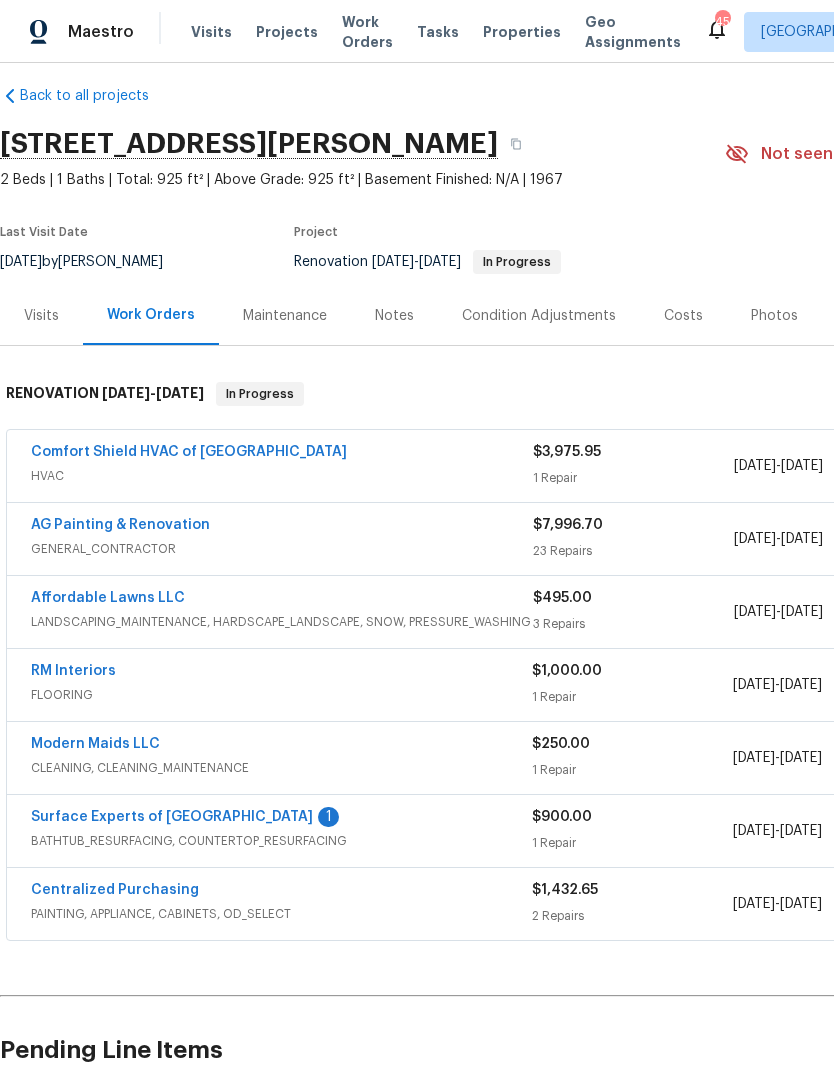 click on "Surface Experts of [GEOGRAPHIC_DATA]" at bounding box center [172, 817] 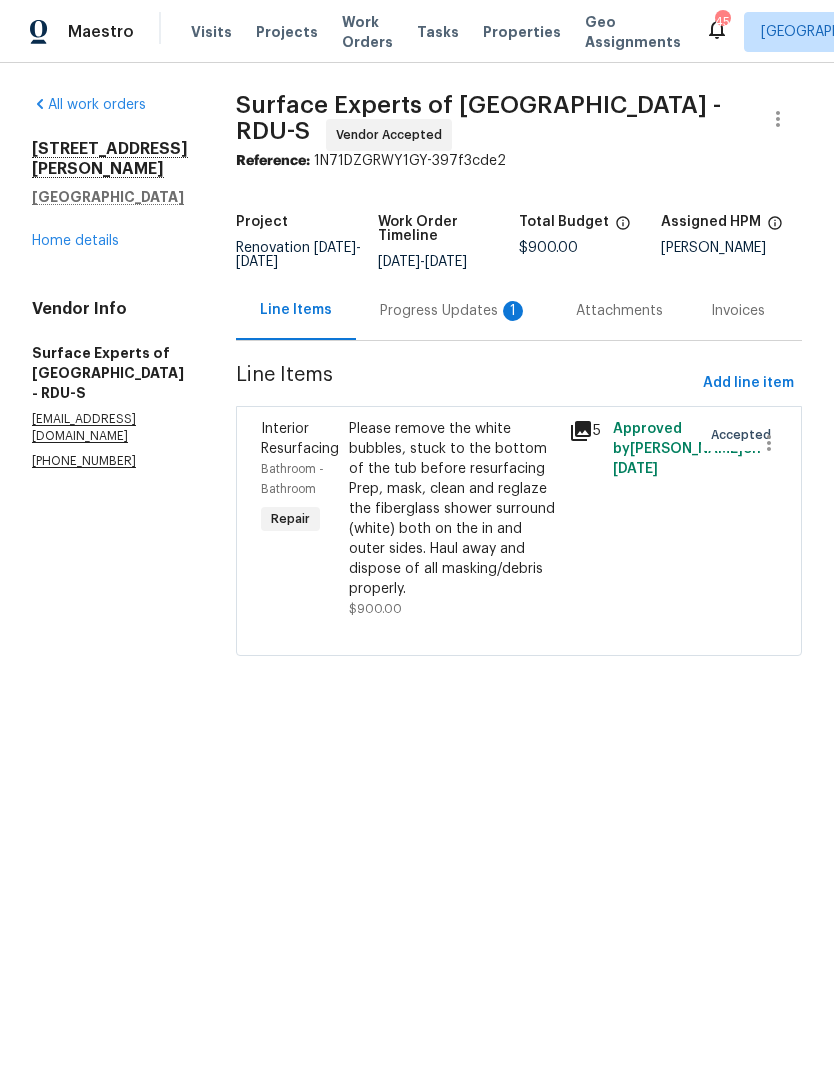 click on "Progress Updates 1" at bounding box center (454, 311) 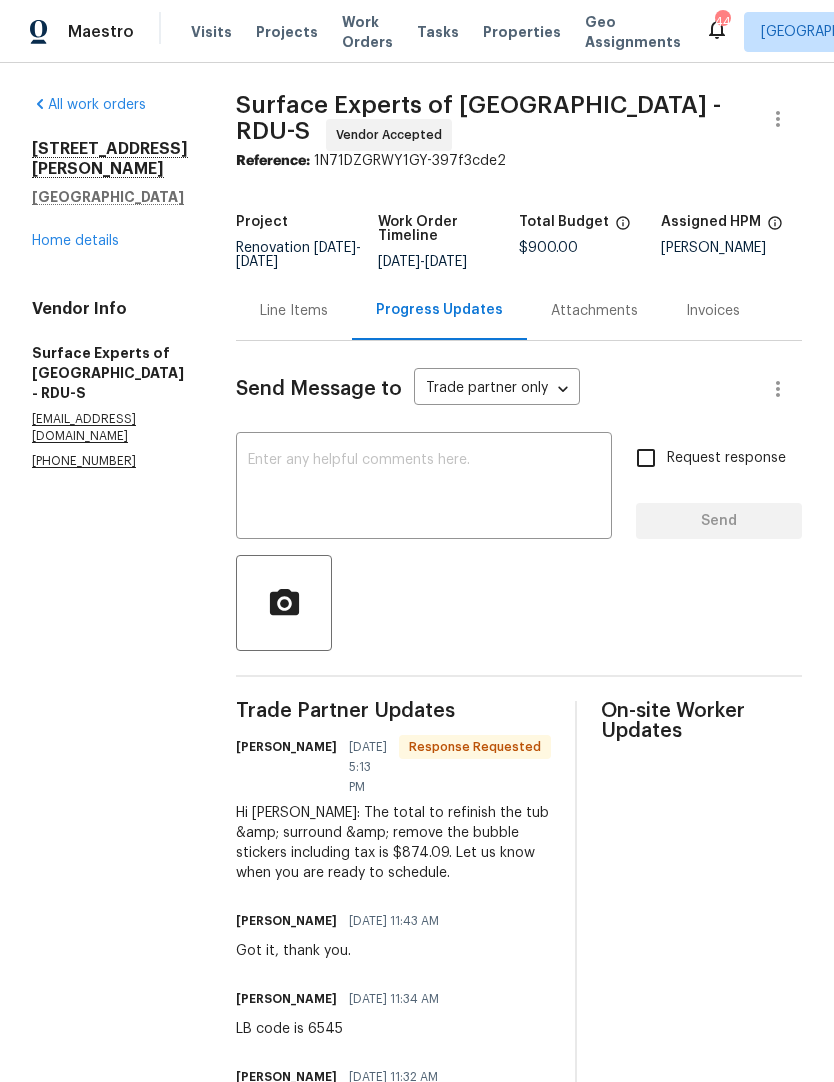 click on "Line Items" at bounding box center [294, 311] 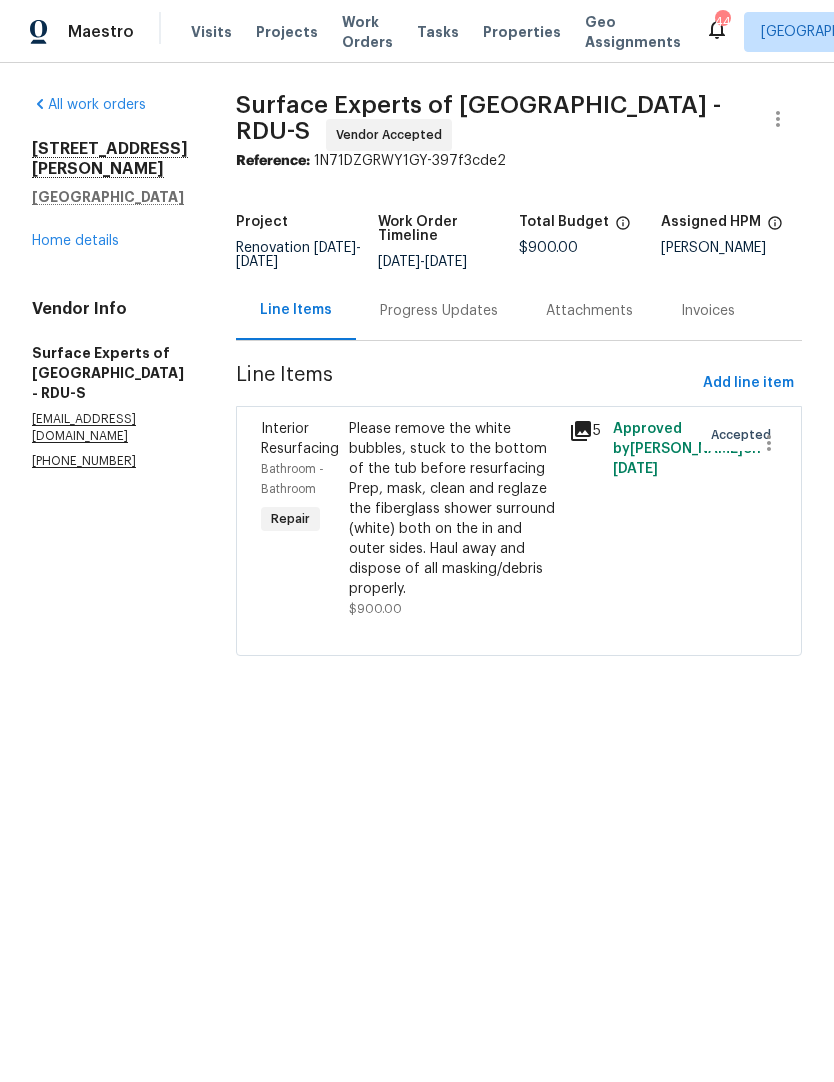 click on "Please remove the white bubbles, stuck to the bottom of the tub before resurfacing
Prep, mask, clean and reglaze the fiberglass shower surround (white) both on the in and outer sides. Haul away and dispose of all masking/debris properly." at bounding box center [453, 509] 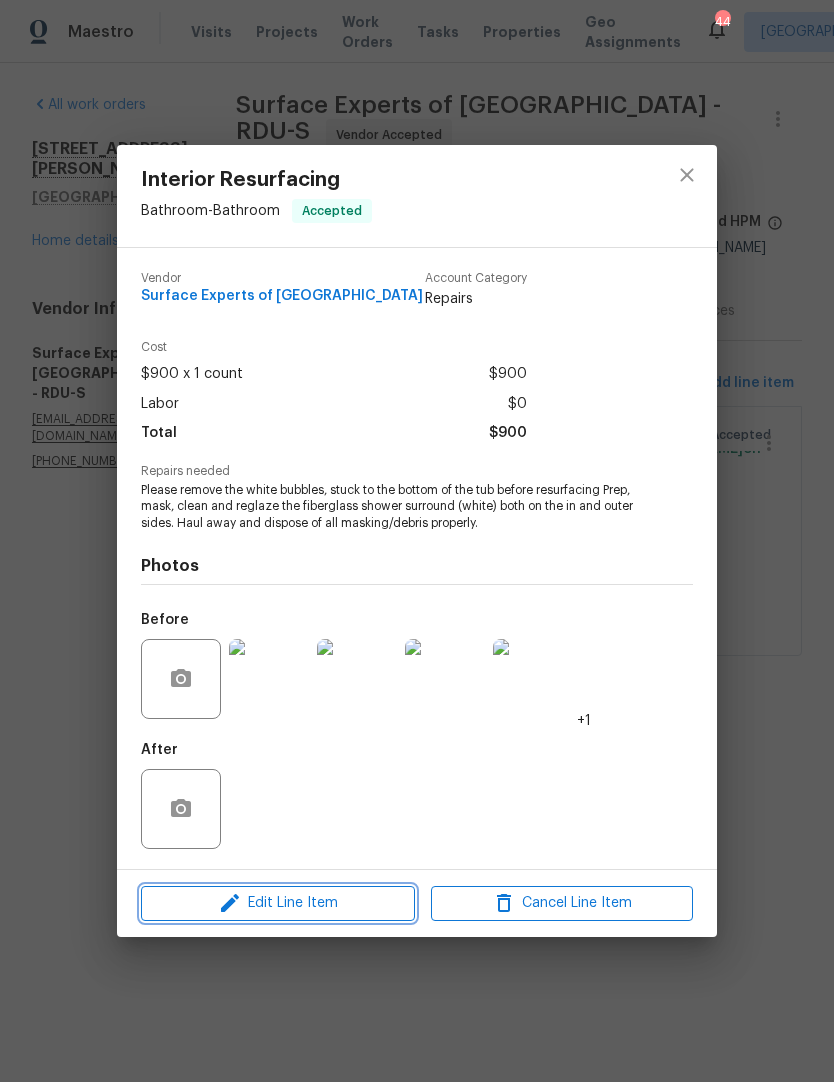 click on "Edit Line Item" at bounding box center [278, 903] 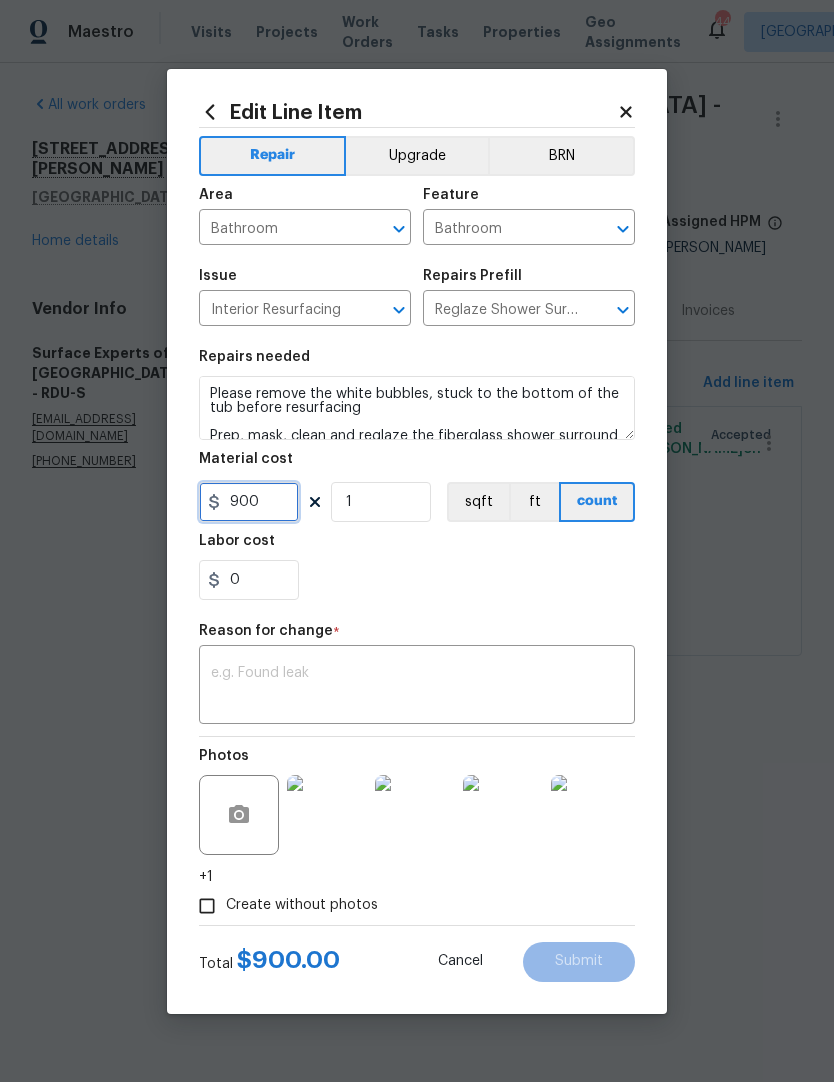 click on "900" at bounding box center [249, 502] 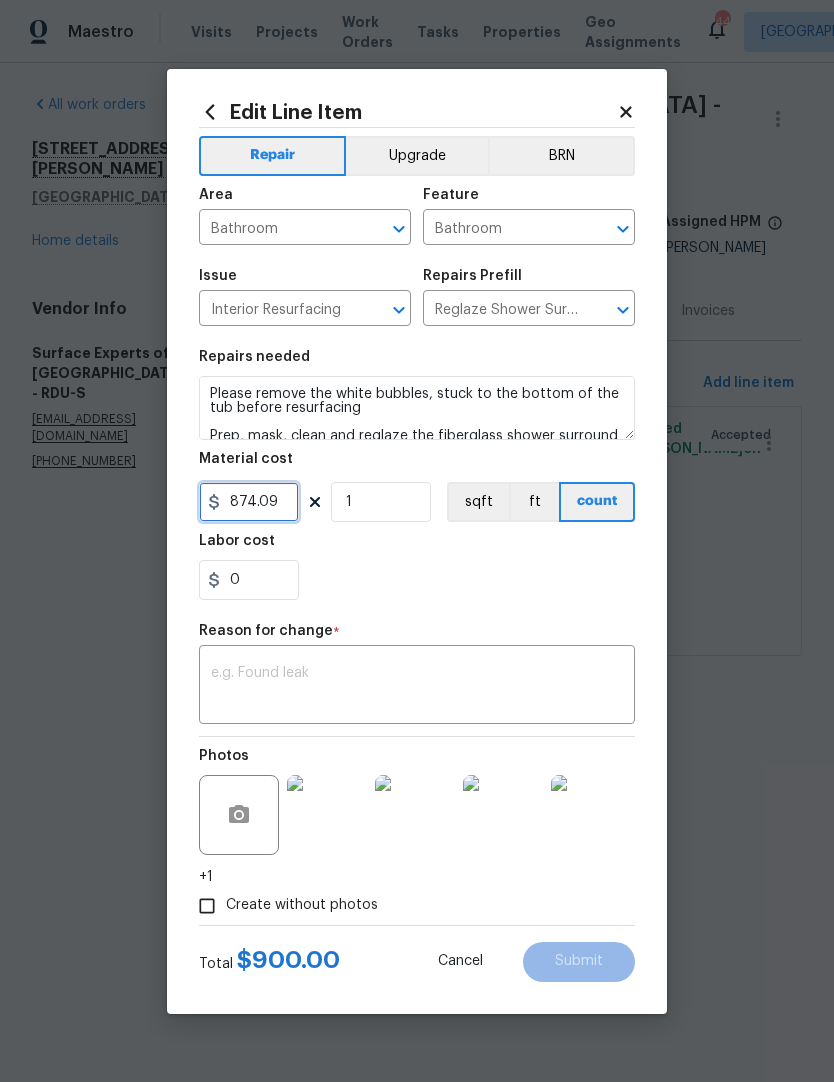 type on "874.09" 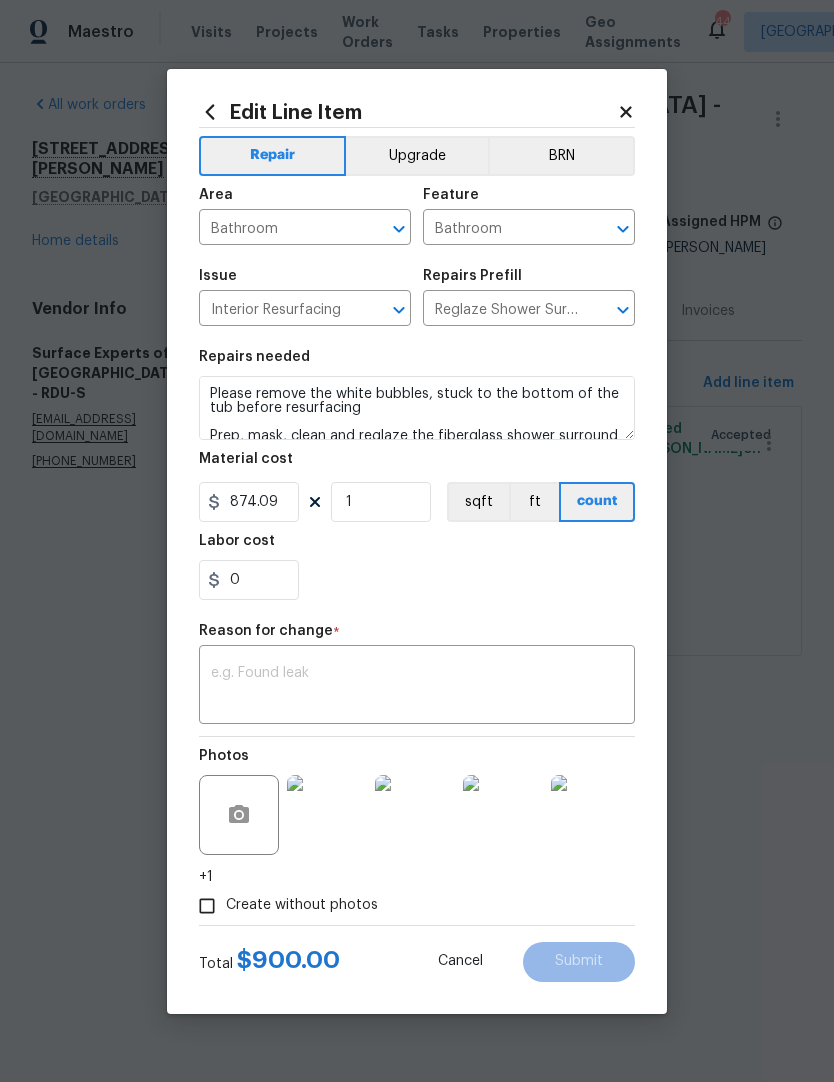 click on "0" at bounding box center (417, 580) 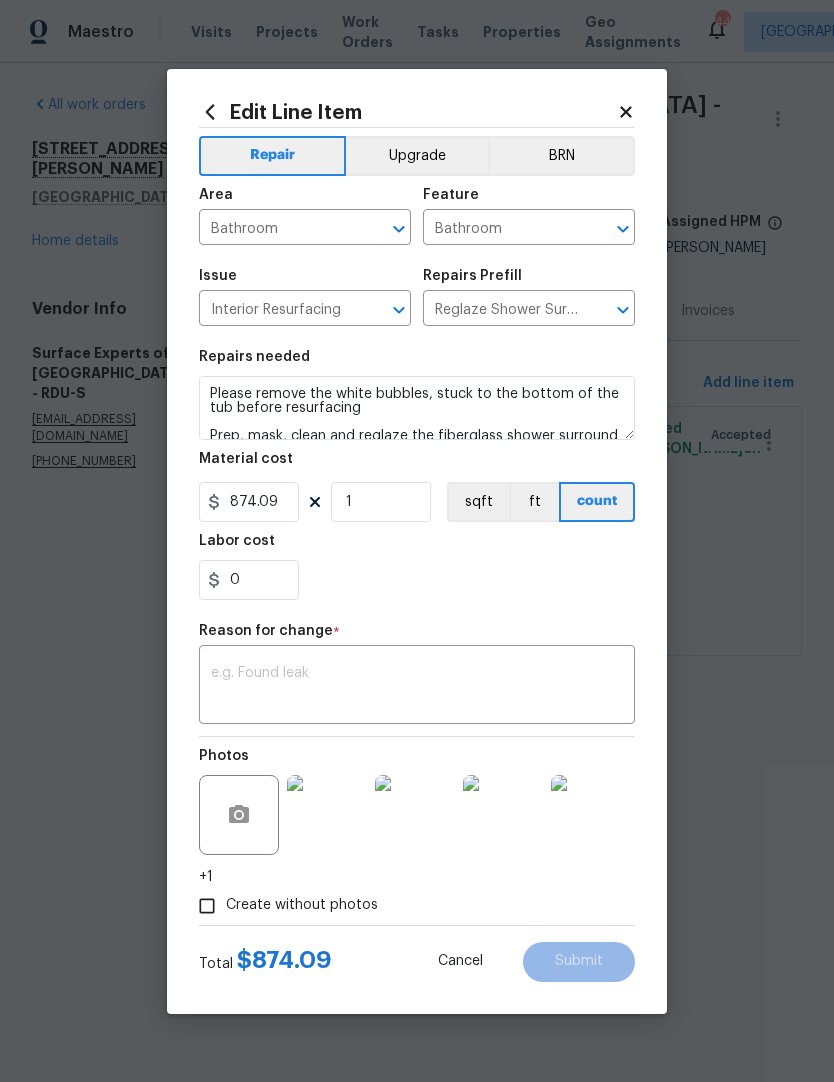 click at bounding box center (417, 687) 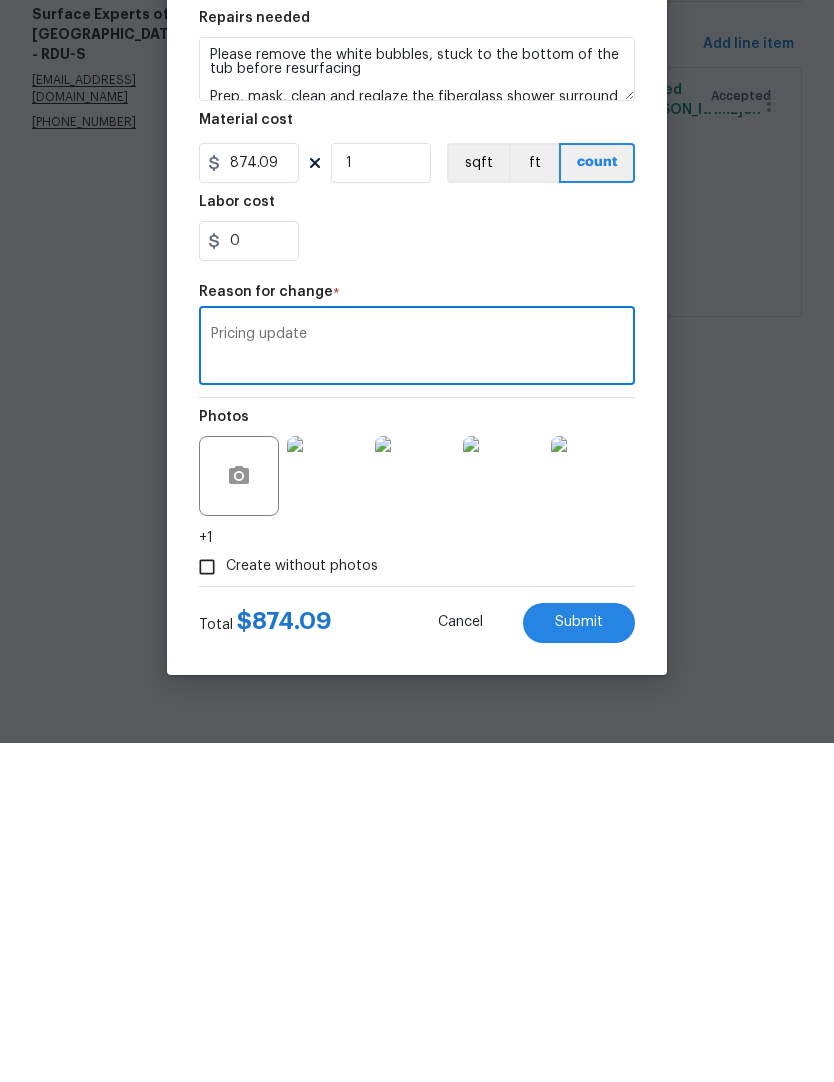 type on "Pricing update" 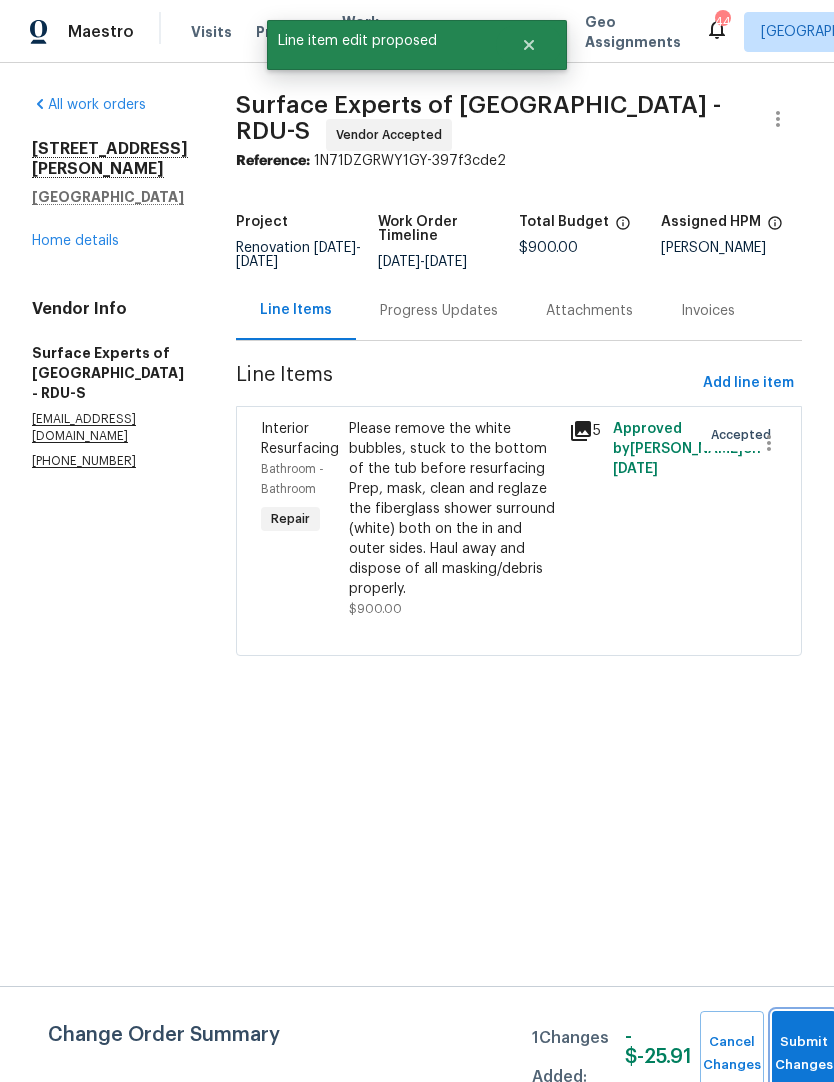 click on "Submit Changes" at bounding box center (804, 1054) 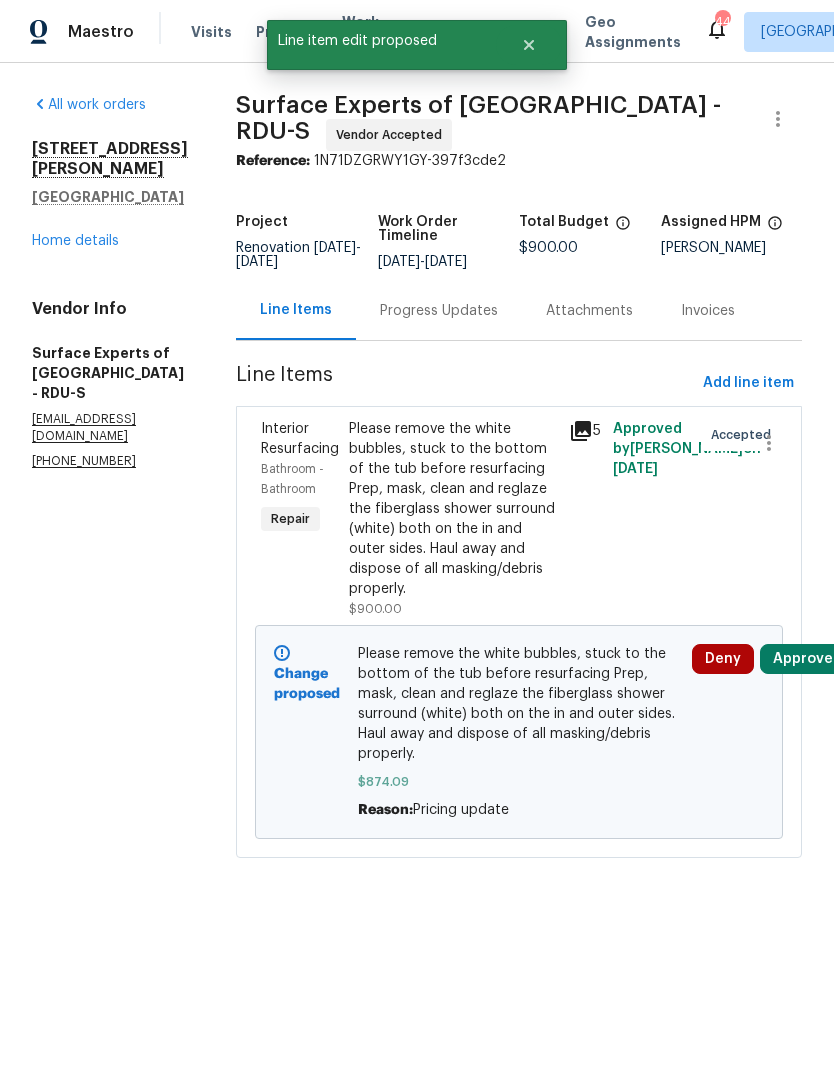 click on "Approve" at bounding box center (803, 659) 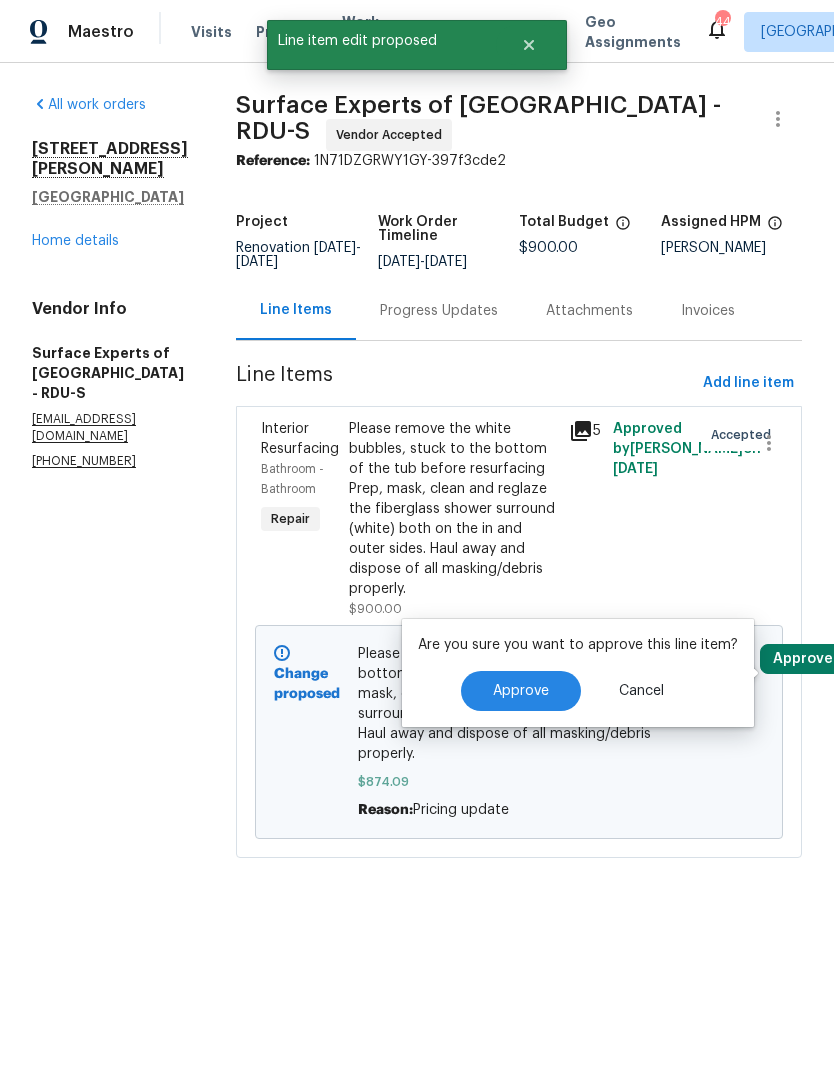 click on "Are you sure you want to approve this line item? Approve Cancel" at bounding box center (578, 673) 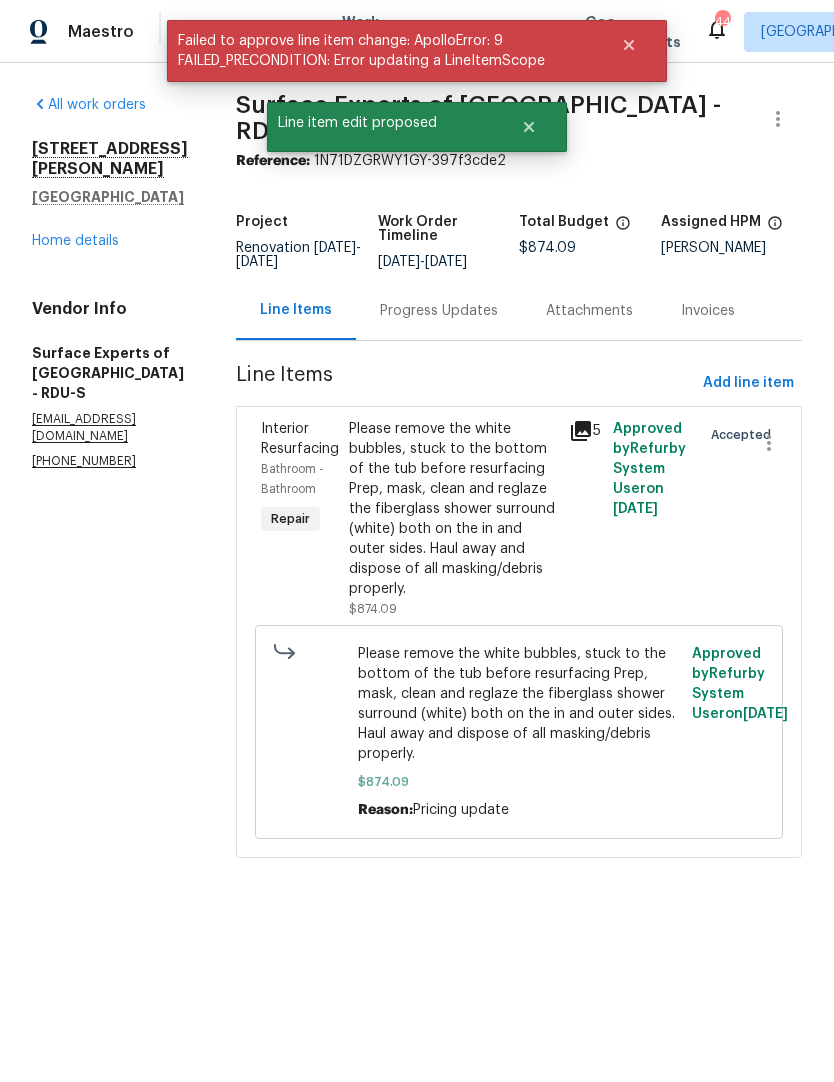 click on "Progress Updates" at bounding box center (439, 311) 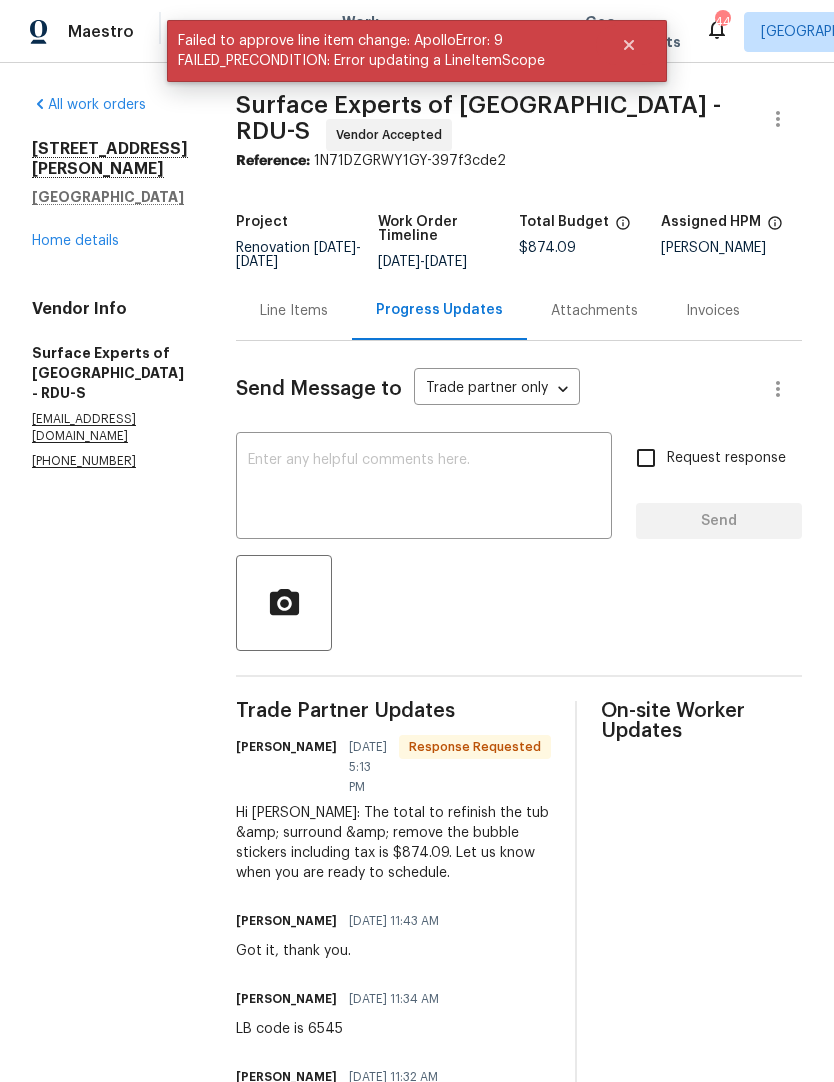 click at bounding box center (424, 488) 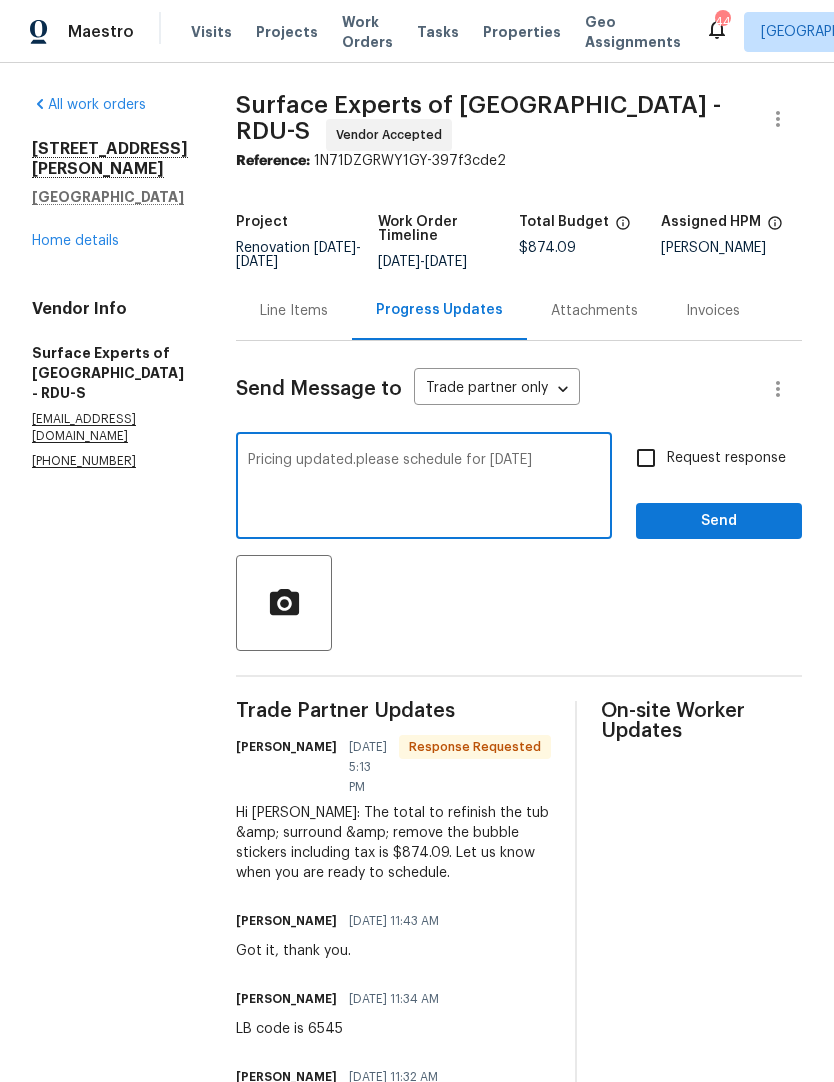 type on "Pricing updated.please schedule for next Wednesday" 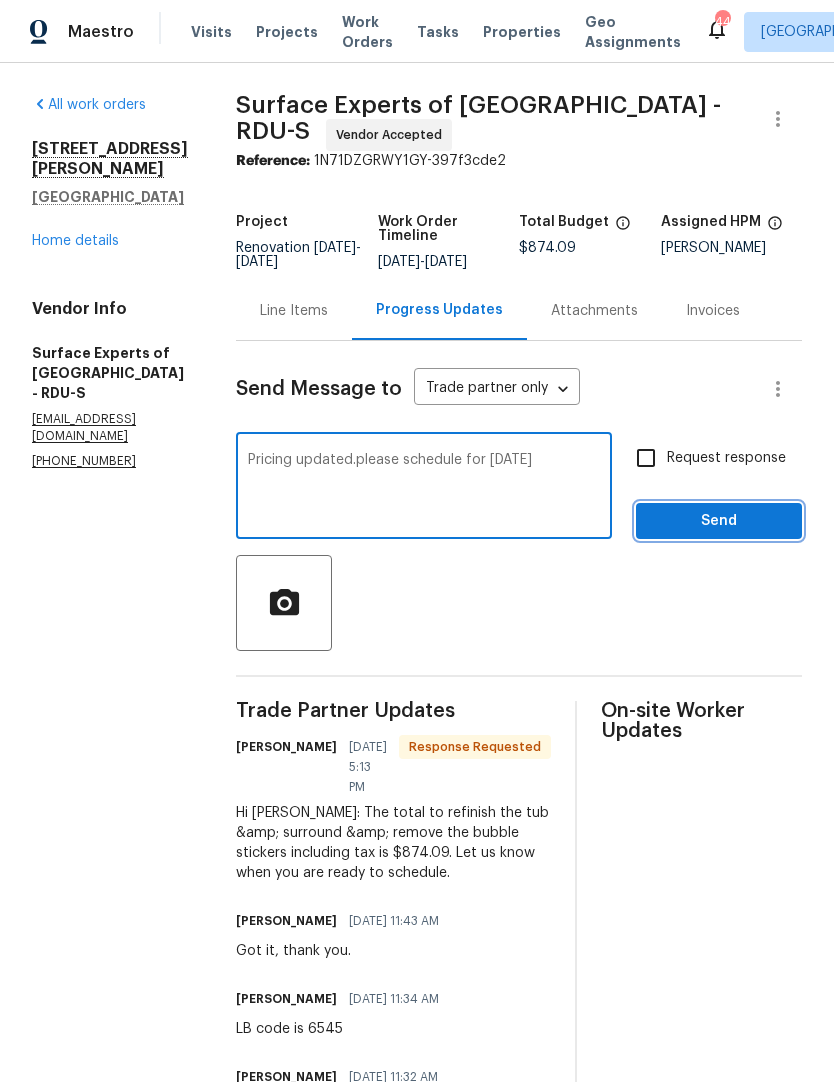 click on "Send" at bounding box center [719, 521] 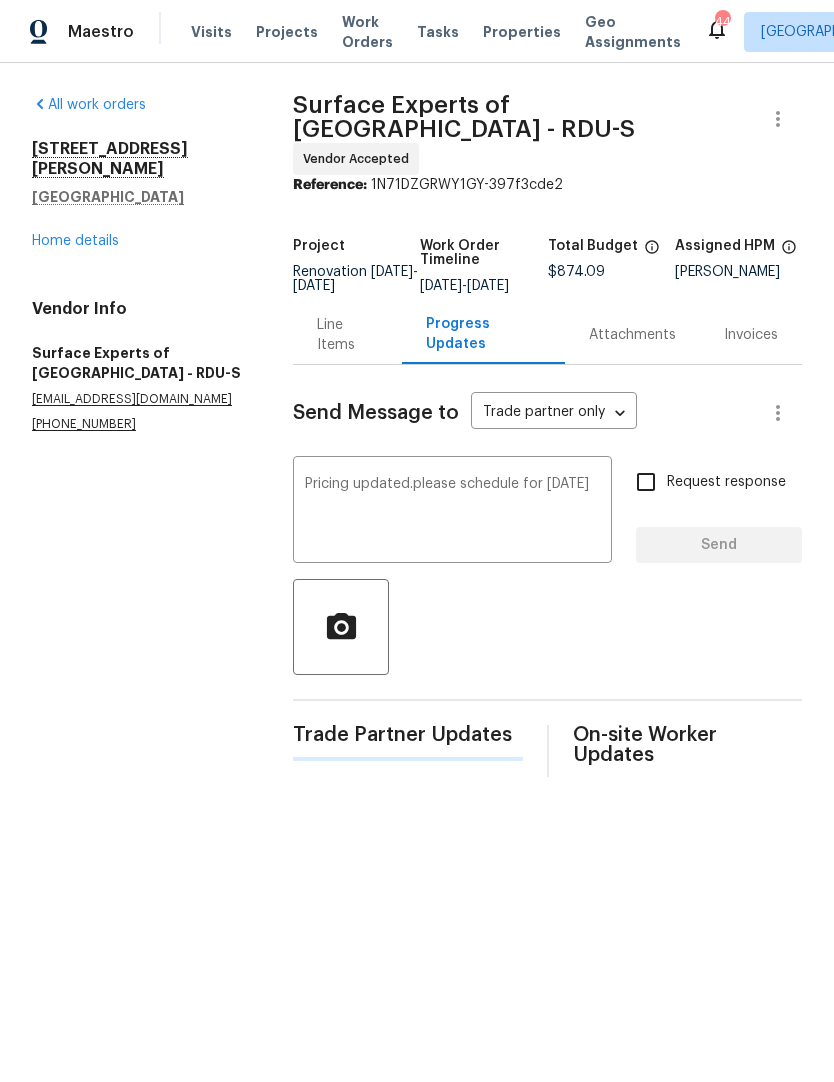 type 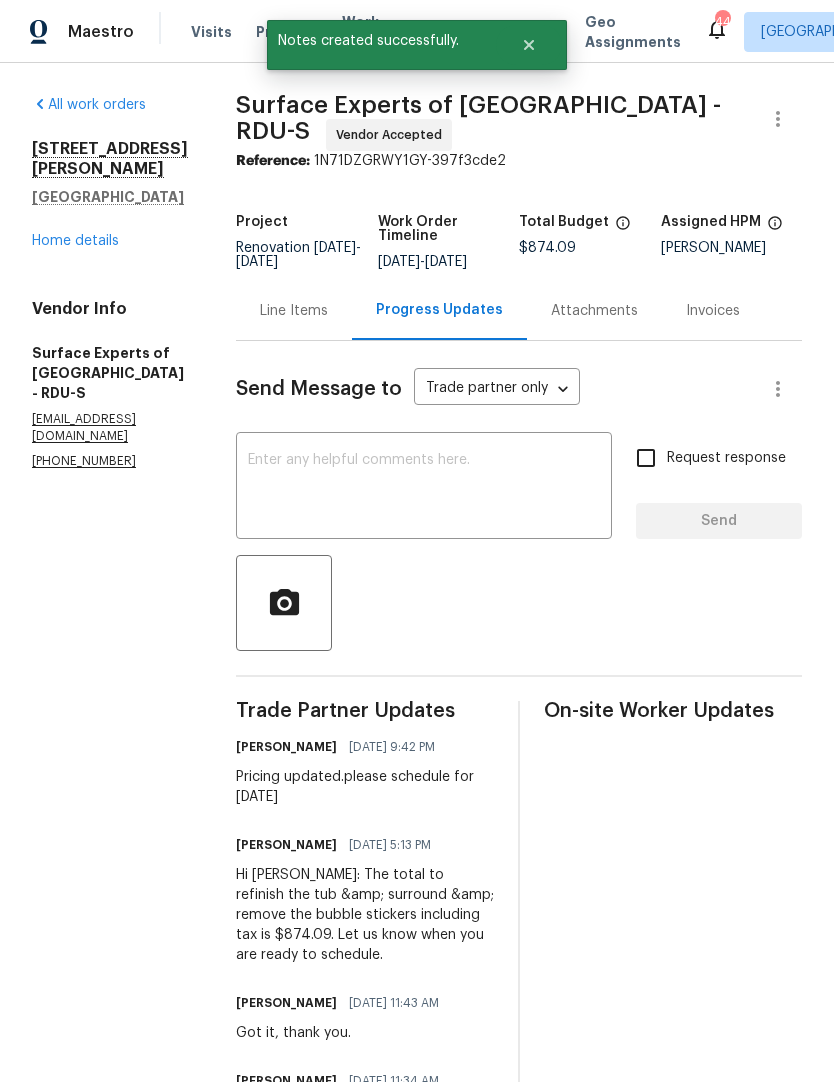 click on "Home details" at bounding box center [75, 241] 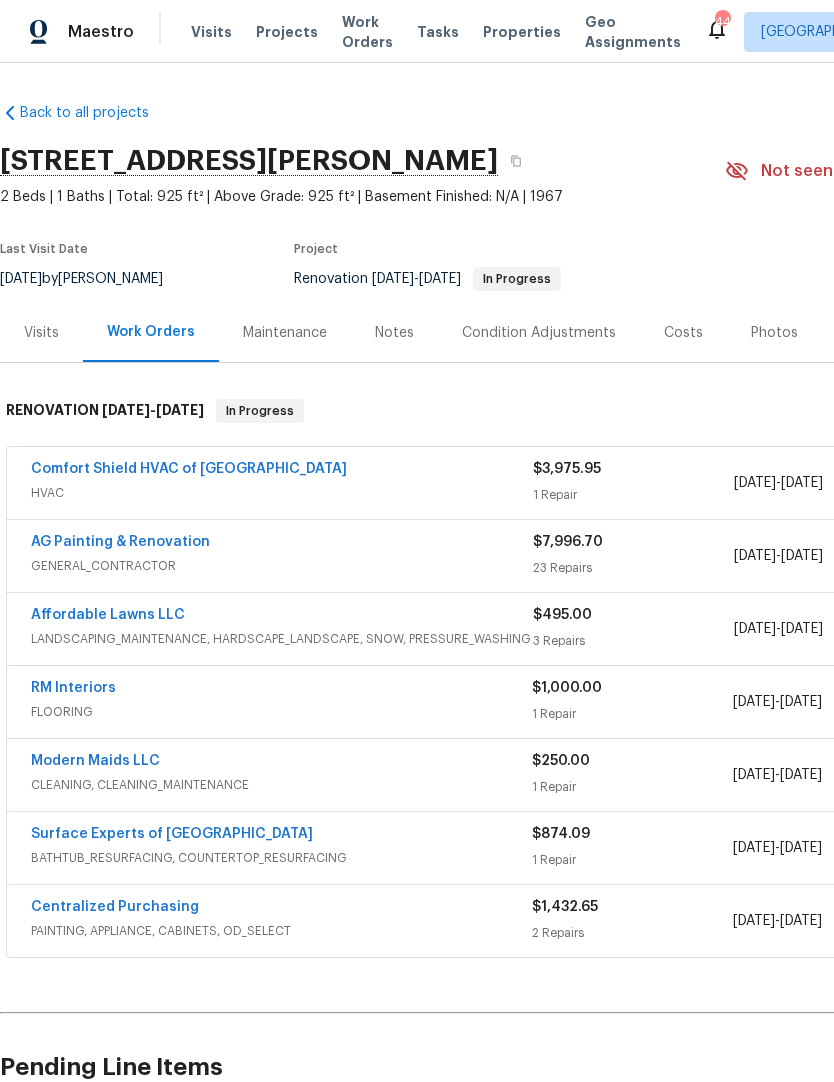 scroll, scrollTop: 0, scrollLeft: 0, axis: both 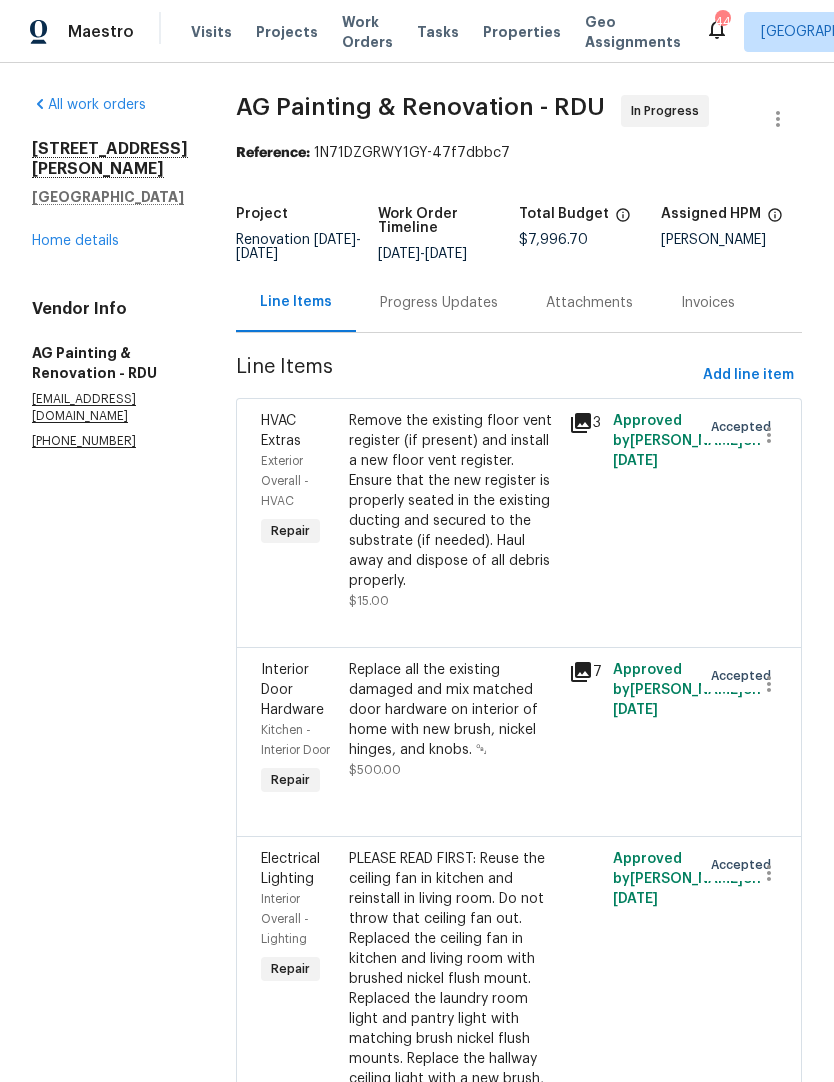 click on "Progress Updates" at bounding box center (439, 303) 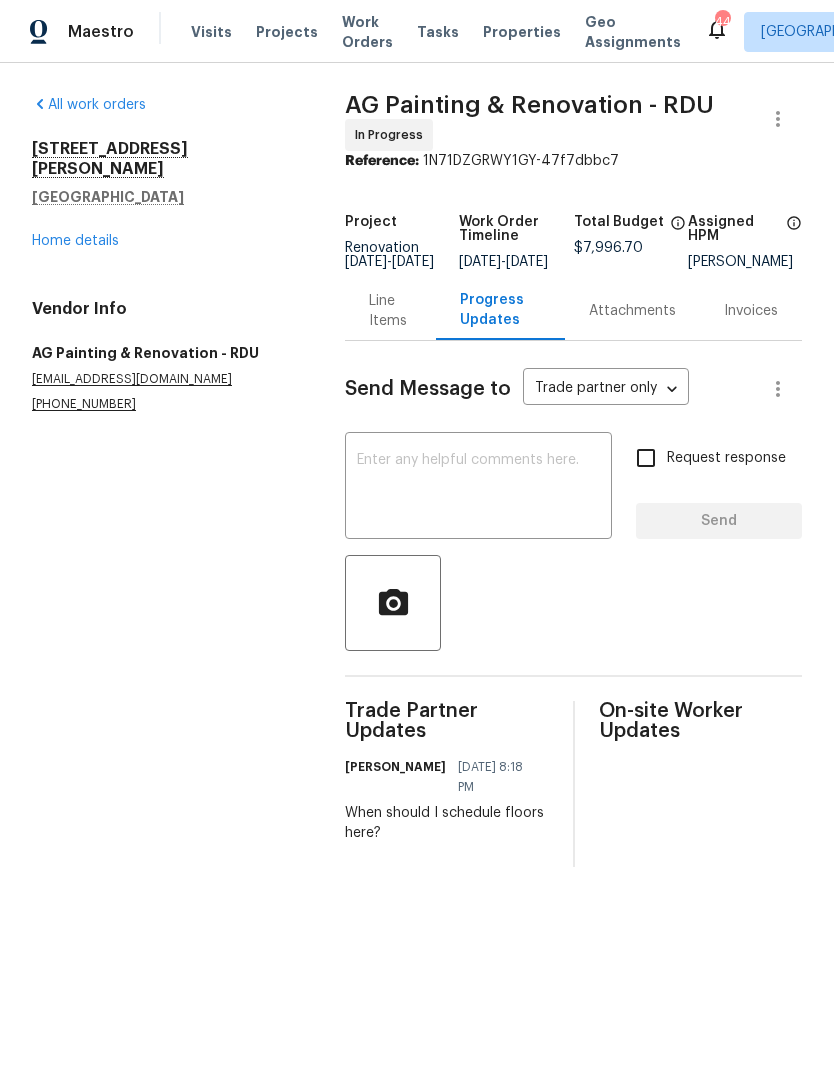 click at bounding box center [478, 488] 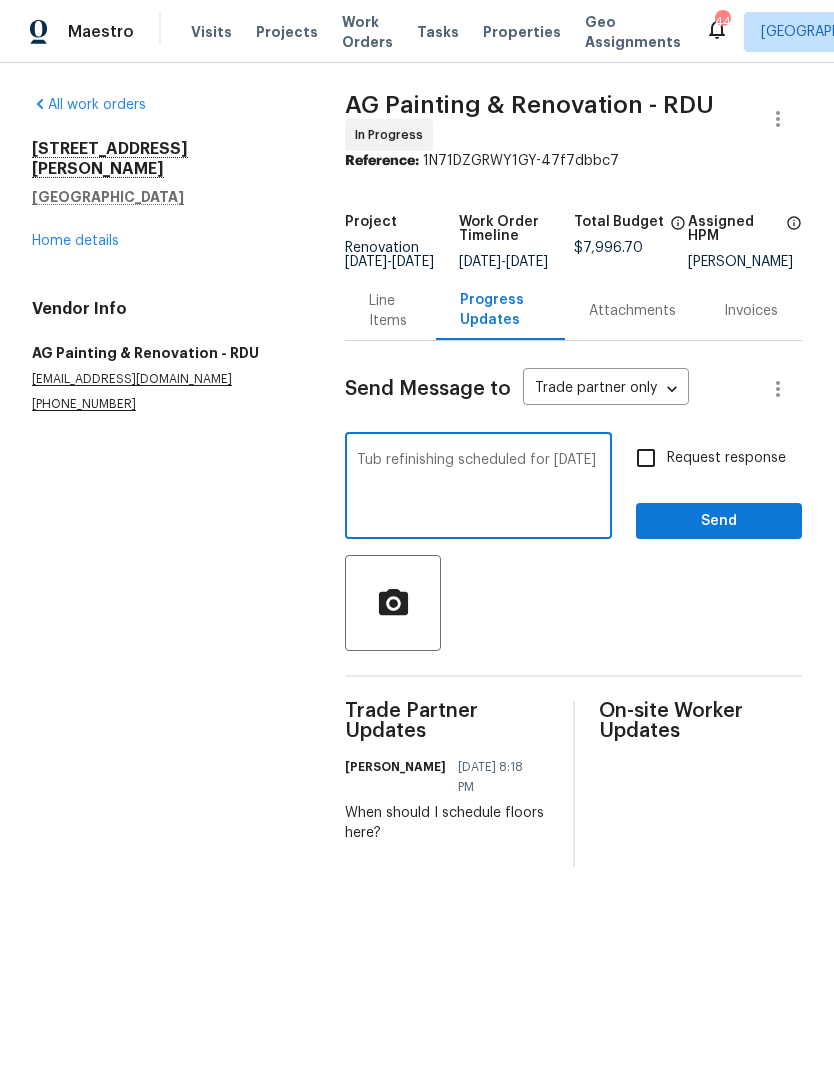 type on "Tub refinishing scheduled for next Wednesday" 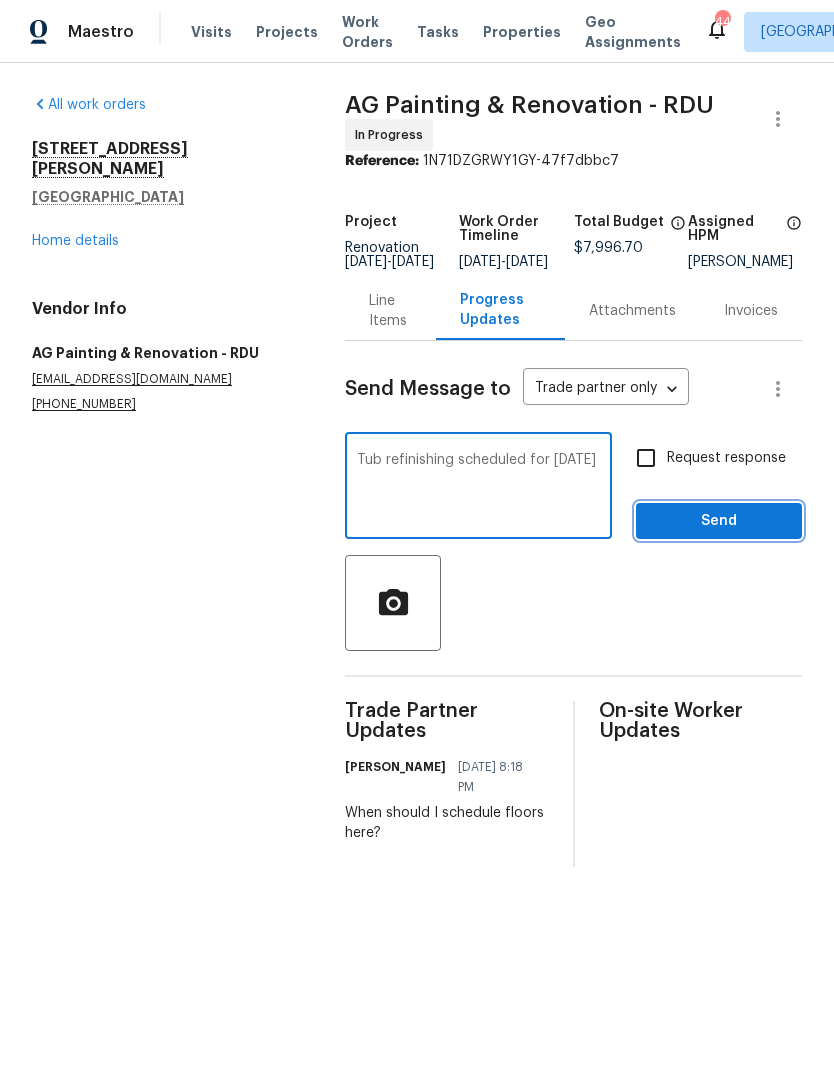 click on "Send" at bounding box center [719, 521] 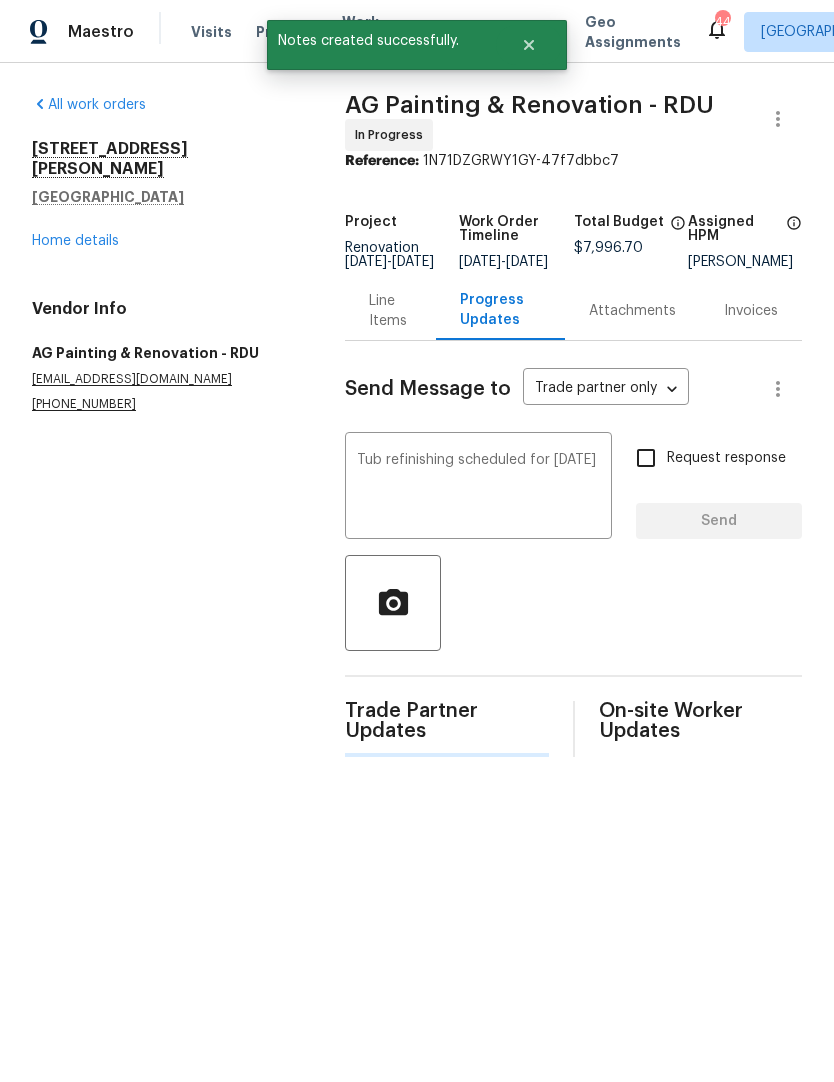 type 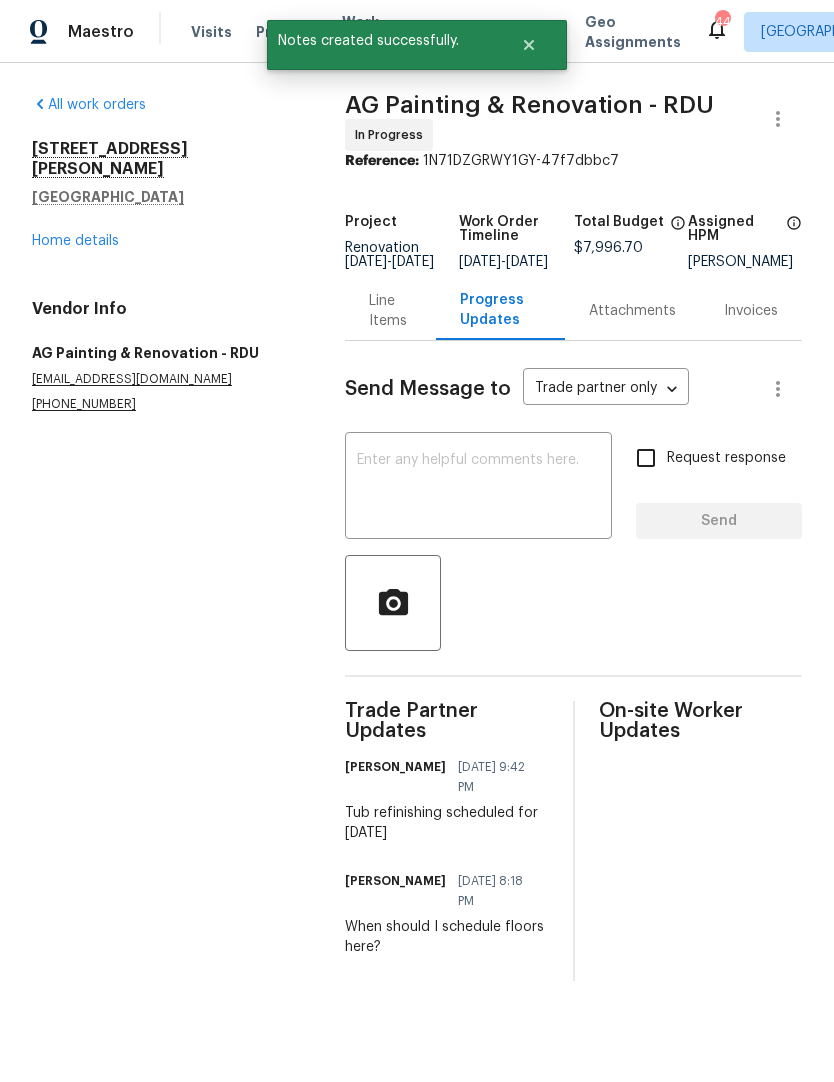 click on "Home details" at bounding box center [75, 241] 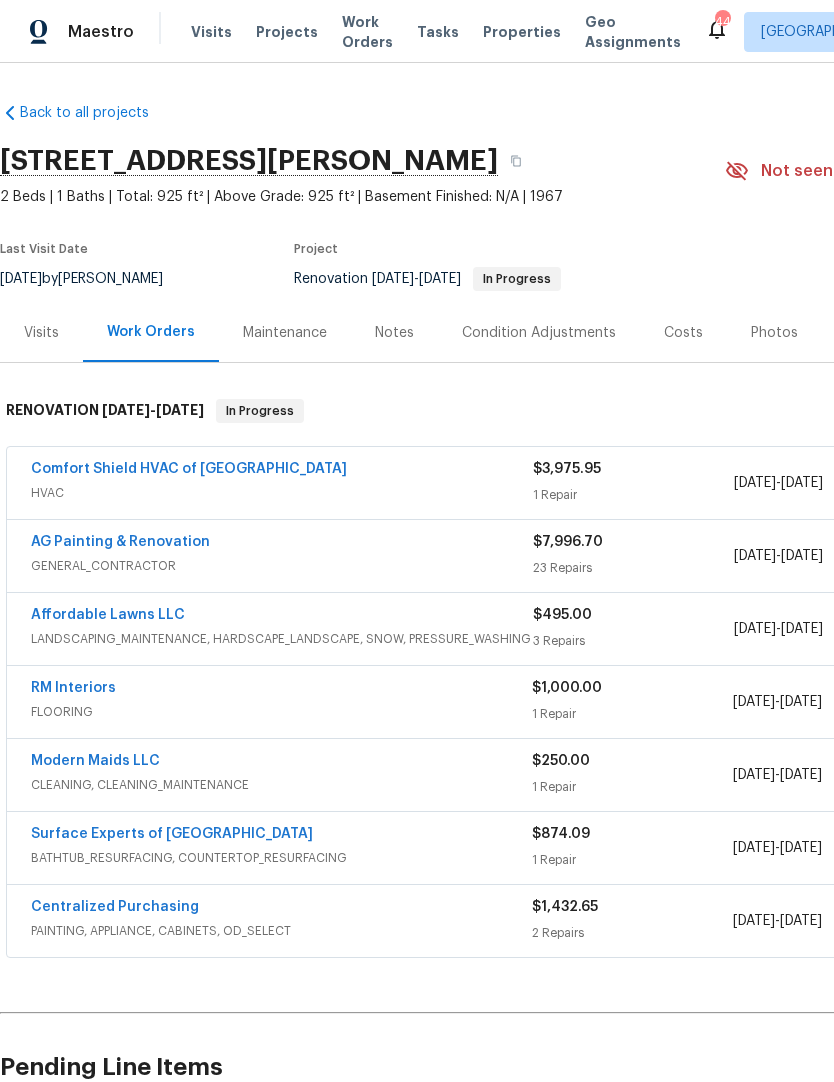 scroll, scrollTop: 0, scrollLeft: 0, axis: both 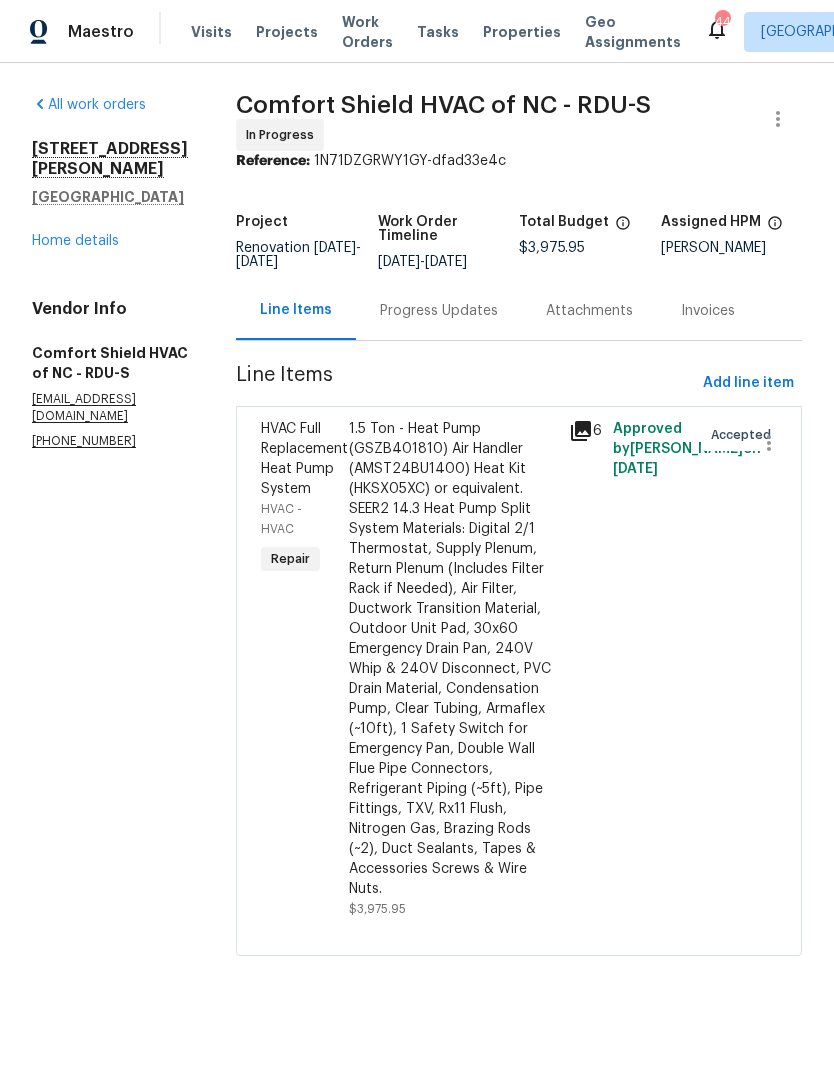 click on "Progress Updates" at bounding box center [439, 311] 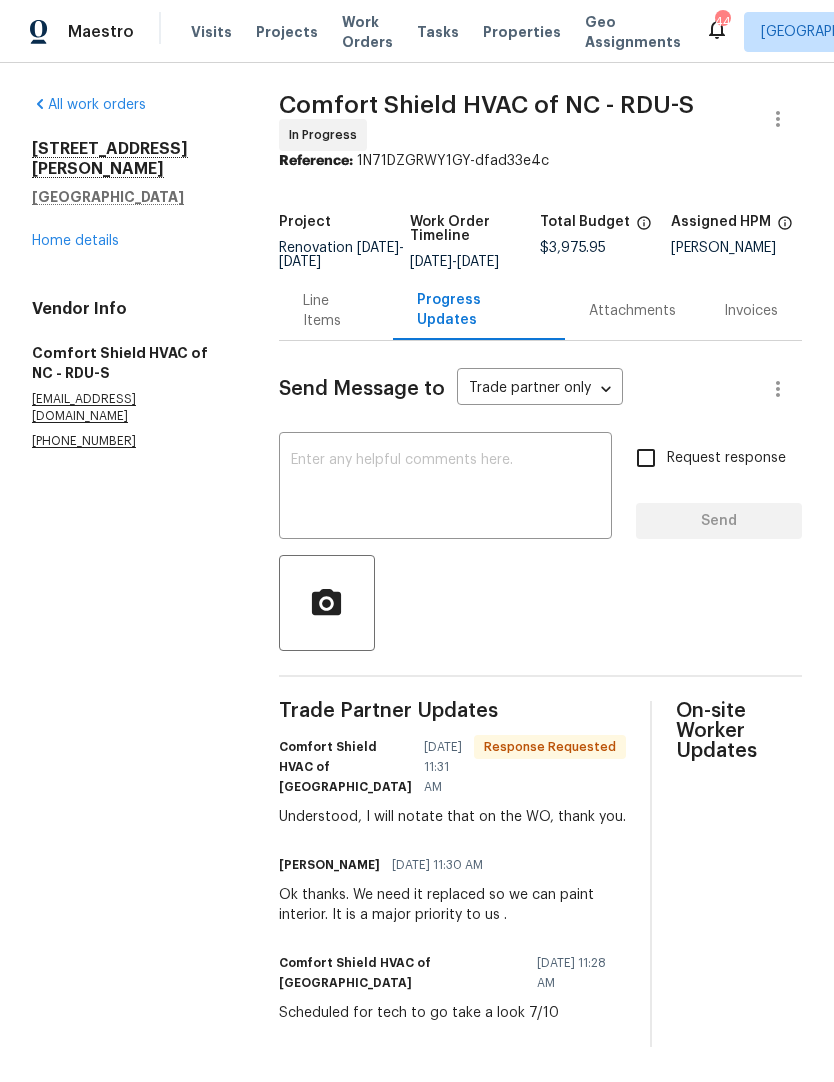 scroll, scrollTop: 51, scrollLeft: 0, axis: vertical 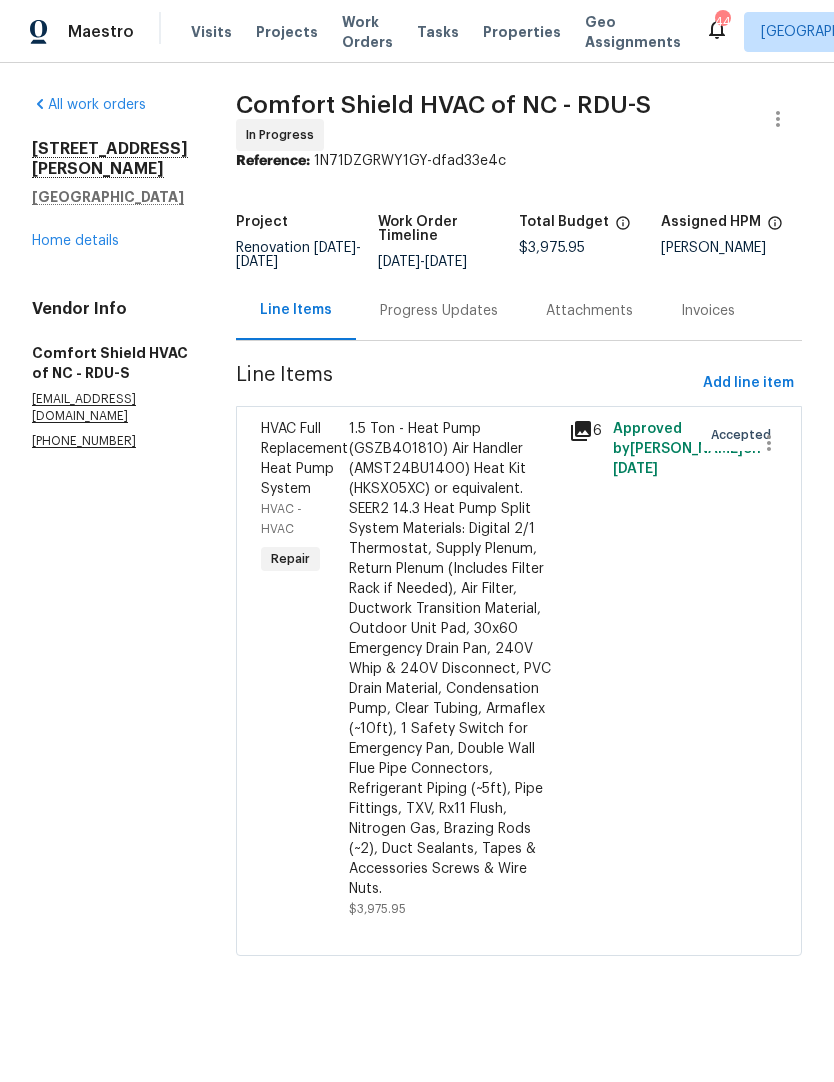 click on "Progress Updates" at bounding box center [439, 311] 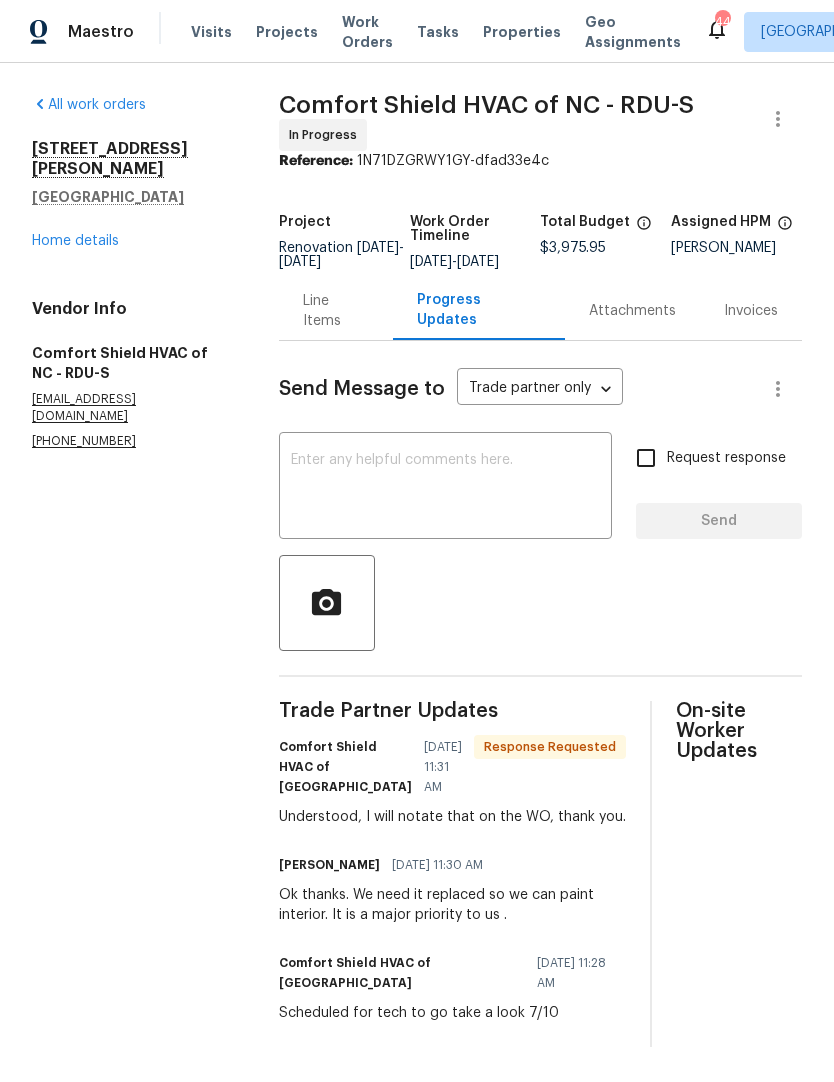 click at bounding box center [445, 488] 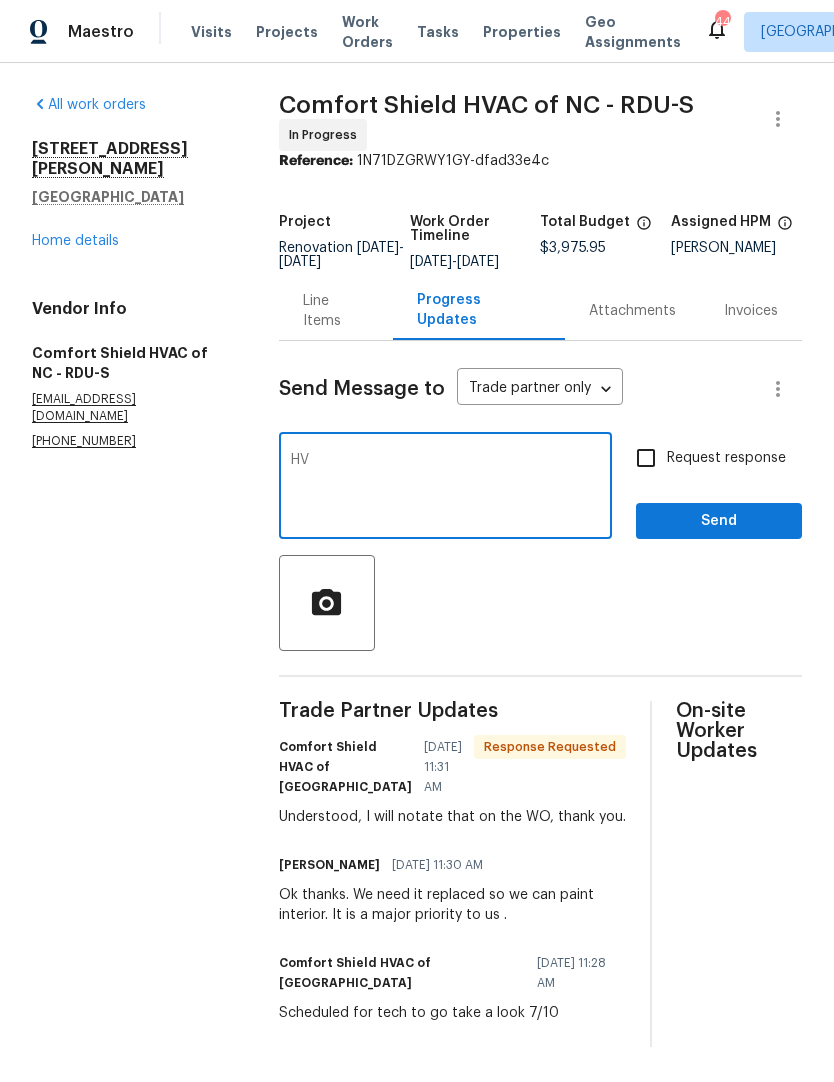 type on "H" 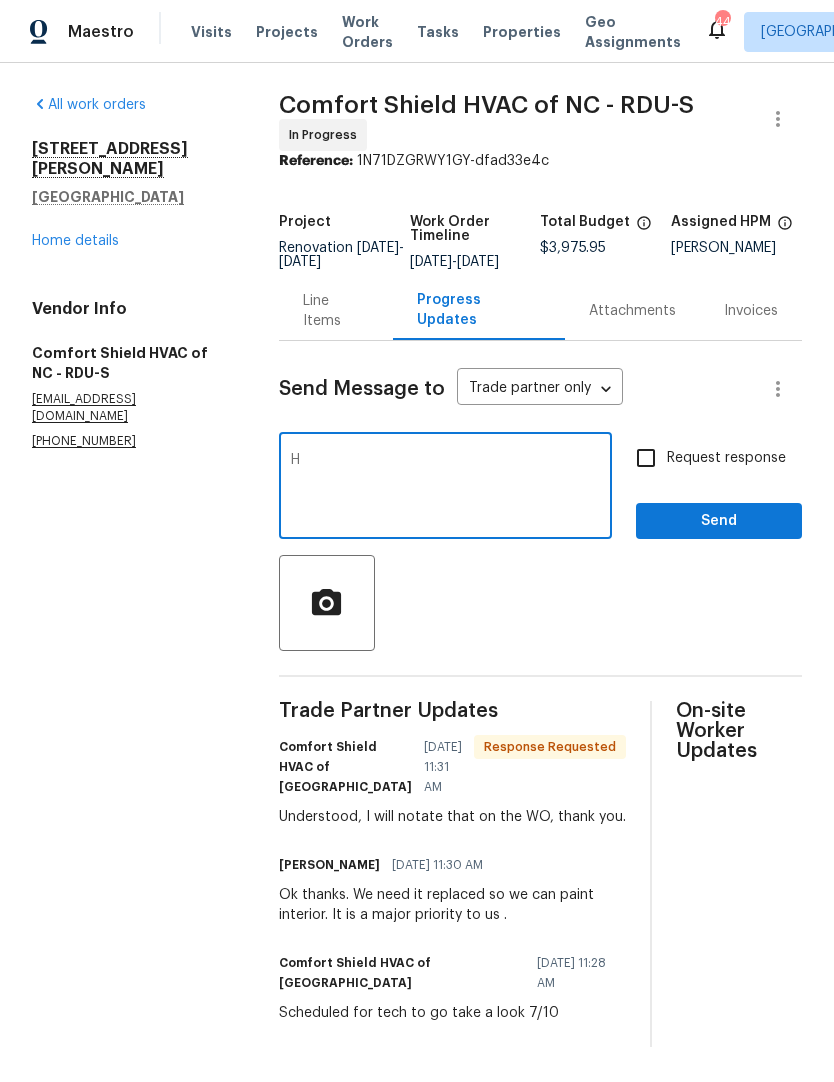 type 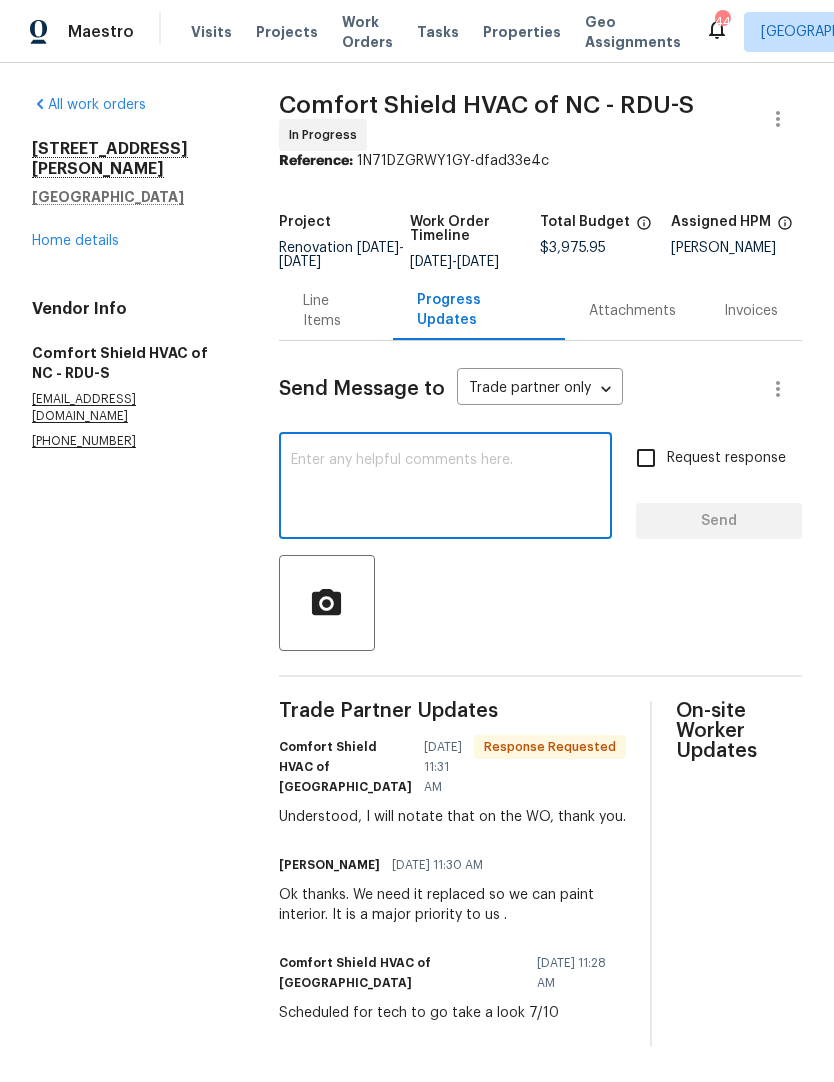 click on "Home details" at bounding box center (75, 241) 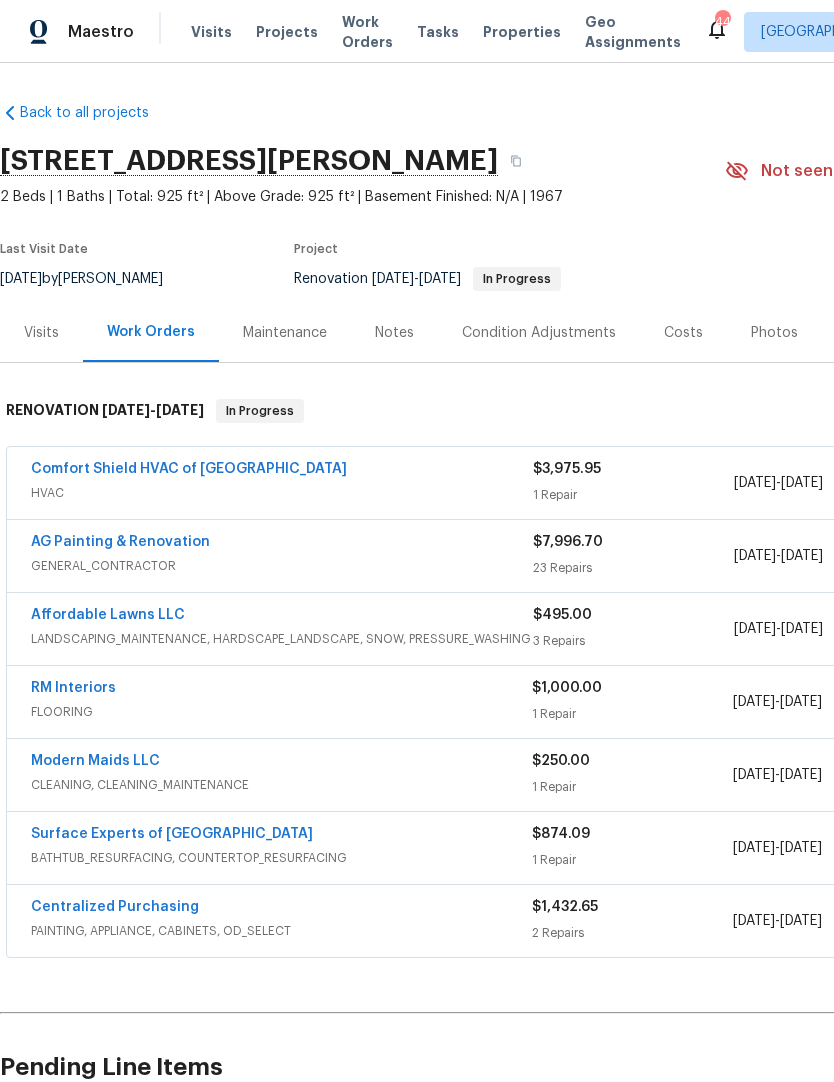 click on "AG Painting & Renovation" at bounding box center (120, 542) 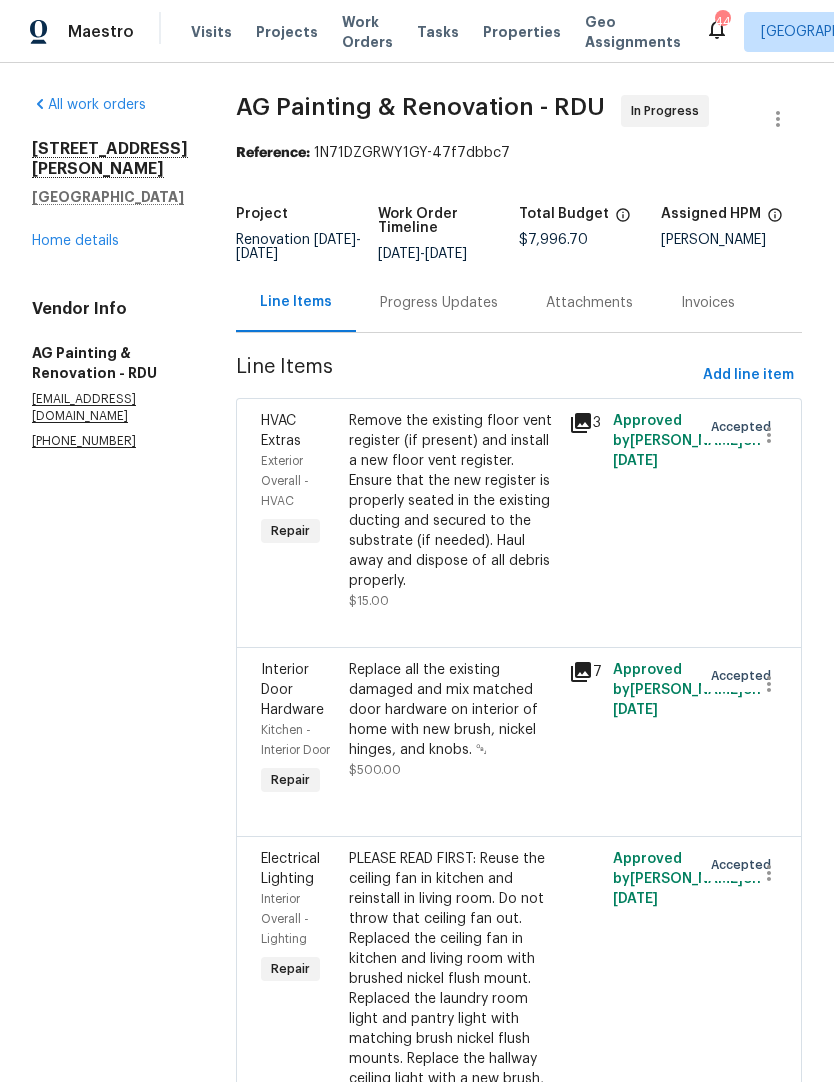 click on "Progress Updates" at bounding box center [439, 303] 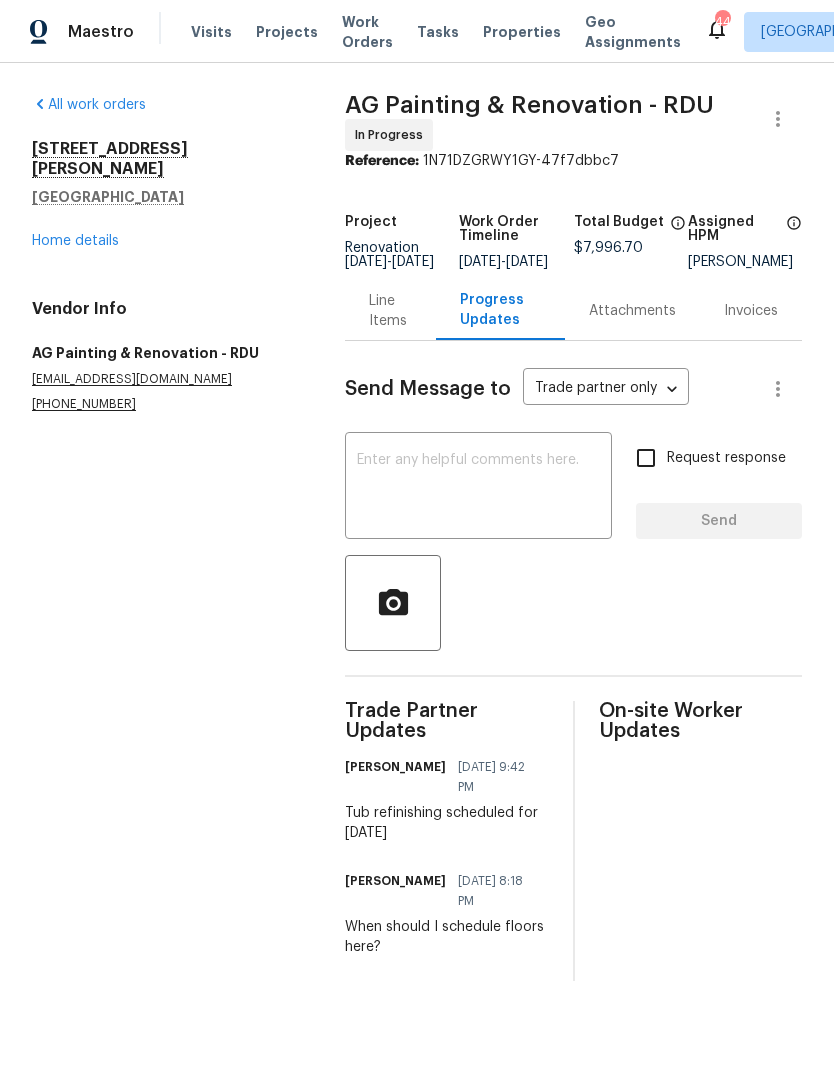 click at bounding box center (478, 488) 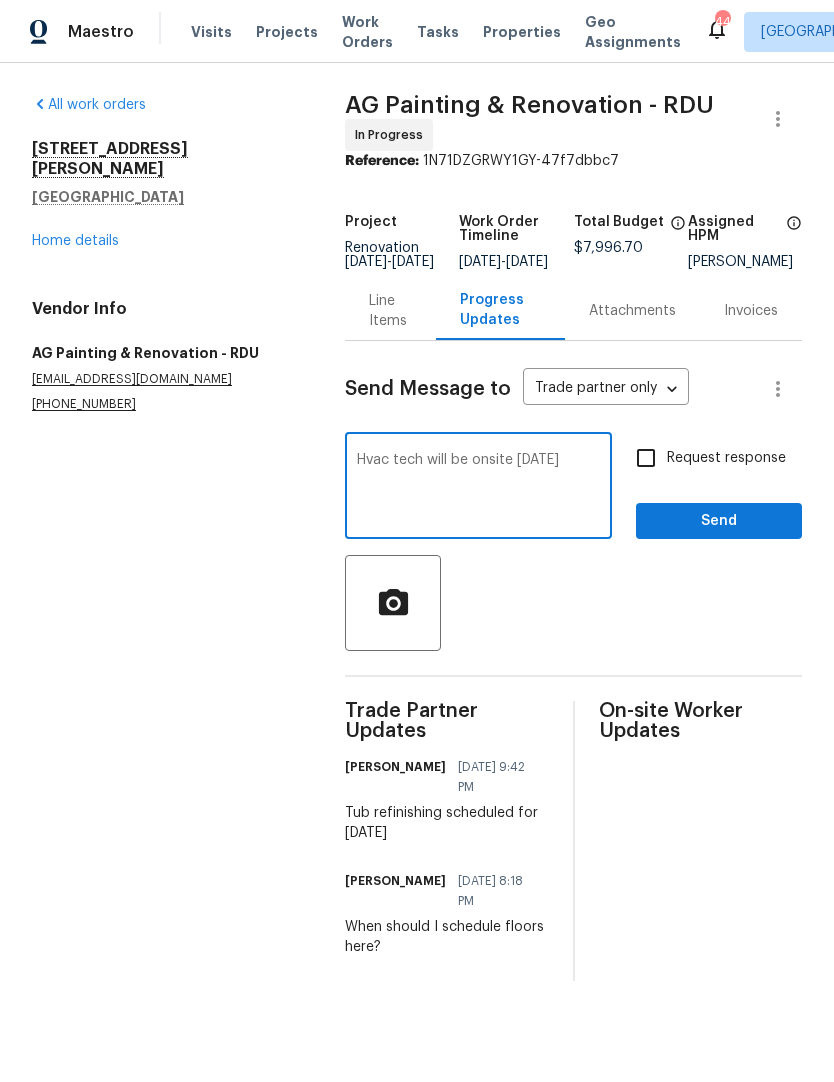 type on "Hvac tech will be onsite tomorrow" 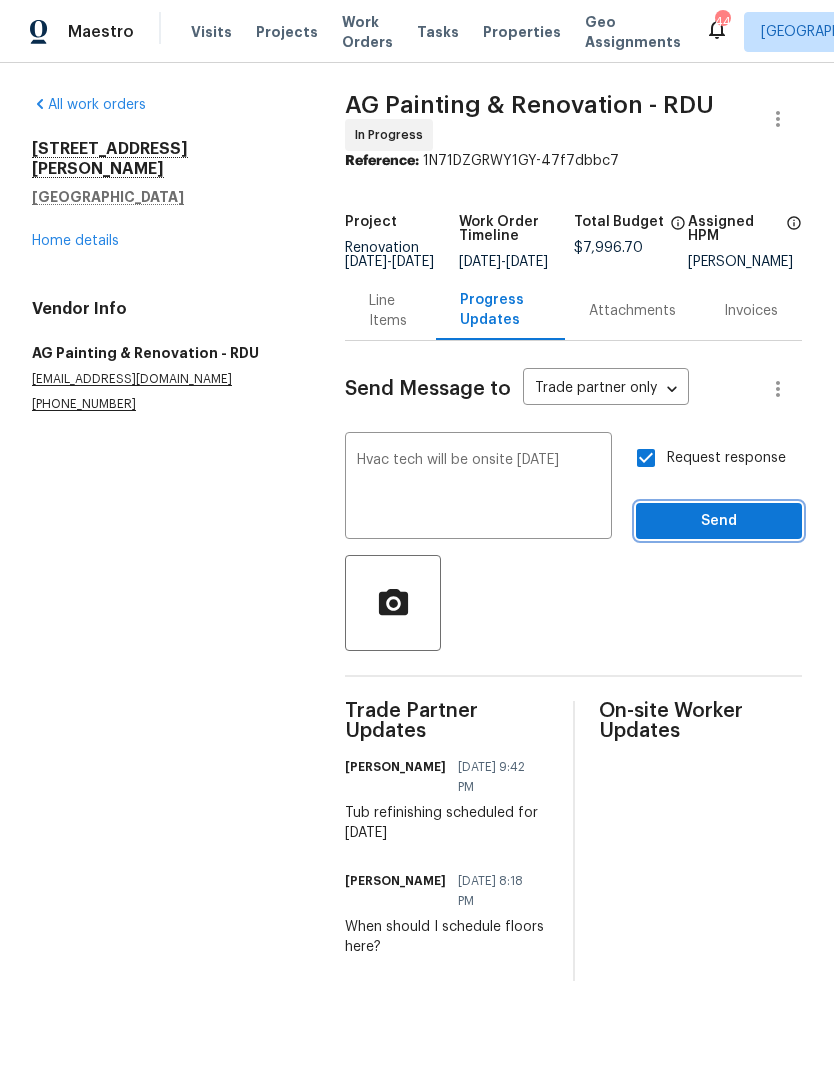 click on "Send" at bounding box center [719, 521] 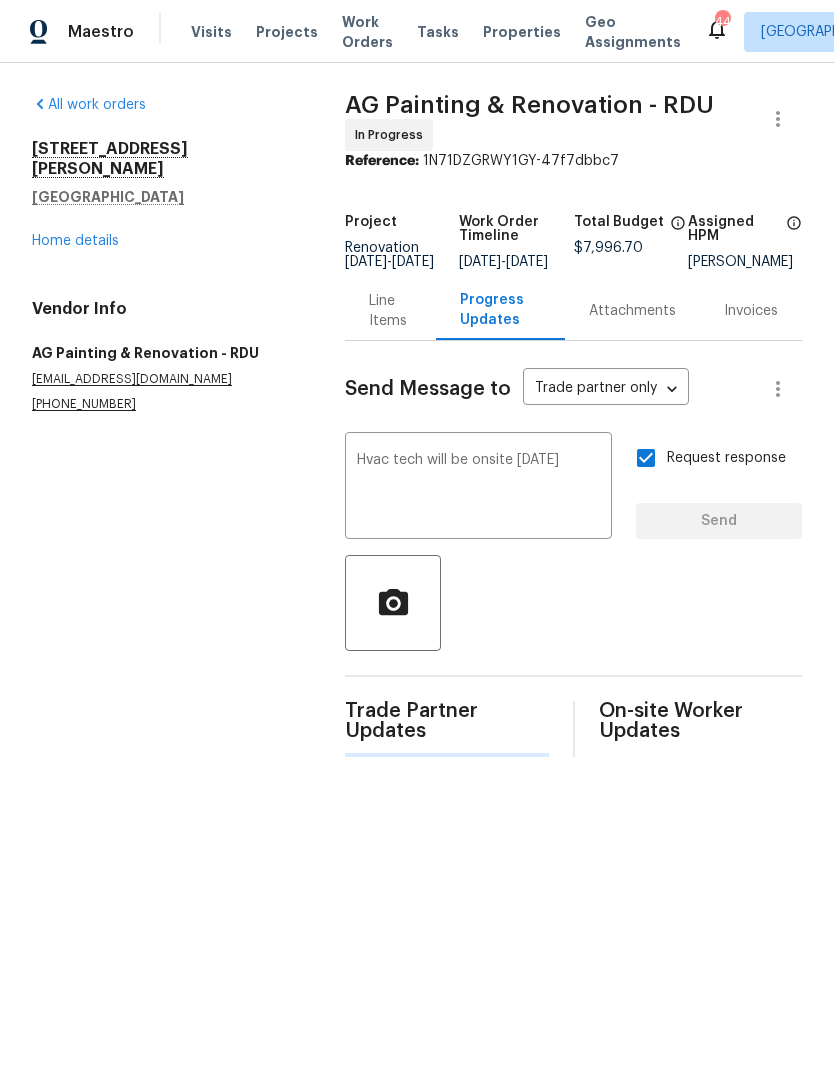type 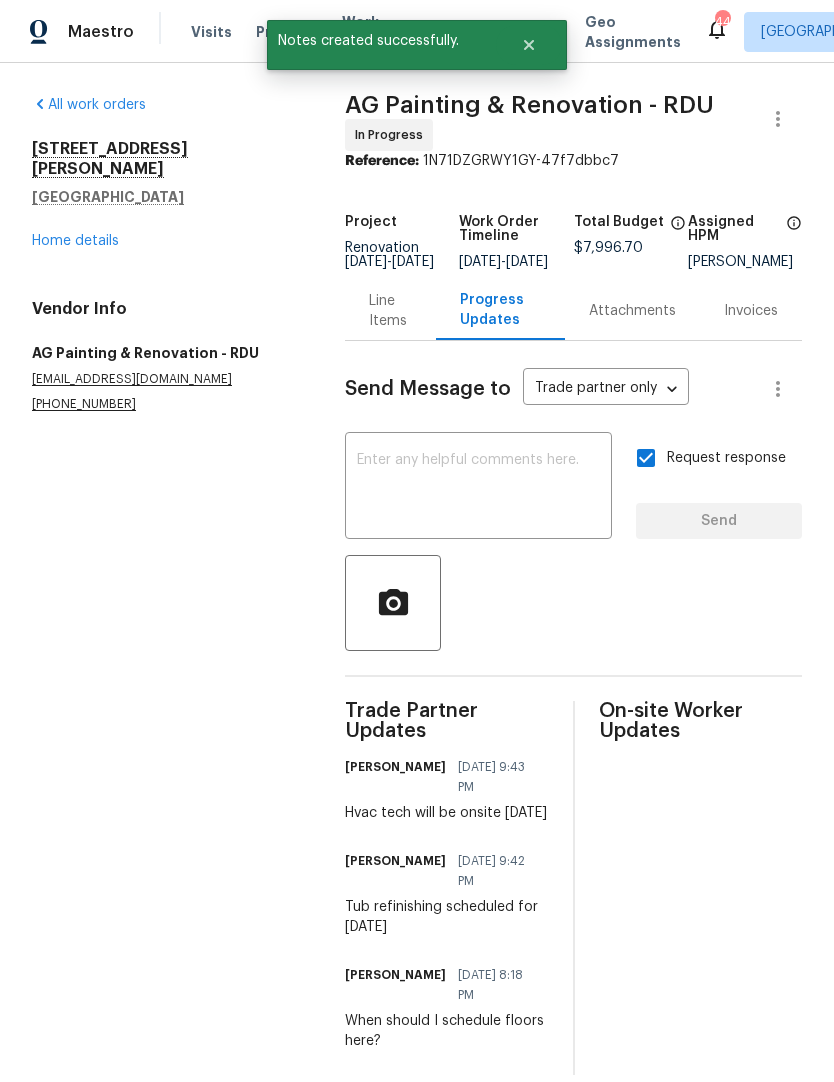 click on "Home details" at bounding box center (75, 241) 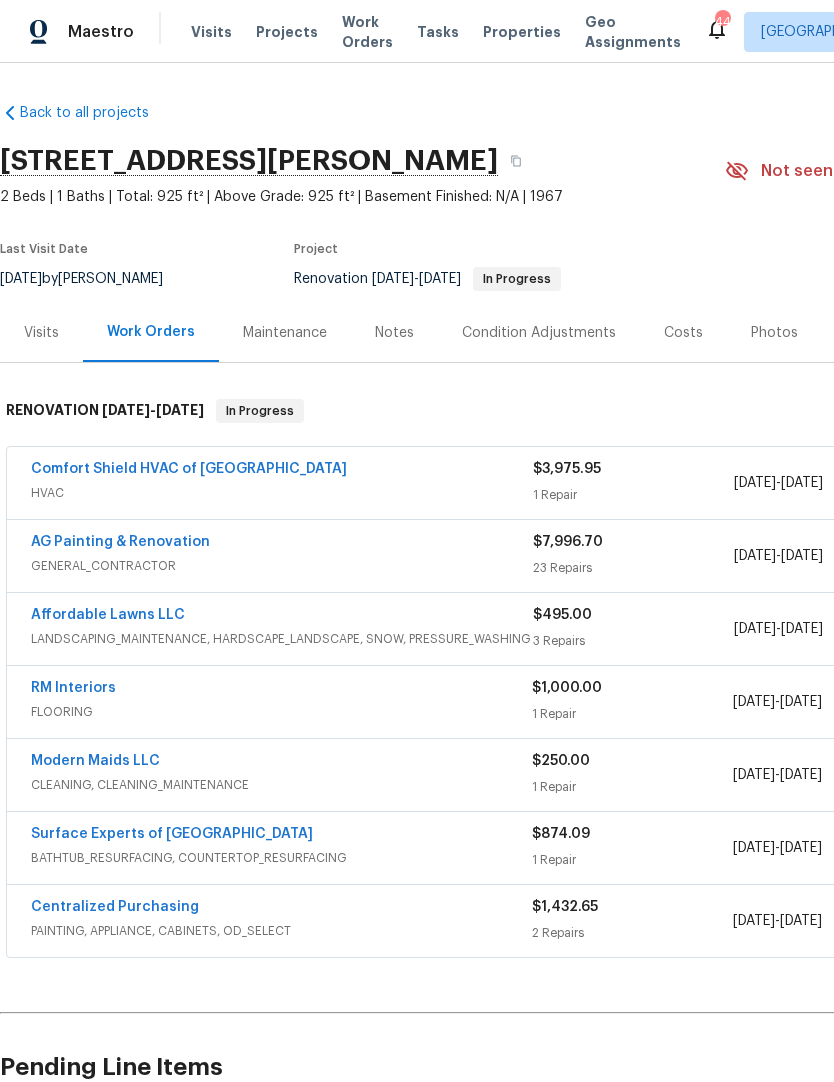 scroll, scrollTop: 0, scrollLeft: 0, axis: both 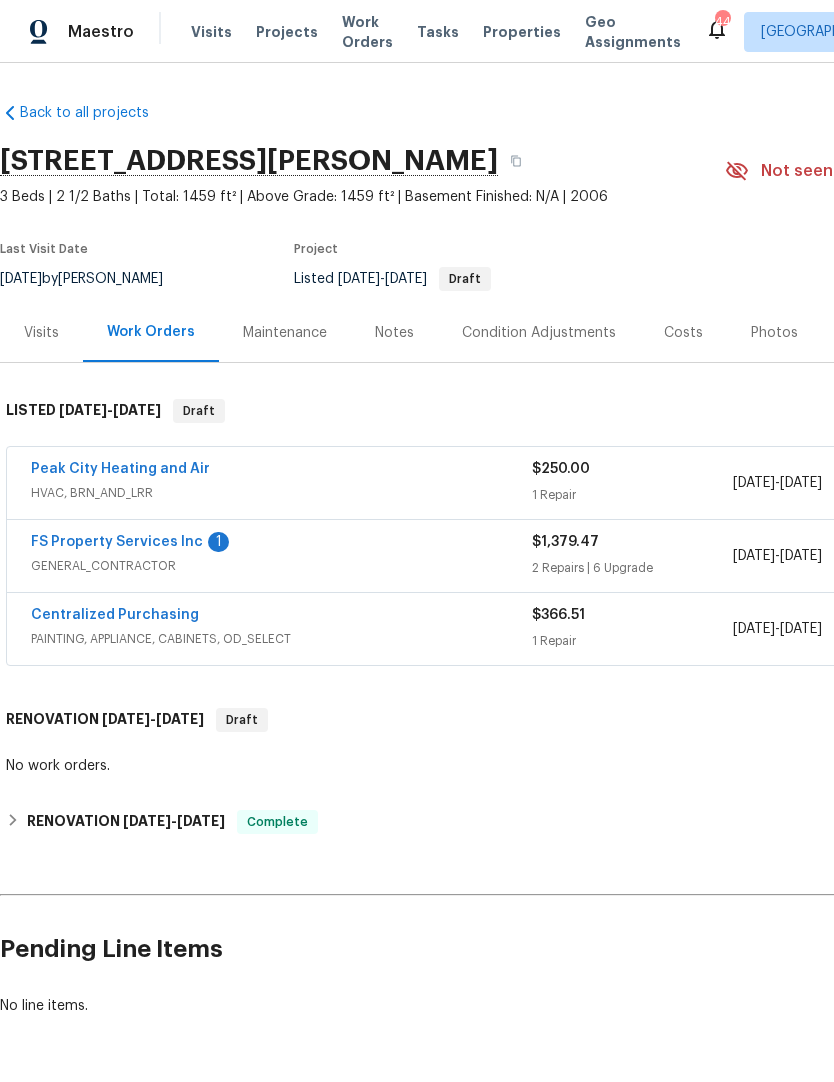 click on "FS Property Services Inc" at bounding box center [117, 542] 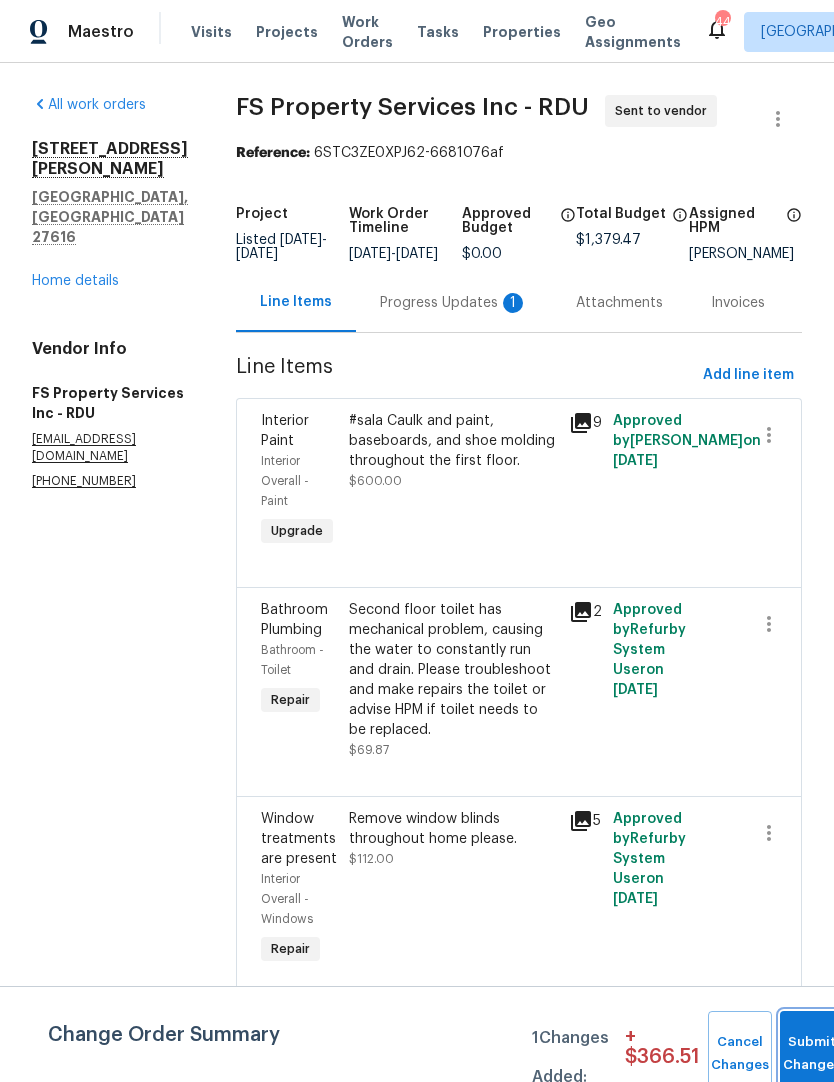 click on "Submit Changes" at bounding box center (812, 1054) 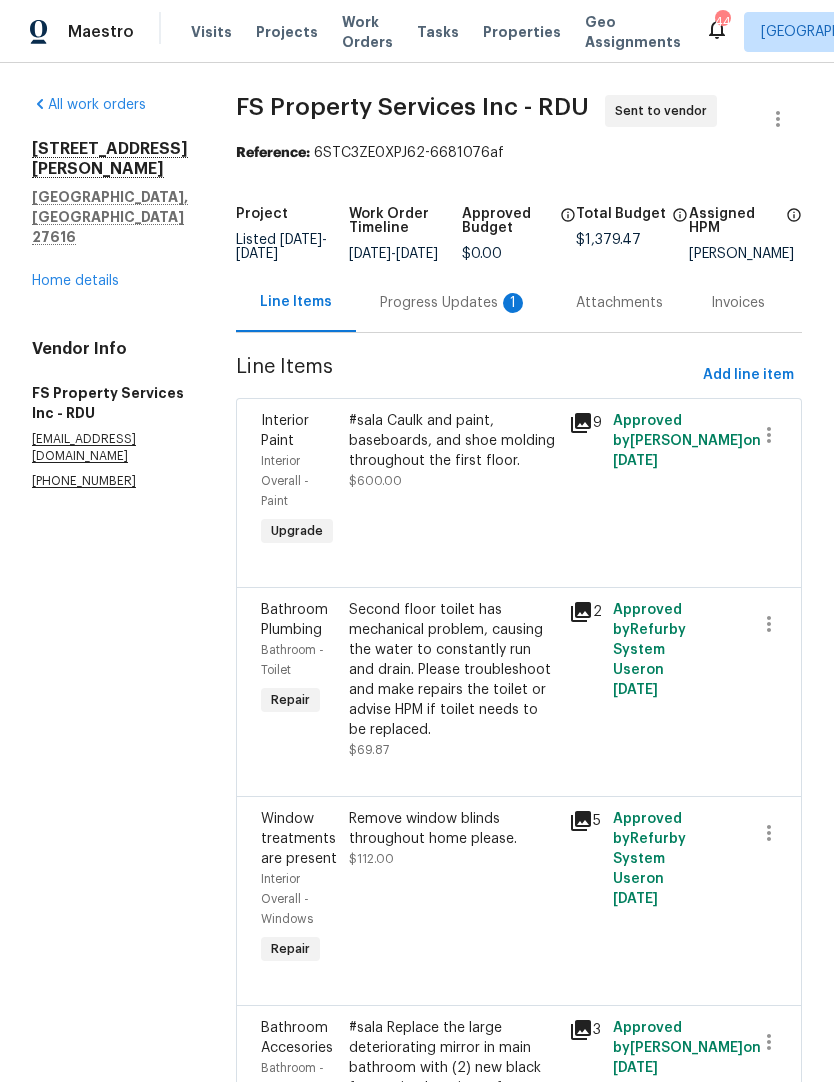 click on "Progress Updates 1" at bounding box center (454, 303) 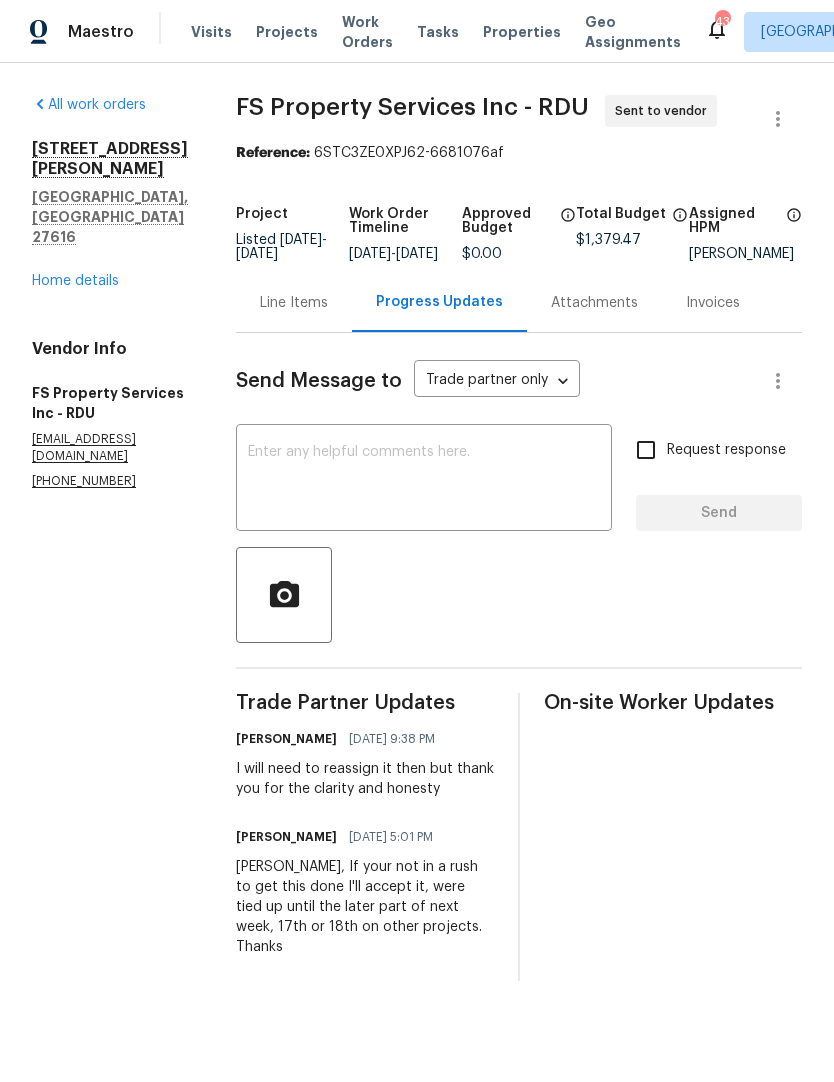 click on "Home details" at bounding box center [75, 281] 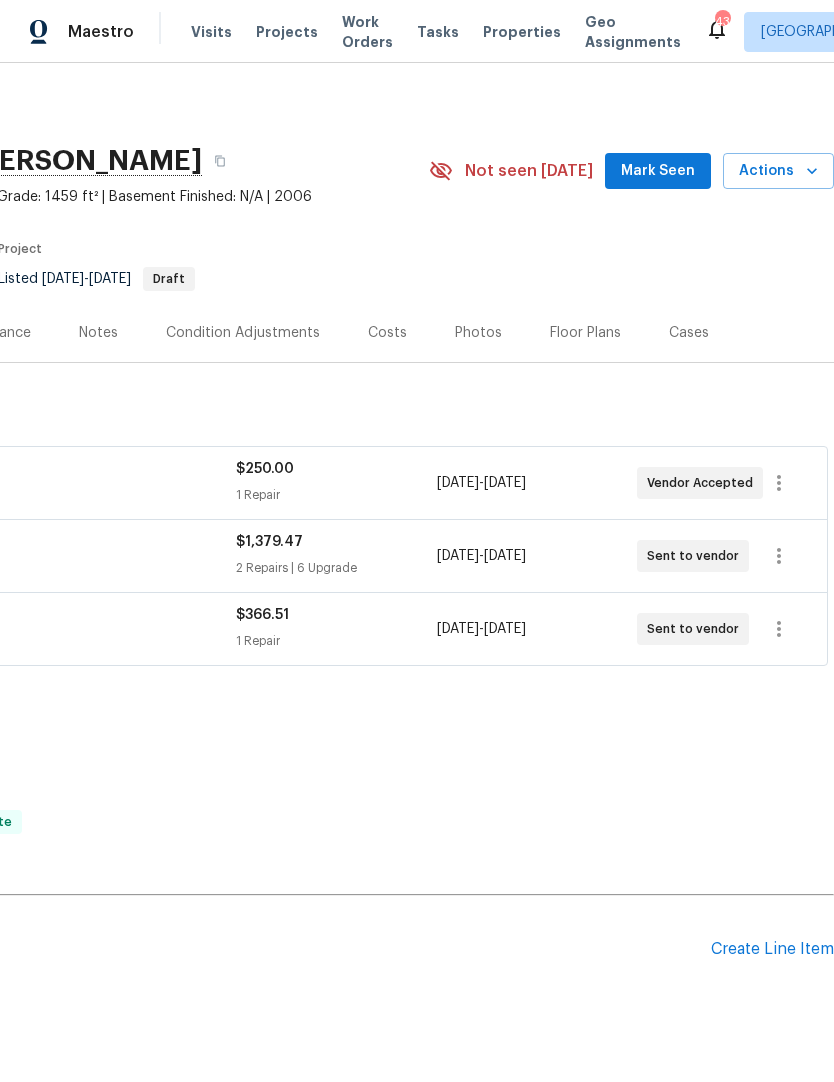 scroll, scrollTop: 0, scrollLeft: 296, axis: horizontal 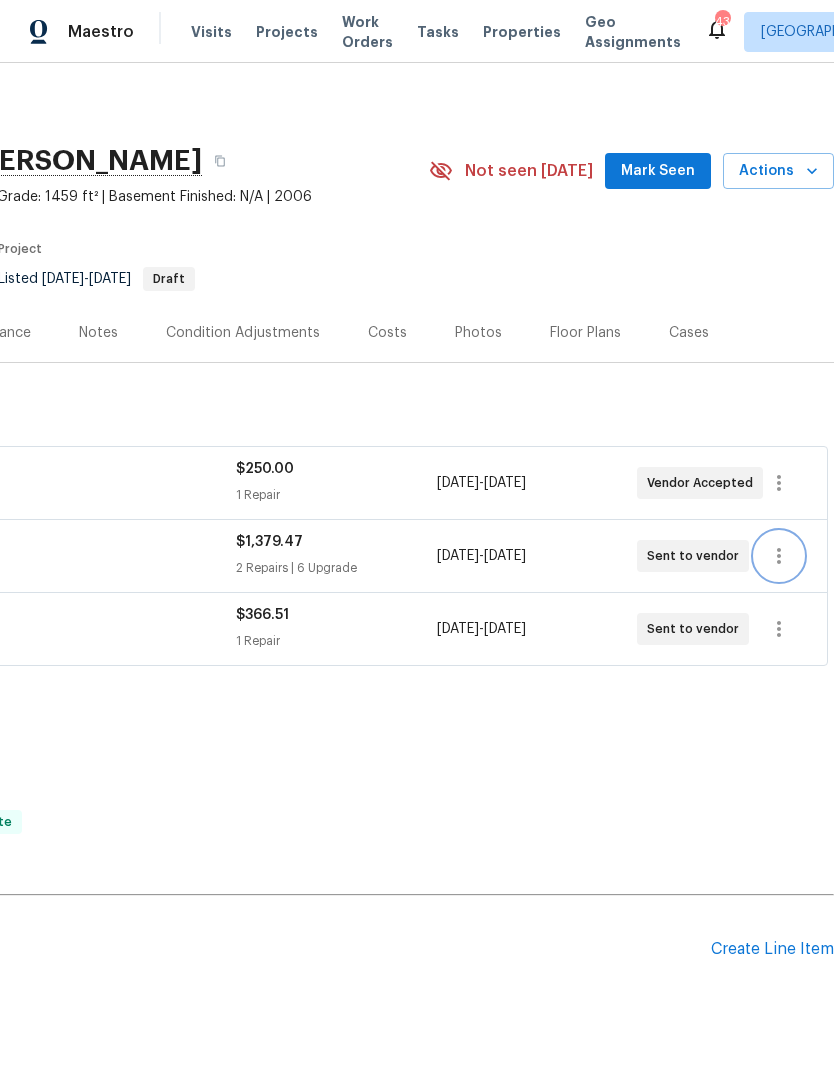 click 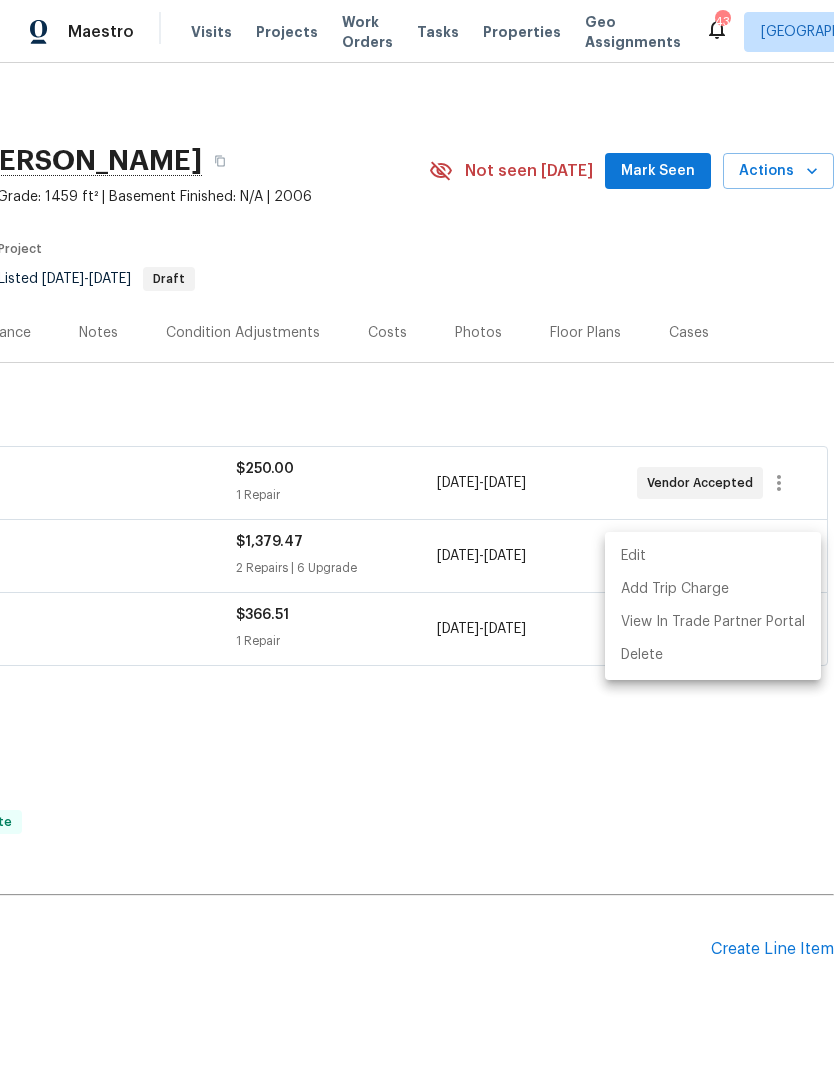 click on "Edit" at bounding box center (713, 556) 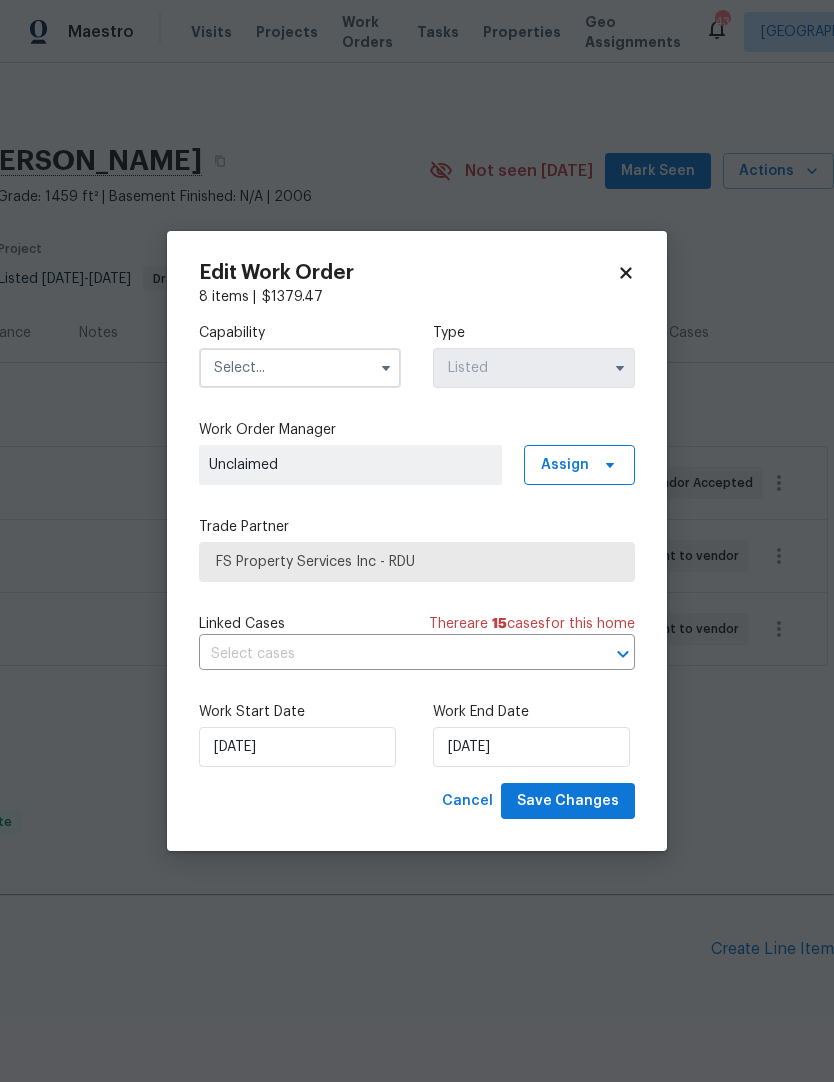 click at bounding box center (300, 368) 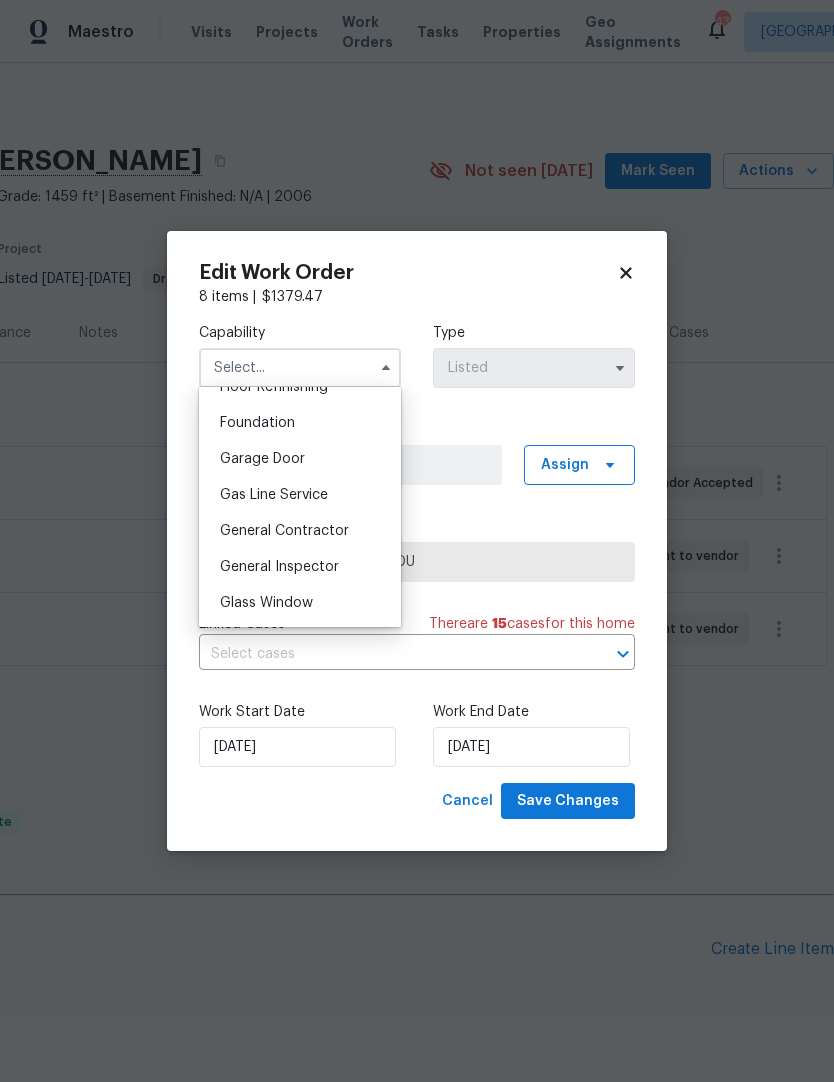 scroll, scrollTop: 840, scrollLeft: 0, axis: vertical 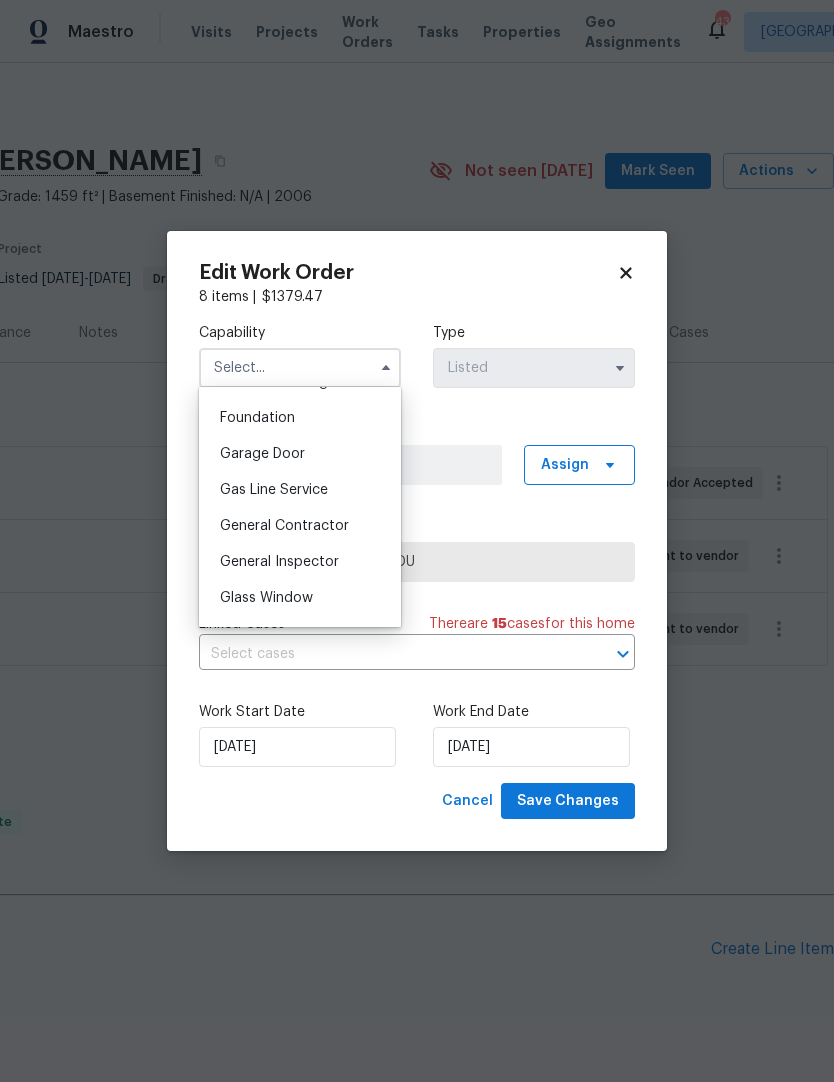click on "General Contractor" at bounding box center [284, 526] 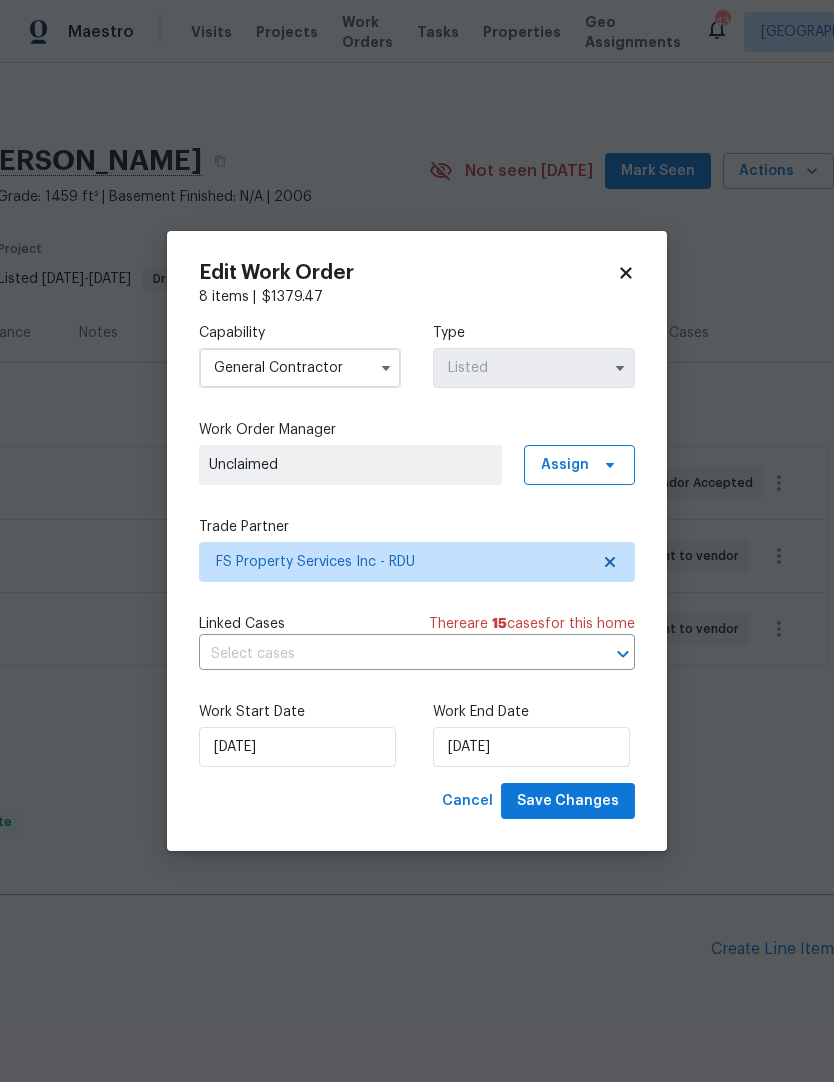 click on "Unclaimed" at bounding box center (350, 465) 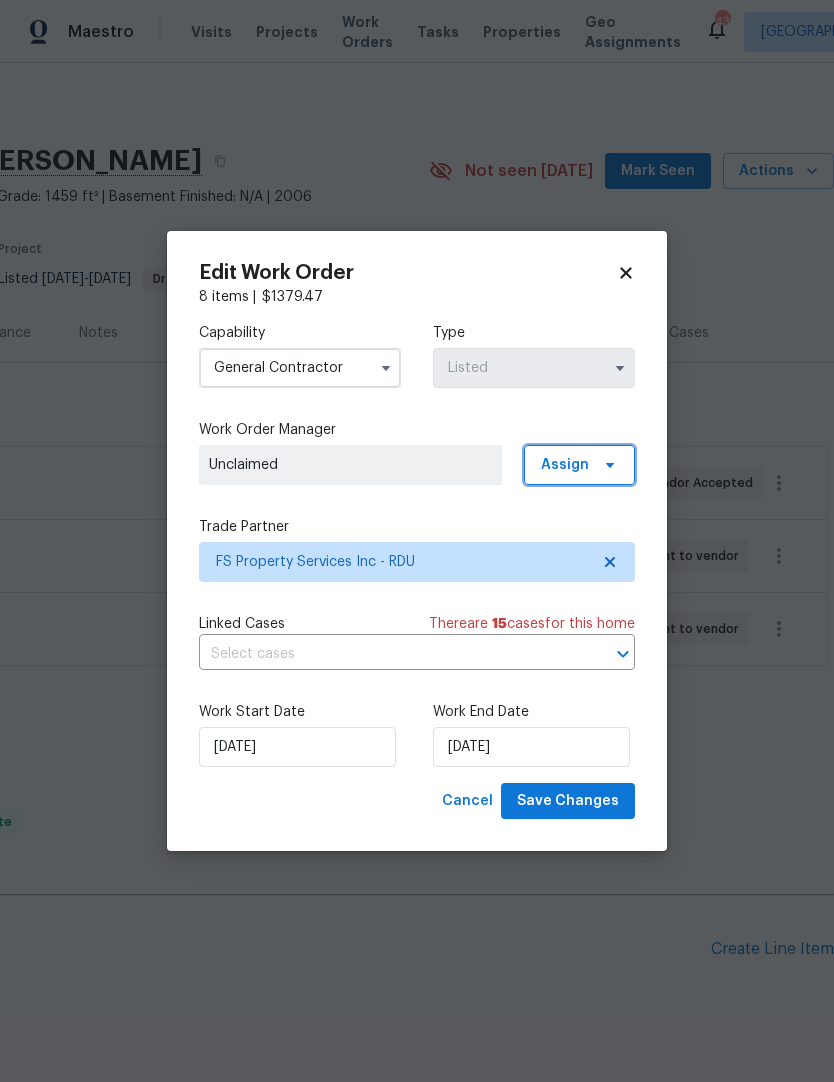 click on "Assign" at bounding box center (565, 465) 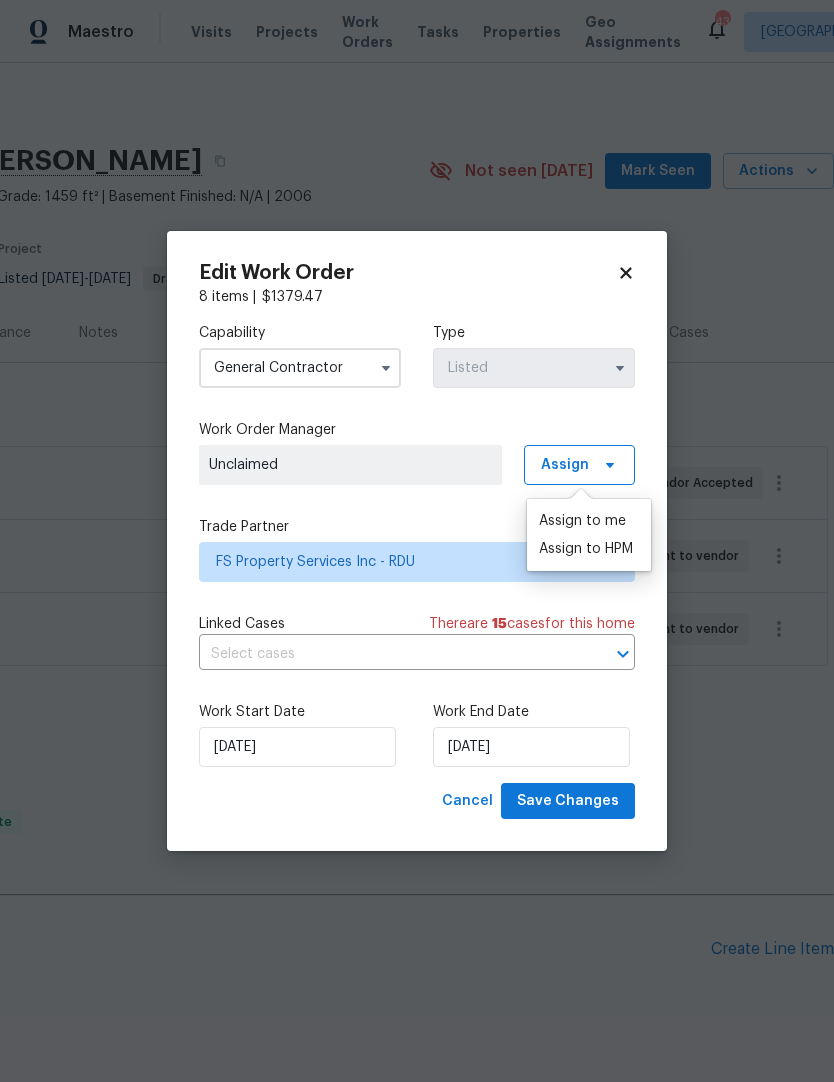click on "Assign to me" at bounding box center (582, 521) 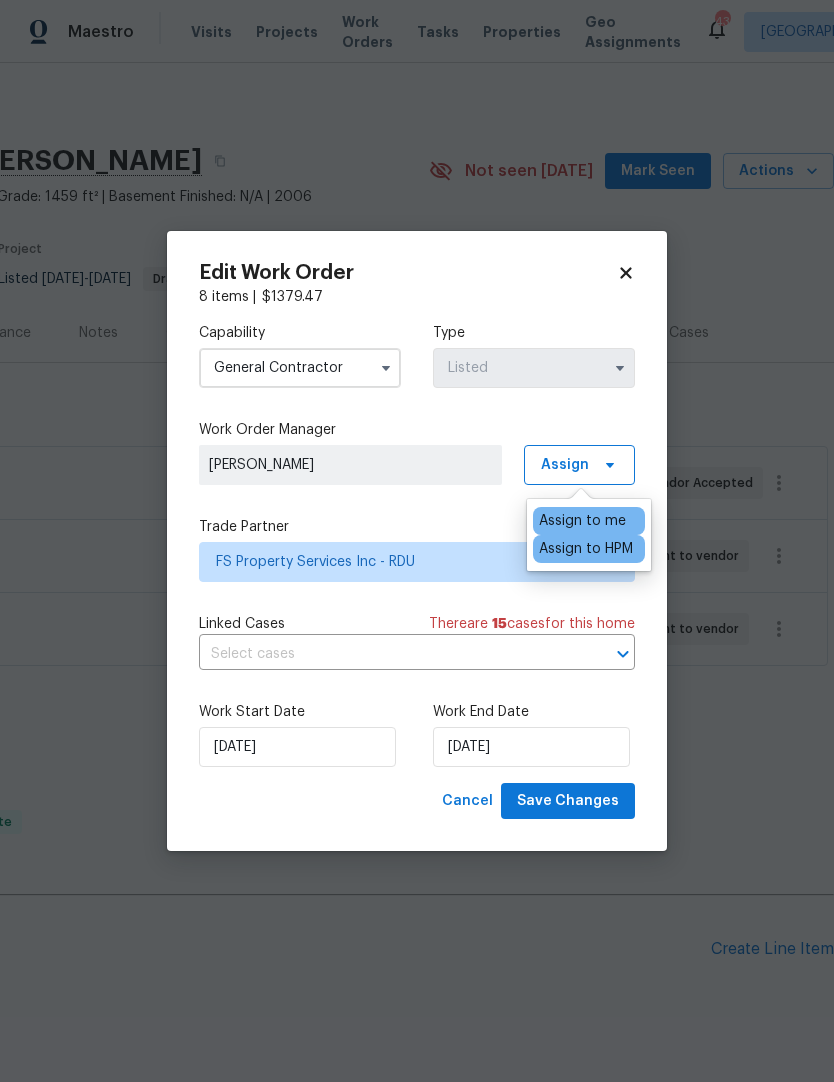 click on "Trade Partner" at bounding box center (417, 527) 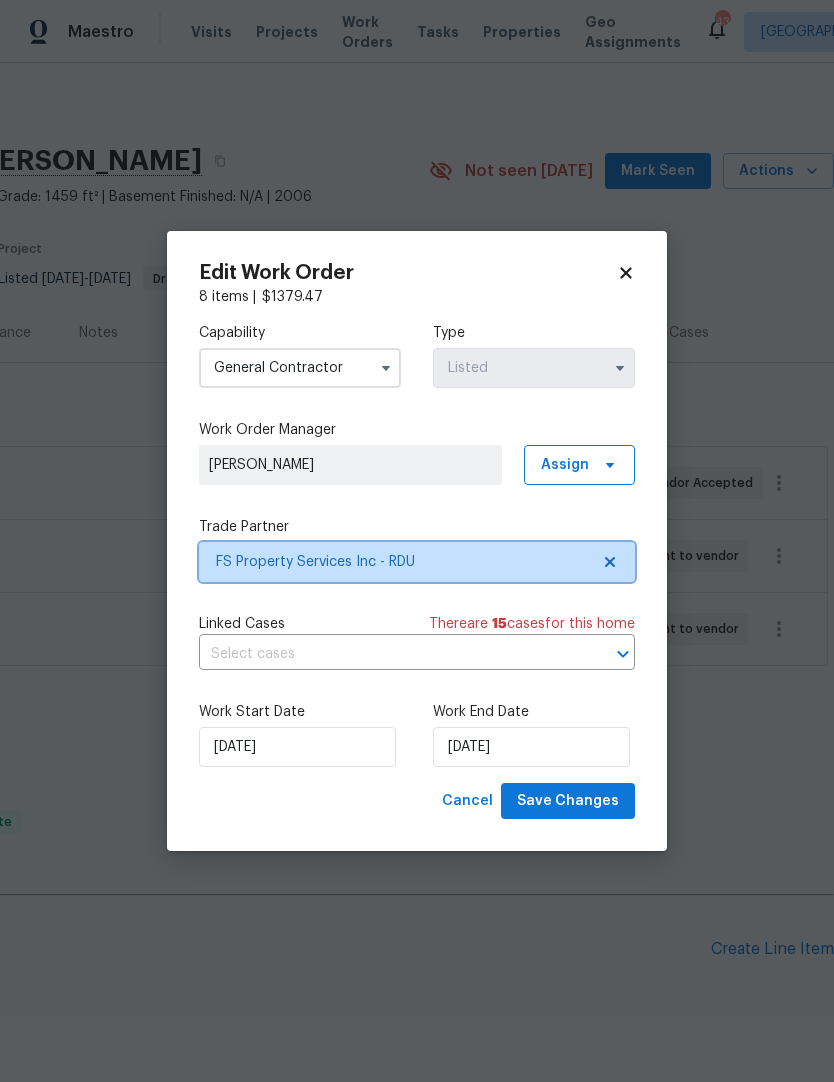 click 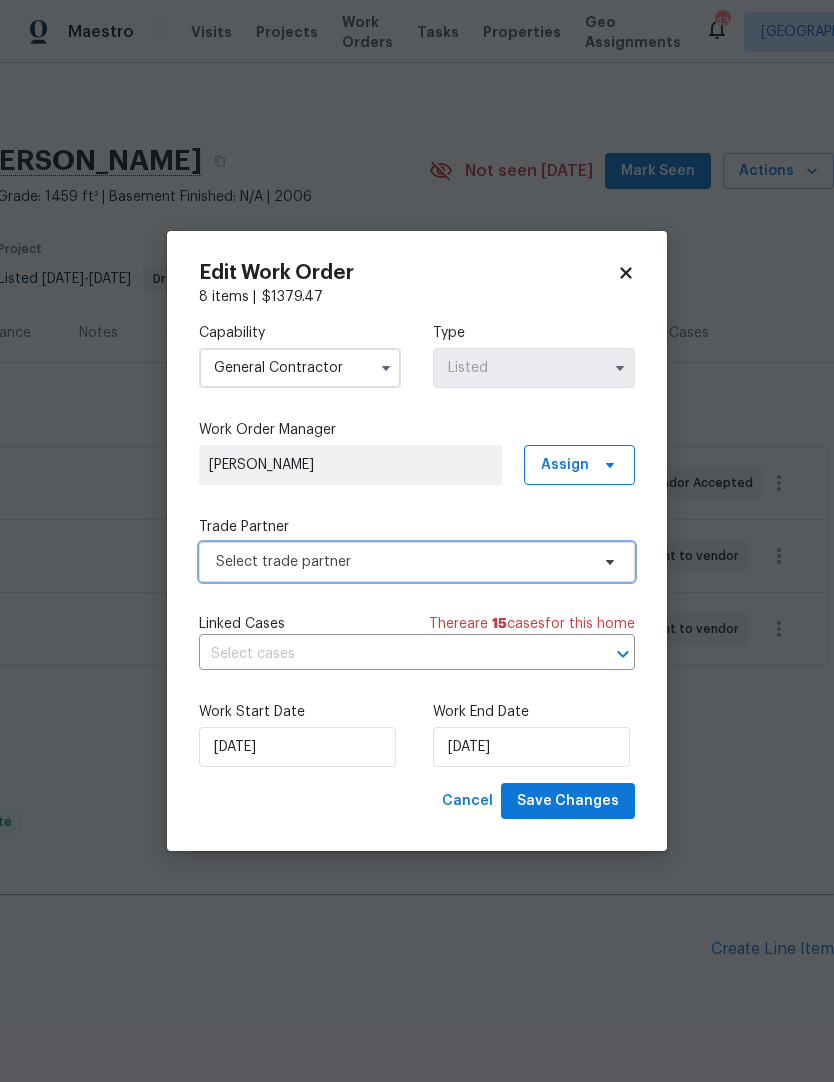 click on "Select trade partner" at bounding box center (402, 562) 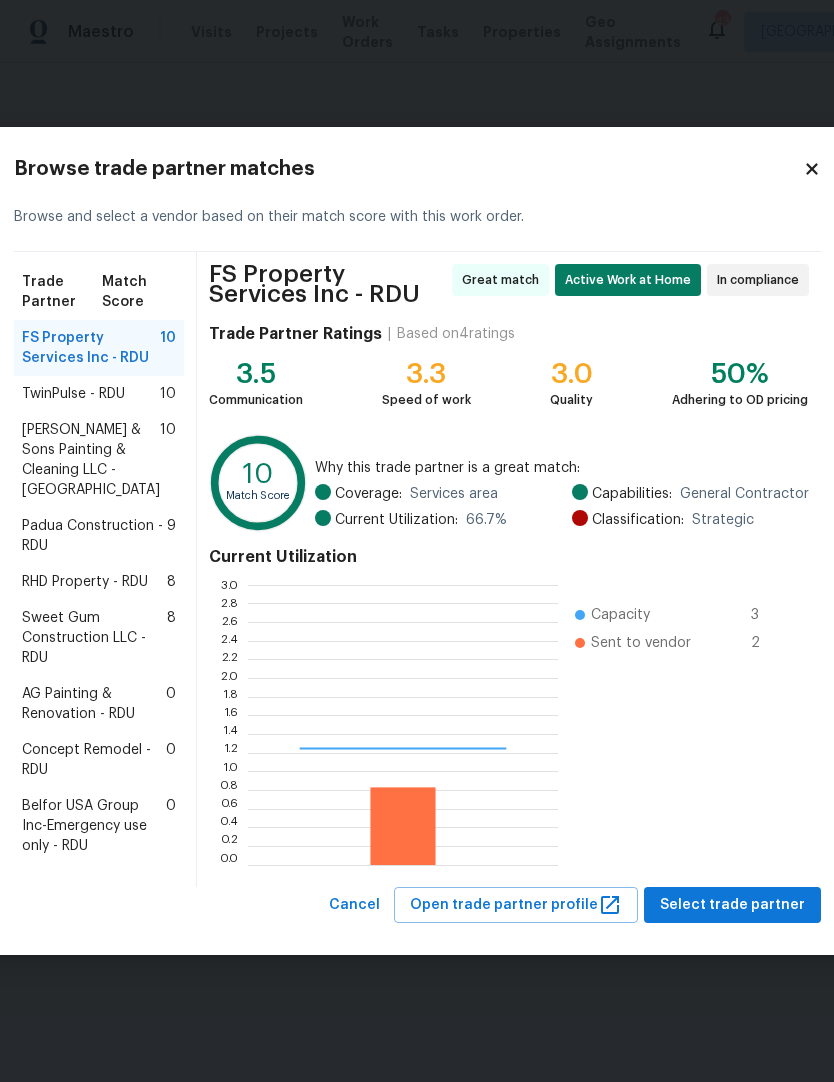 scroll, scrollTop: 2, scrollLeft: 2, axis: both 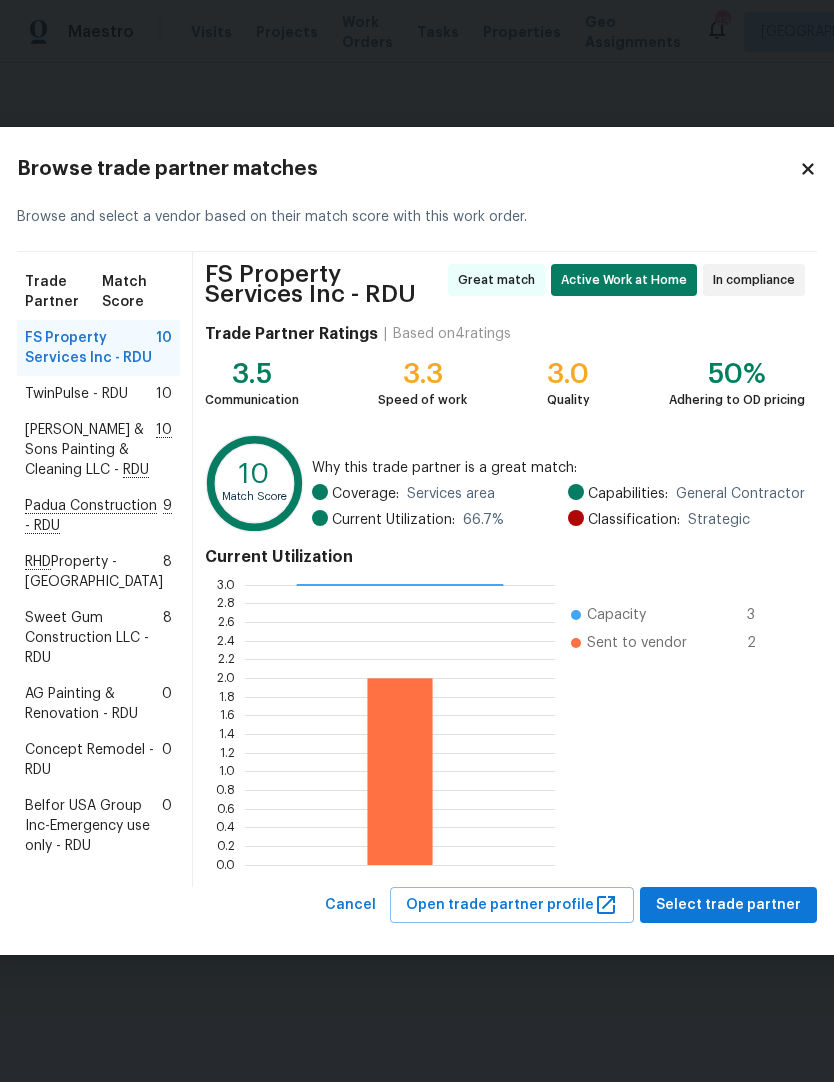 click on "Hodge & Sons Painting & Cleaning LLC -   RDU" at bounding box center [90, 450] 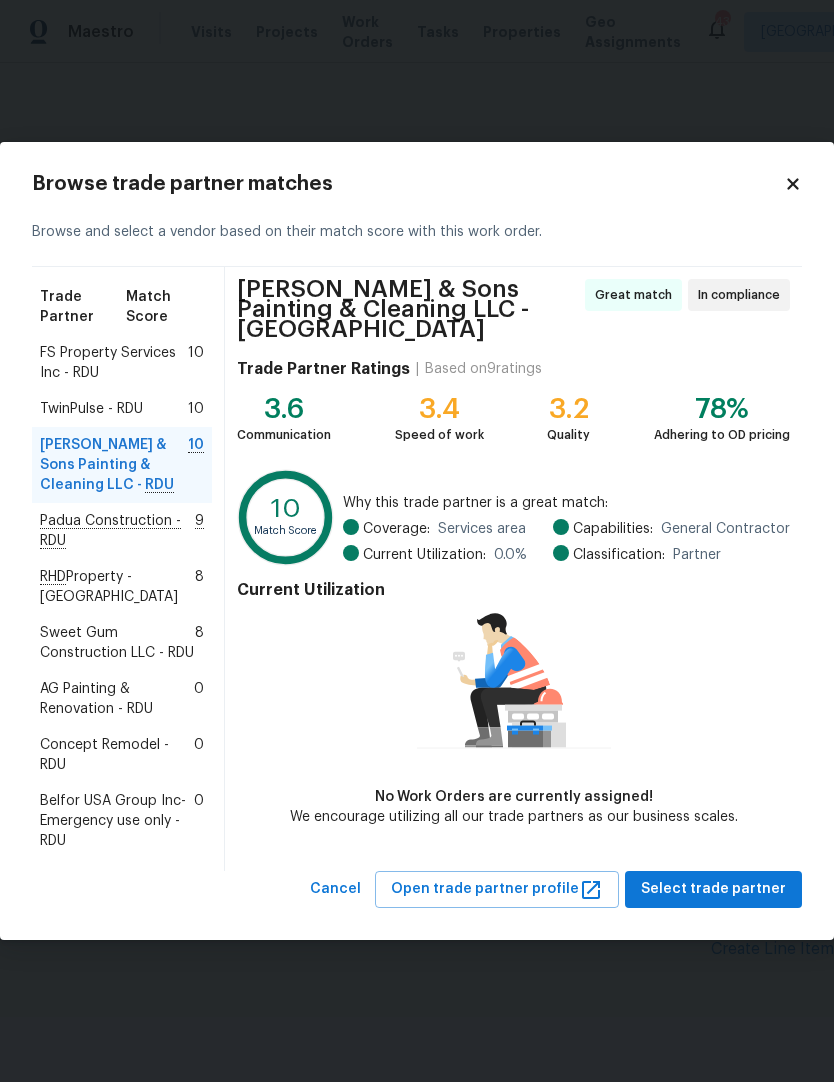 click on "TwinPulse - RDU" at bounding box center (91, 409) 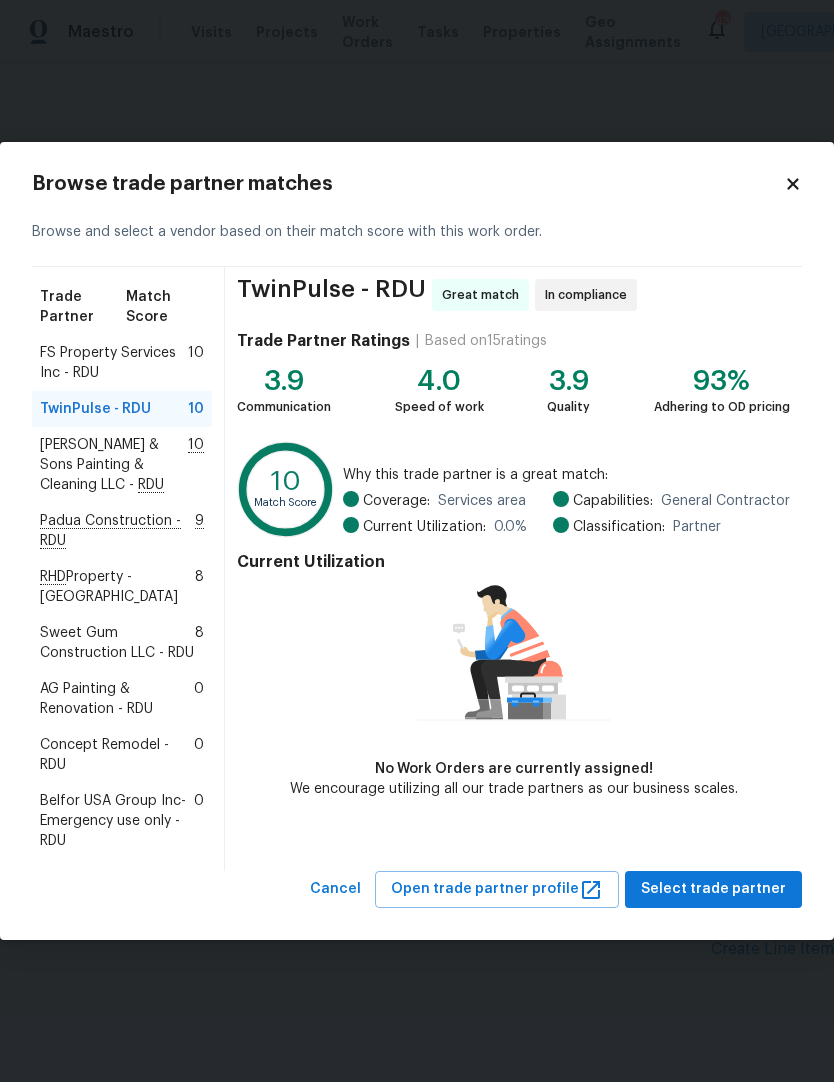 click on "Padua Construction - RDU" at bounding box center [117, 531] 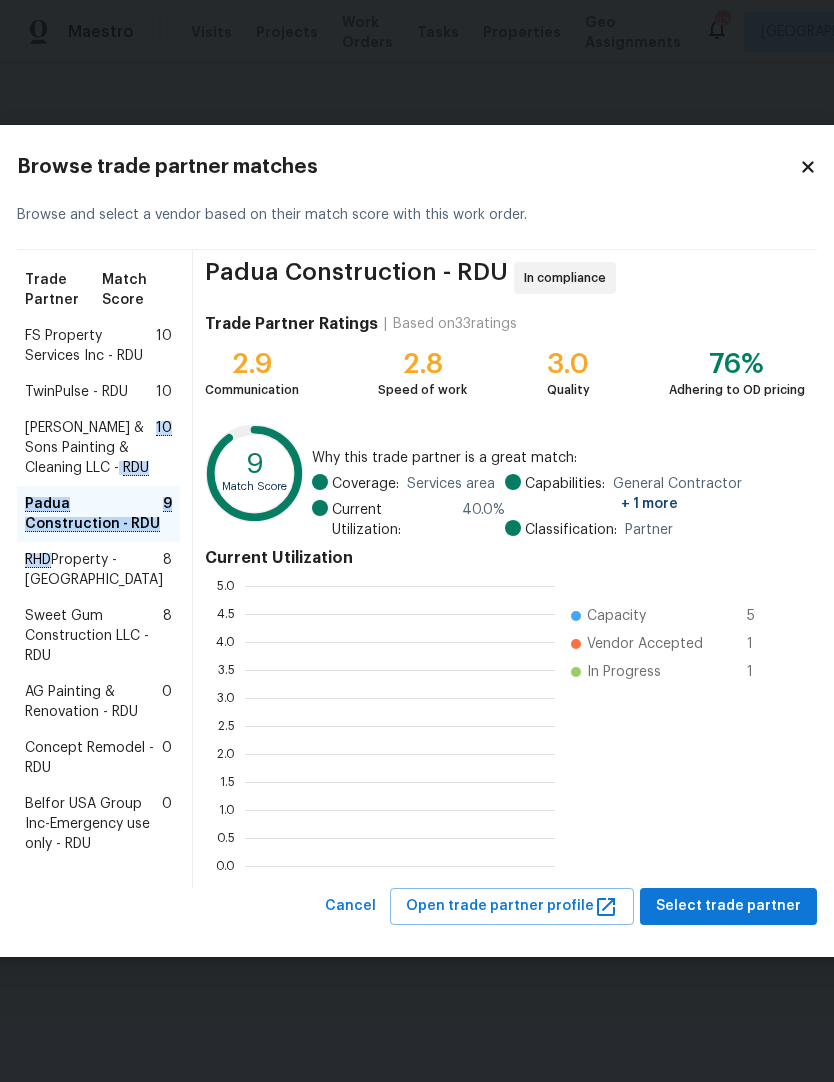 scroll, scrollTop: 280, scrollLeft: 310, axis: both 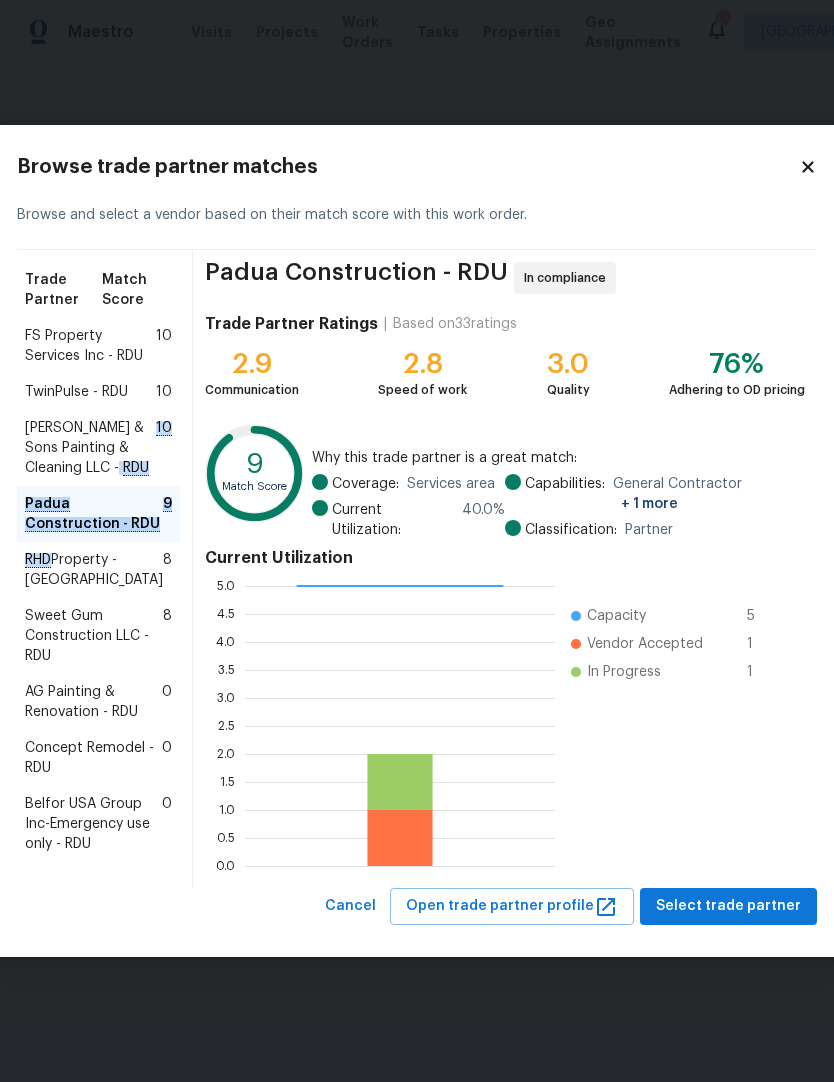 click on "TwinPulse - RDU" at bounding box center (76, 392) 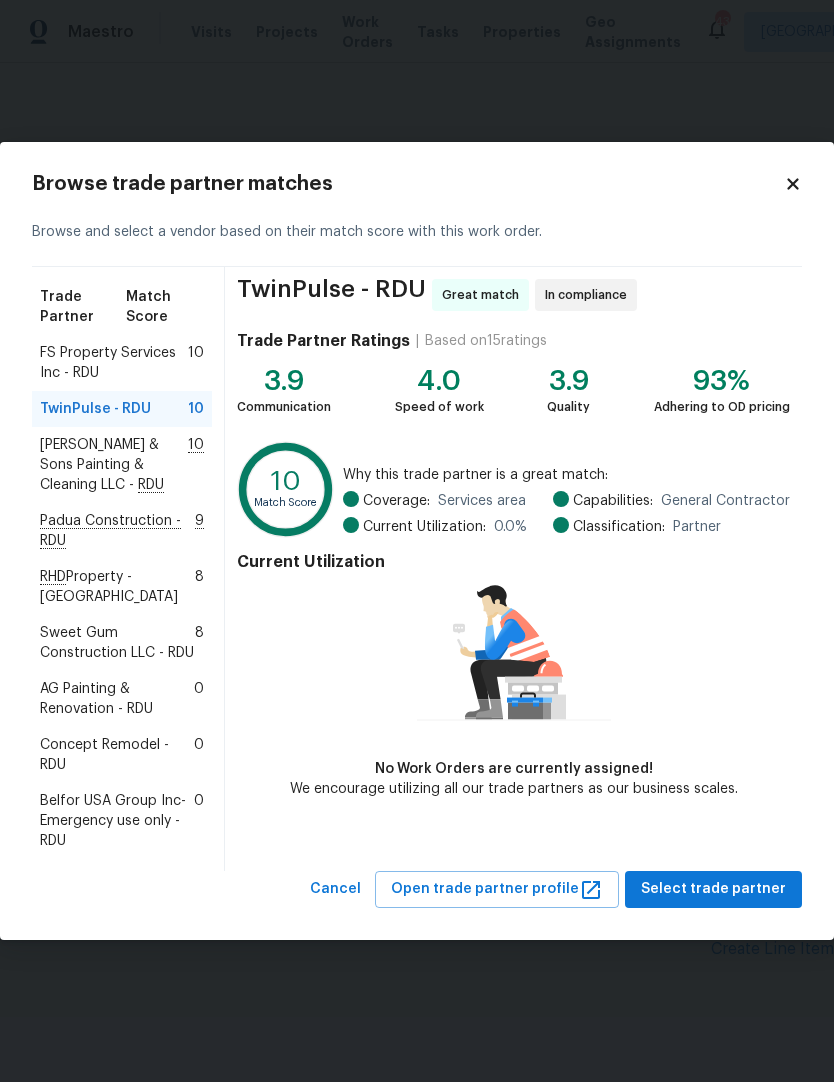 click on "Padua Construction - RDU" at bounding box center [117, 531] 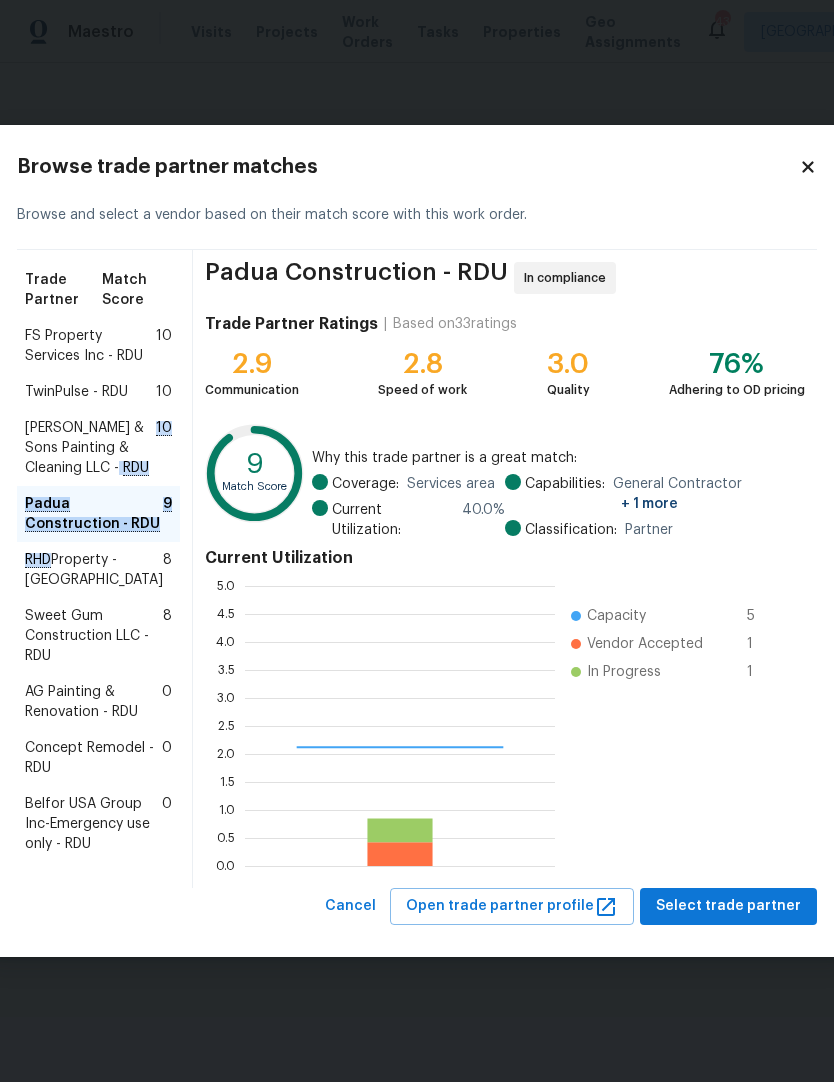 scroll, scrollTop: 2, scrollLeft: 2, axis: both 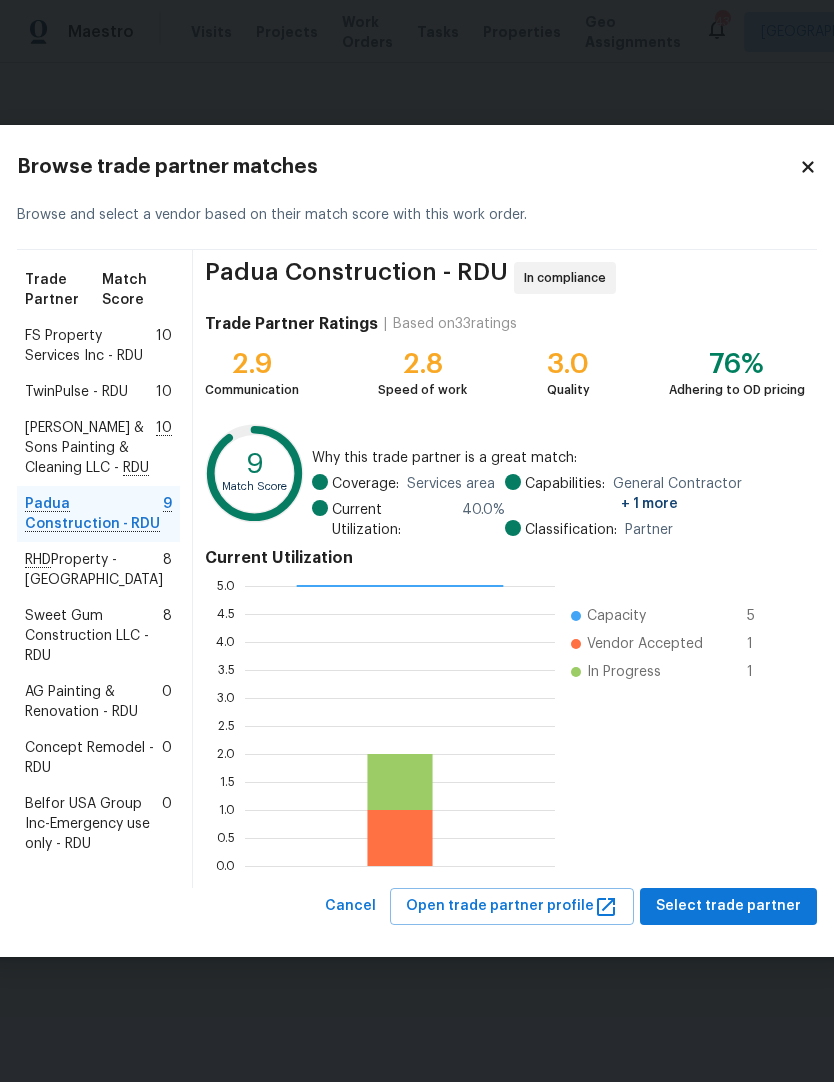 click on "Padua Construction - RDU" at bounding box center [94, 514] 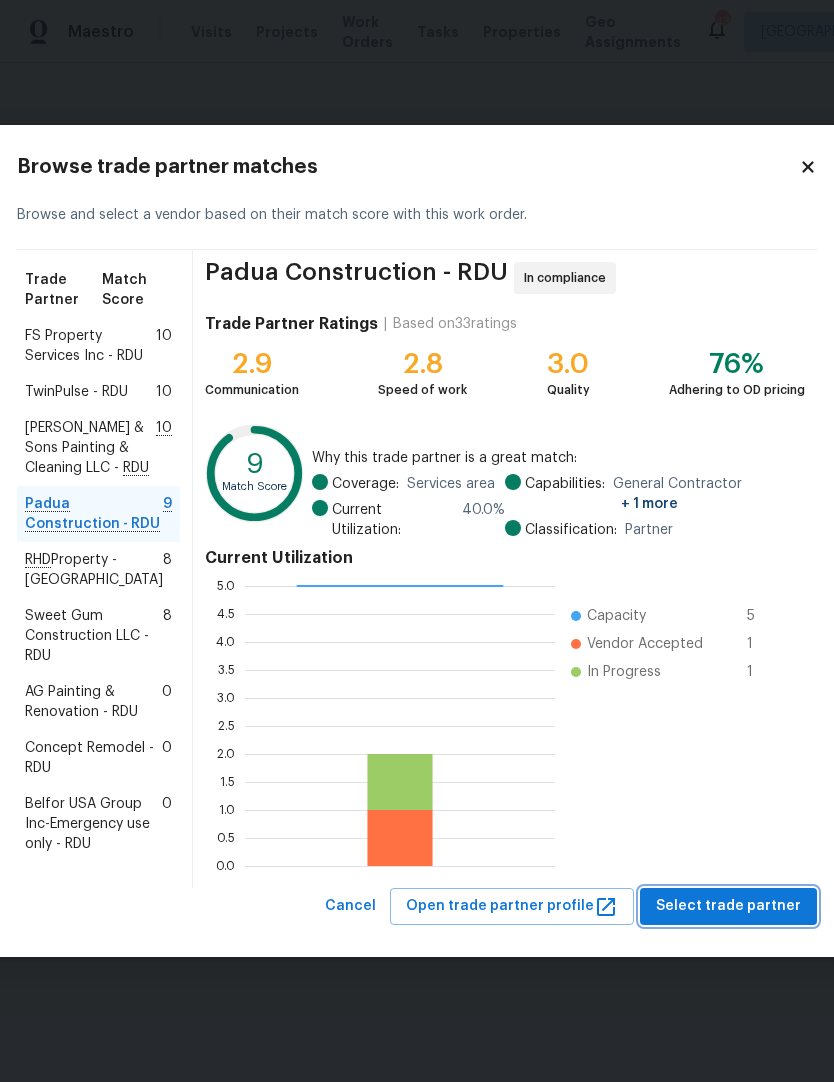 click on "Select trade partner" at bounding box center [728, 906] 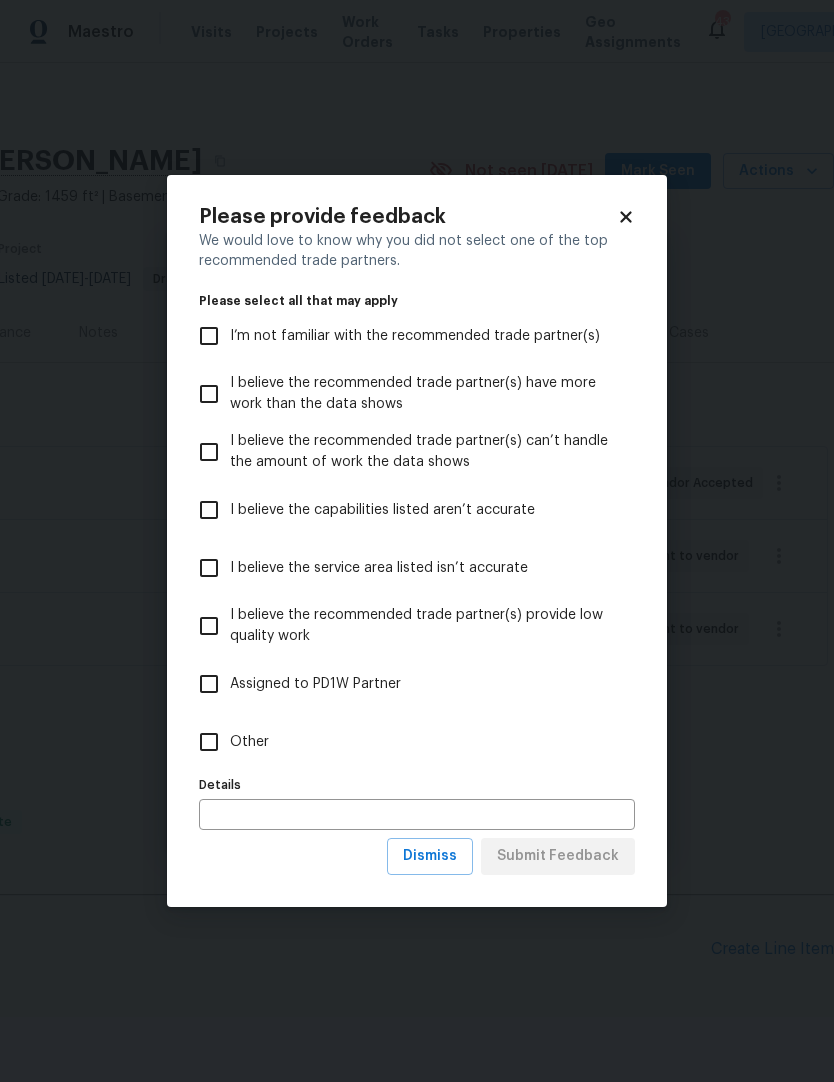 click on "Other" at bounding box center (209, 742) 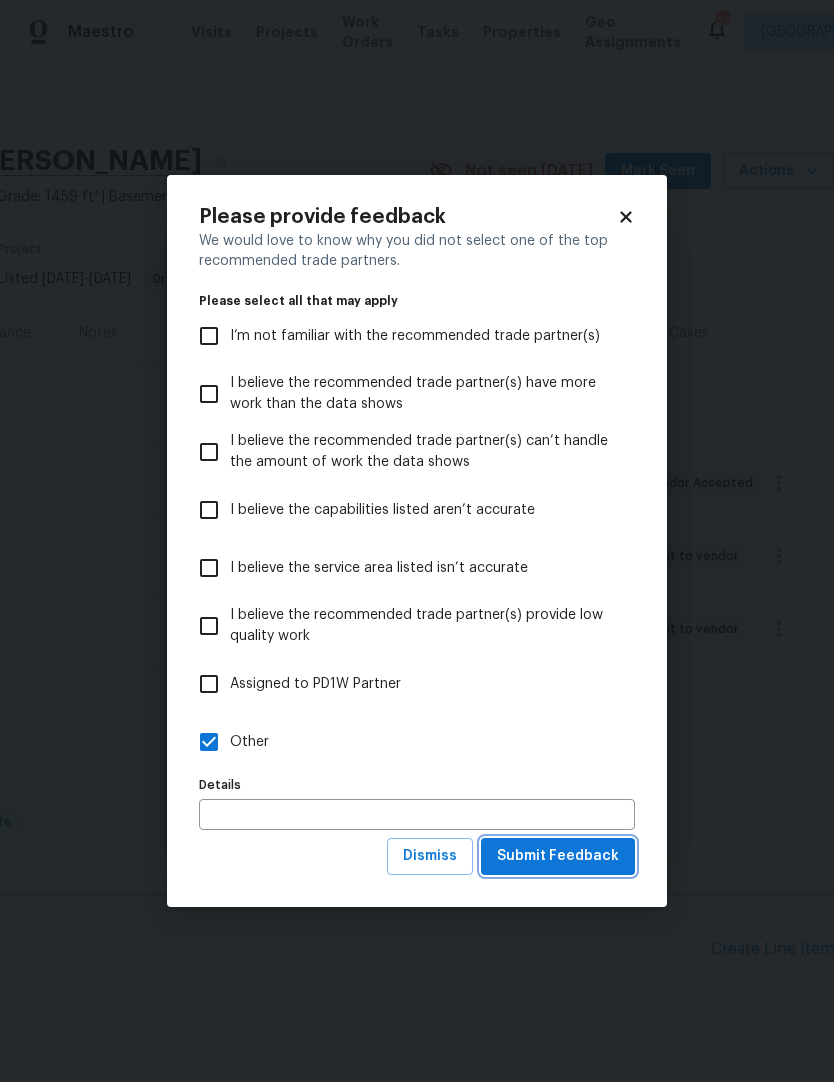 click on "Submit Feedback" at bounding box center (558, 856) 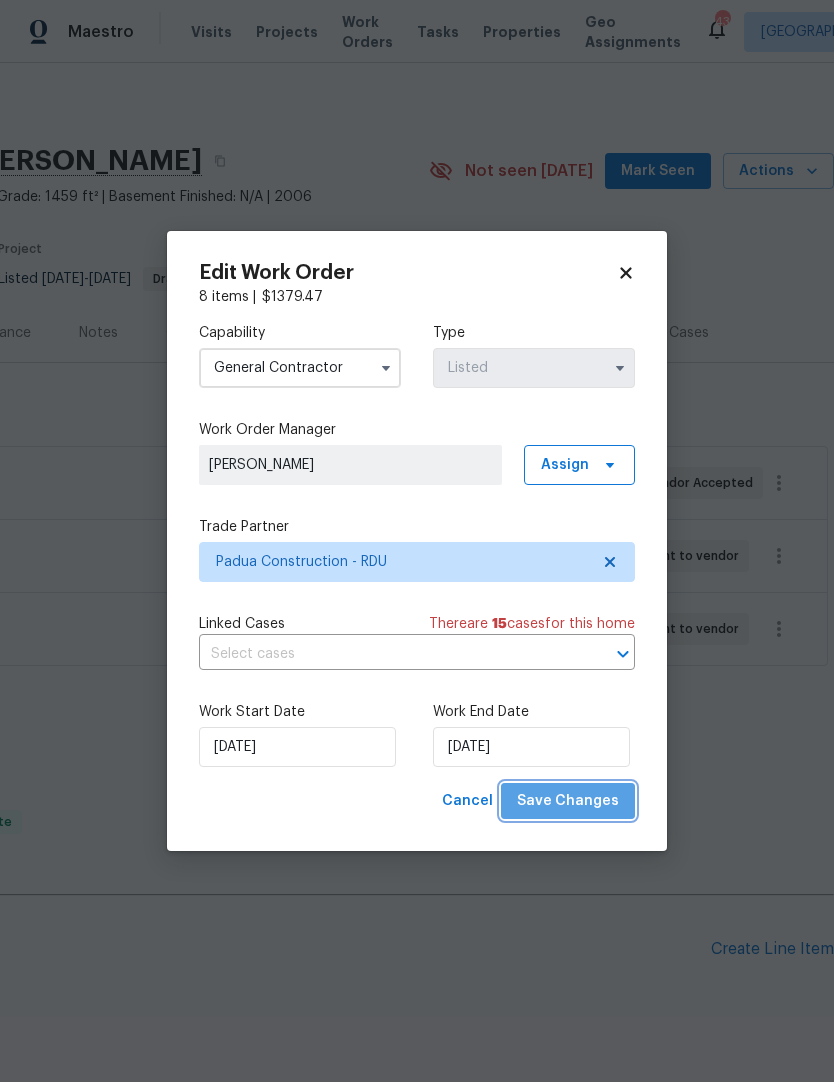 click on "Save Changes" at bounding box center [568, 801] 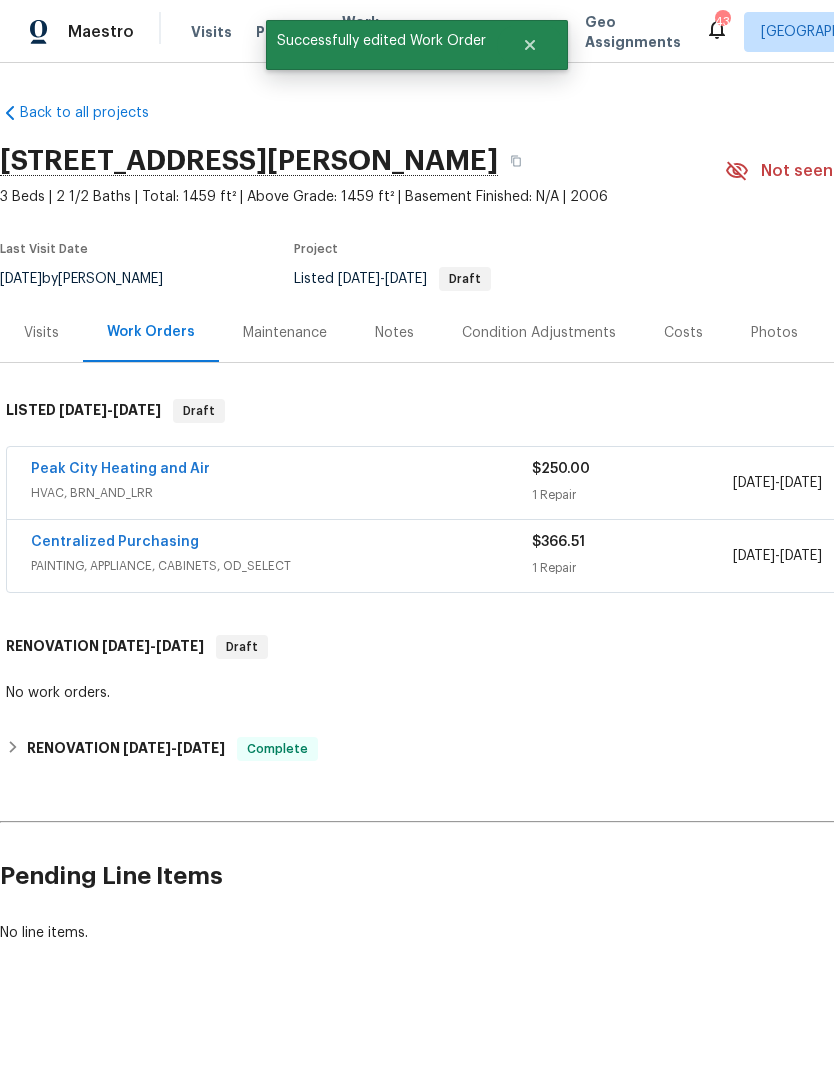 scroll, scrollTop: 0, scrollLeft: 0, axis: both 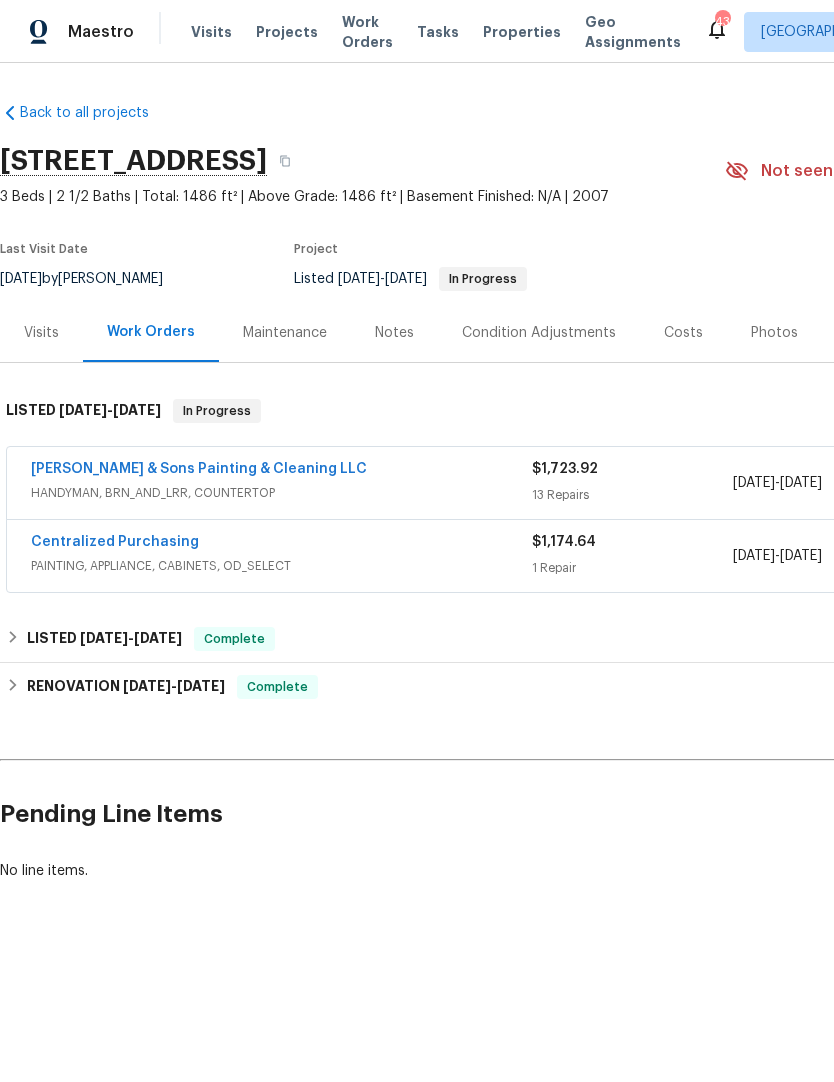 click on "Visits" at bounding box center (211, 32) 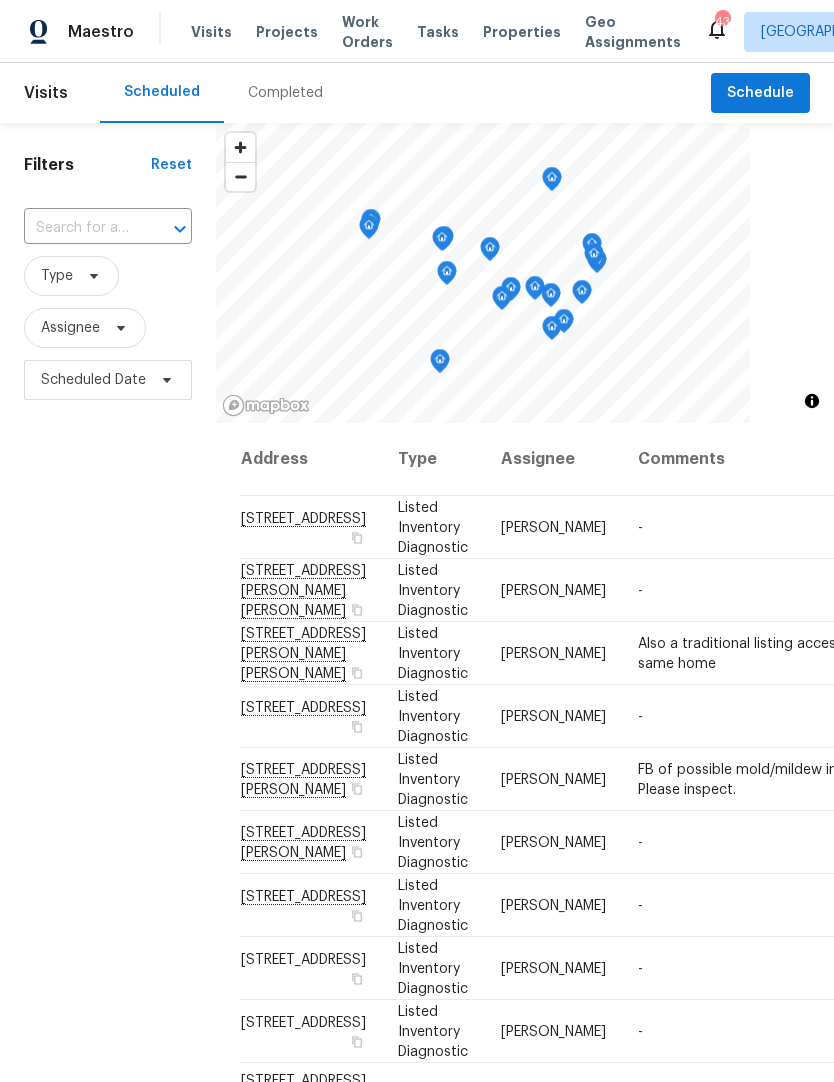 click at bounding box center [80, 228] 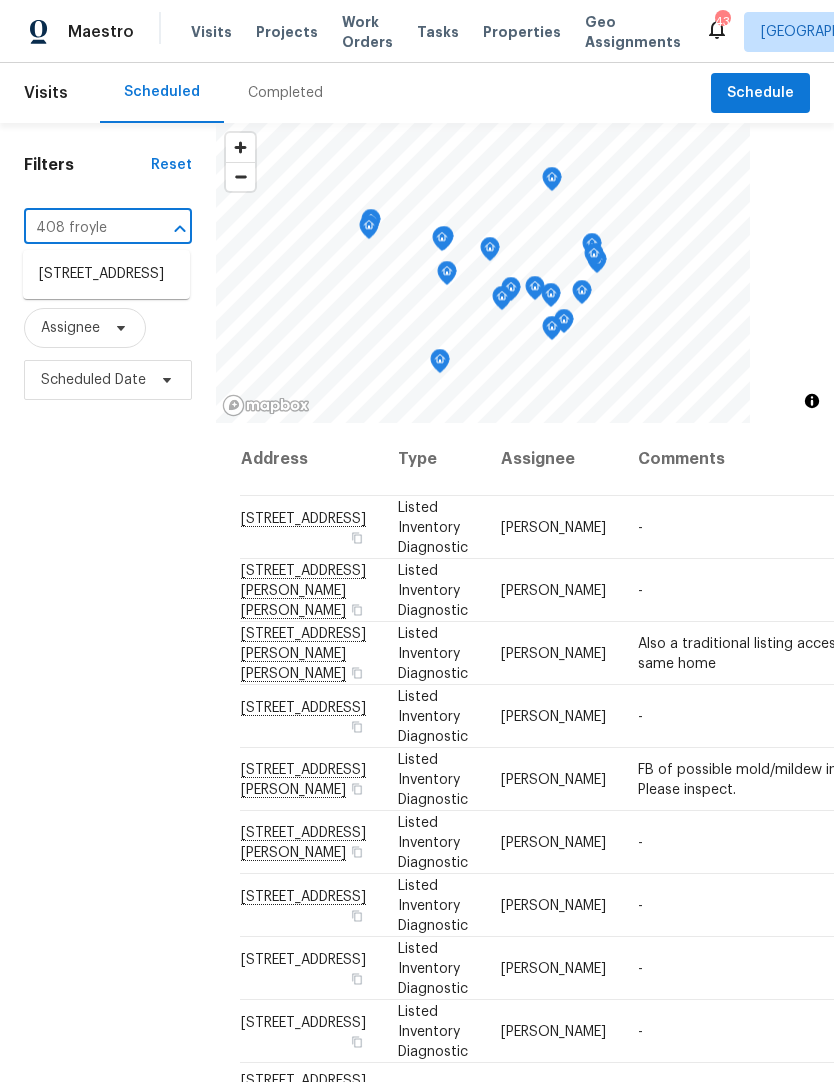 type on "408 froyle" 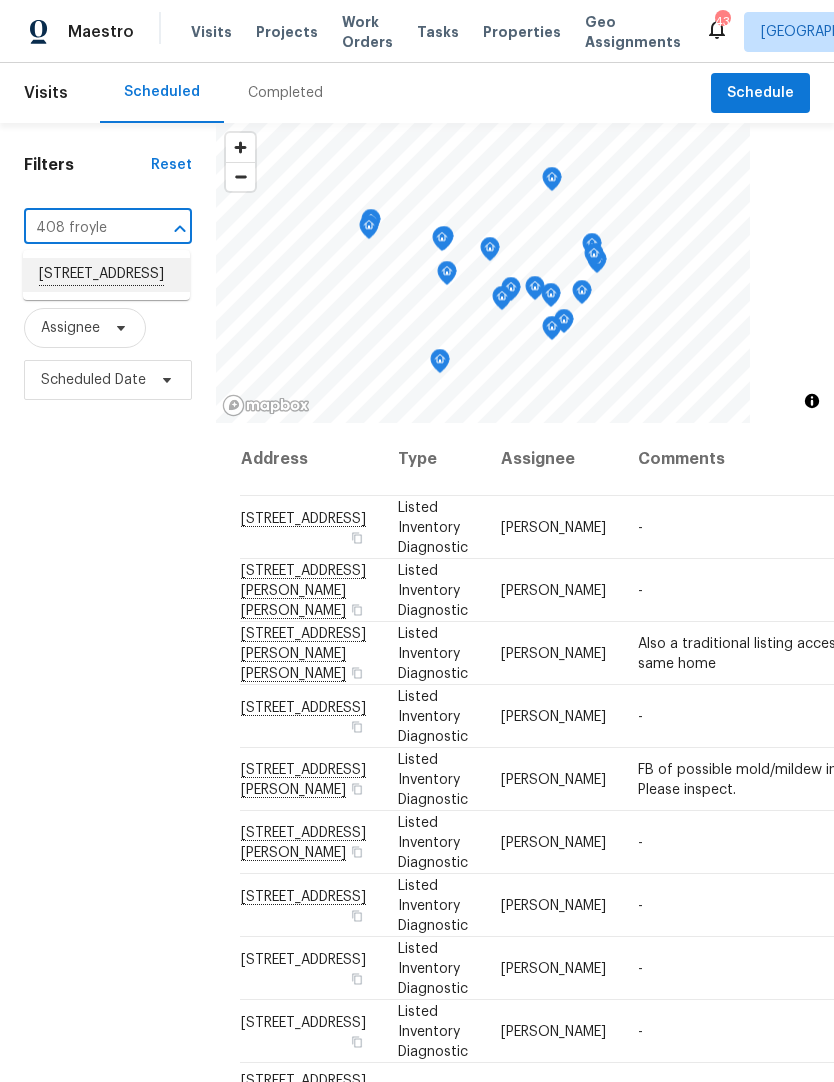 click on "[STREET_ADDRESS]" at bounding box center [106, 275] 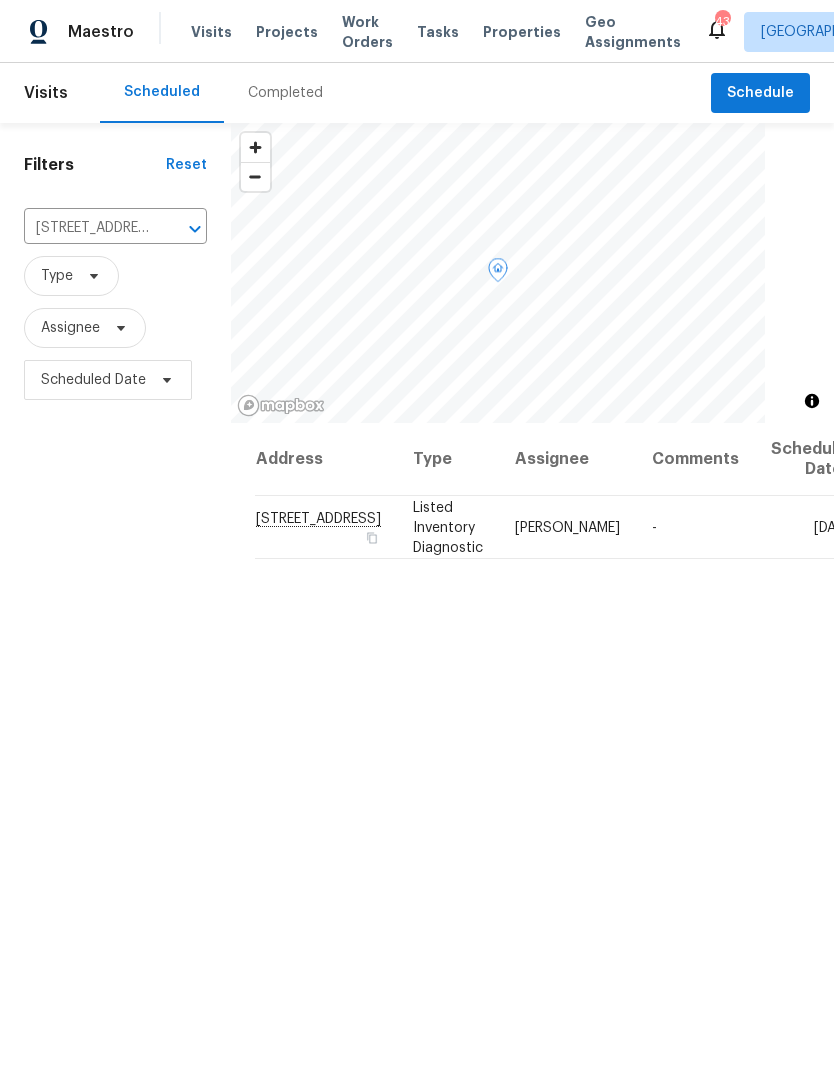 click 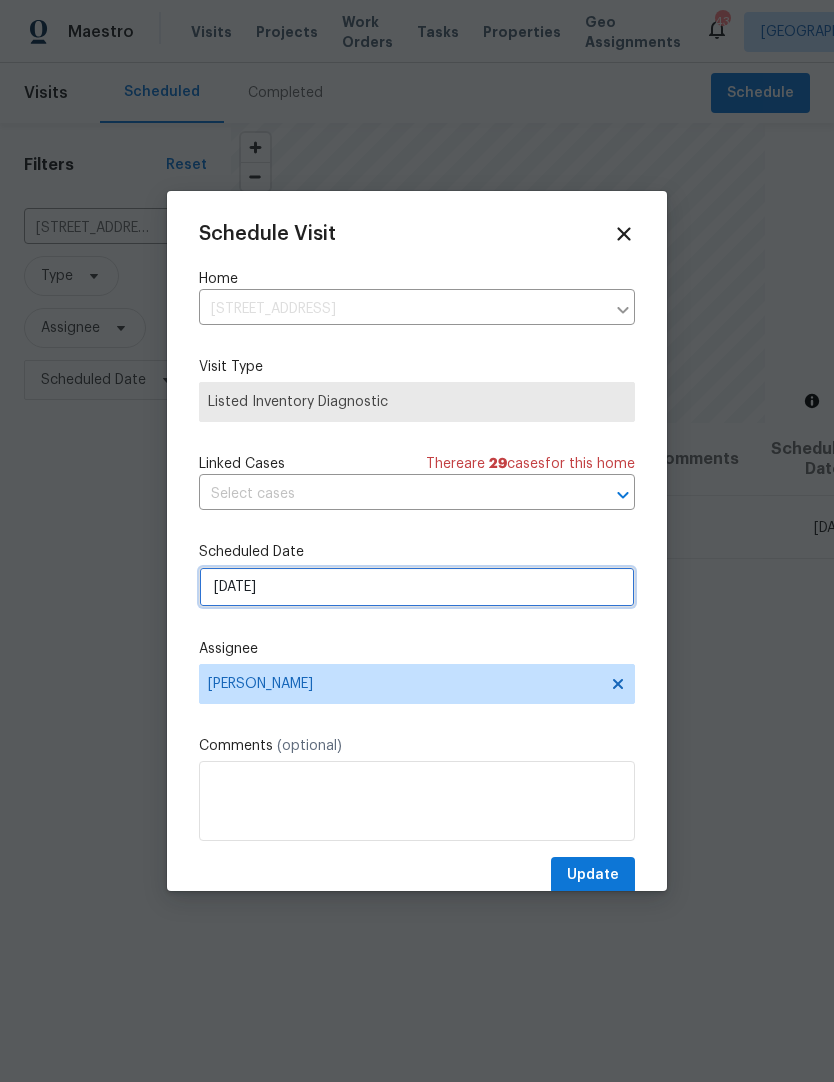 click on "[DATE]" at bounding box center [417, 587] 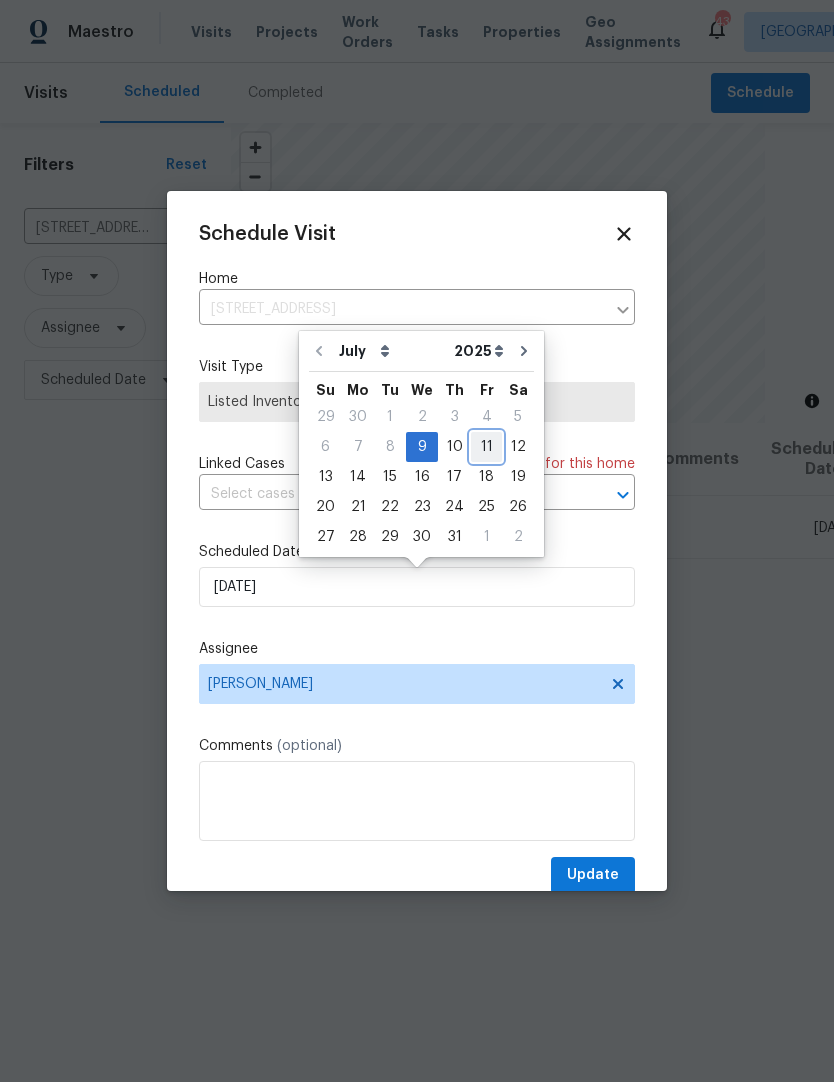 click on "11" at bounding box center (486, 447) 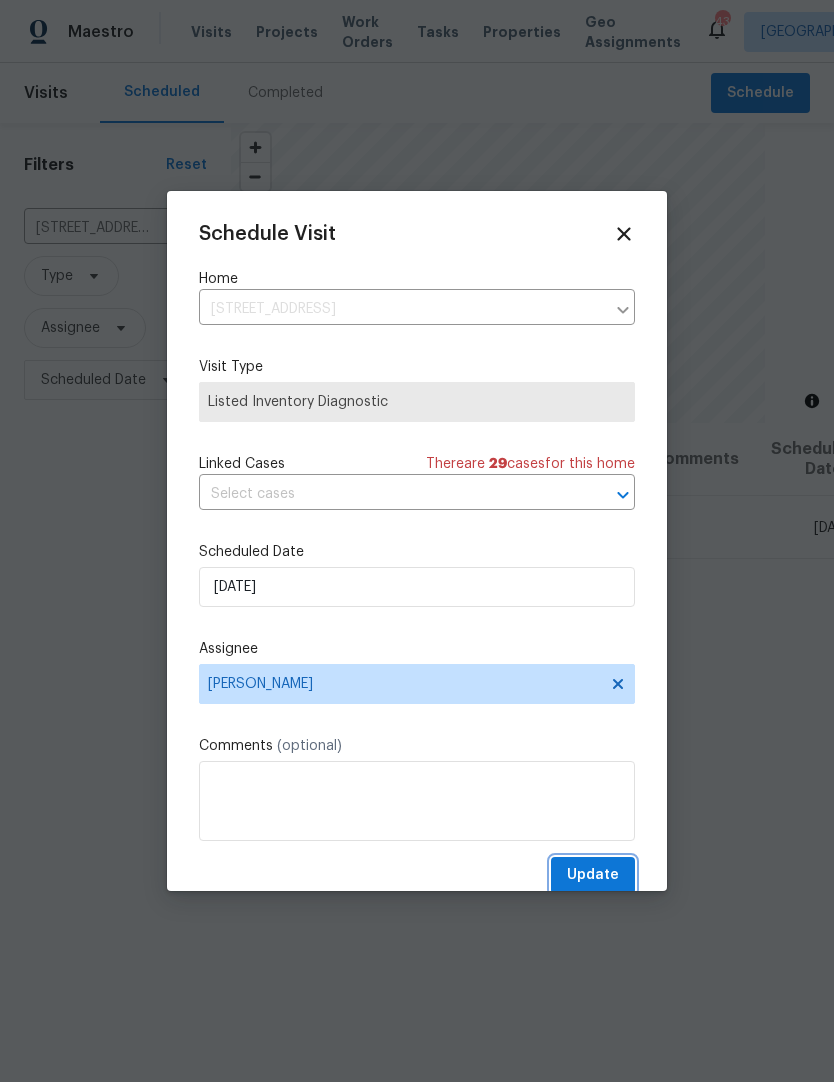 click on "Update" at bounding box center [593, 875] 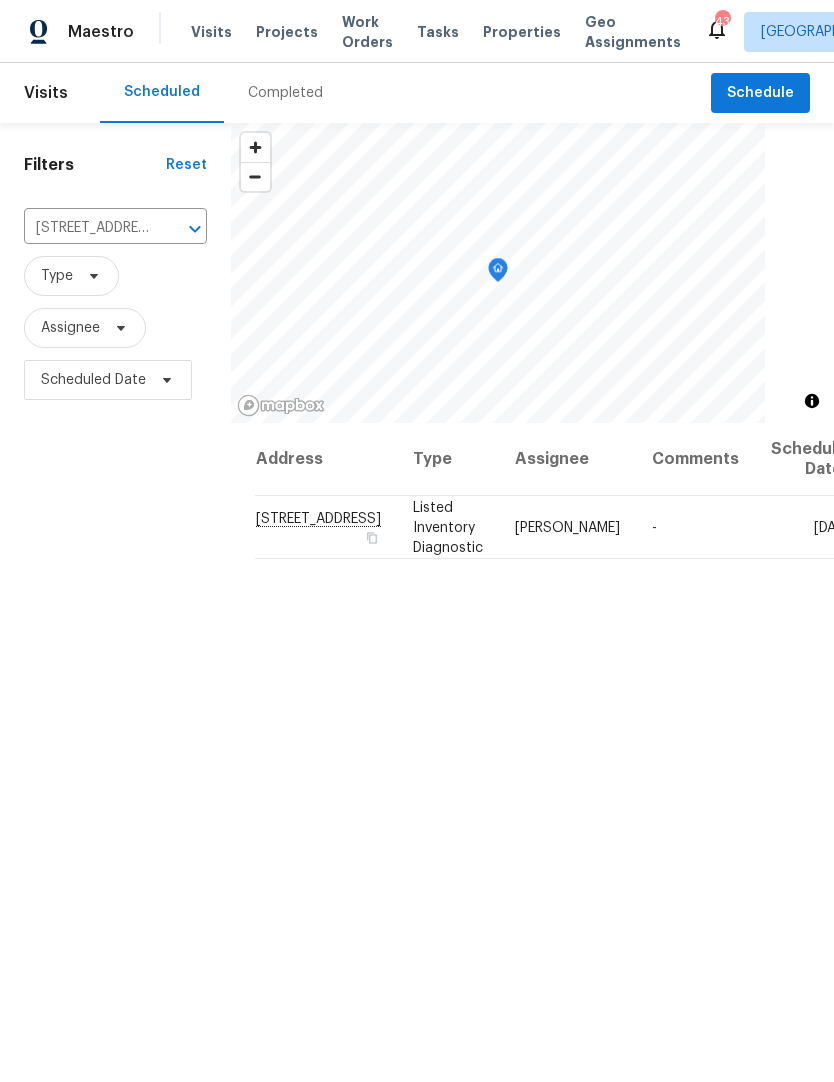 click 